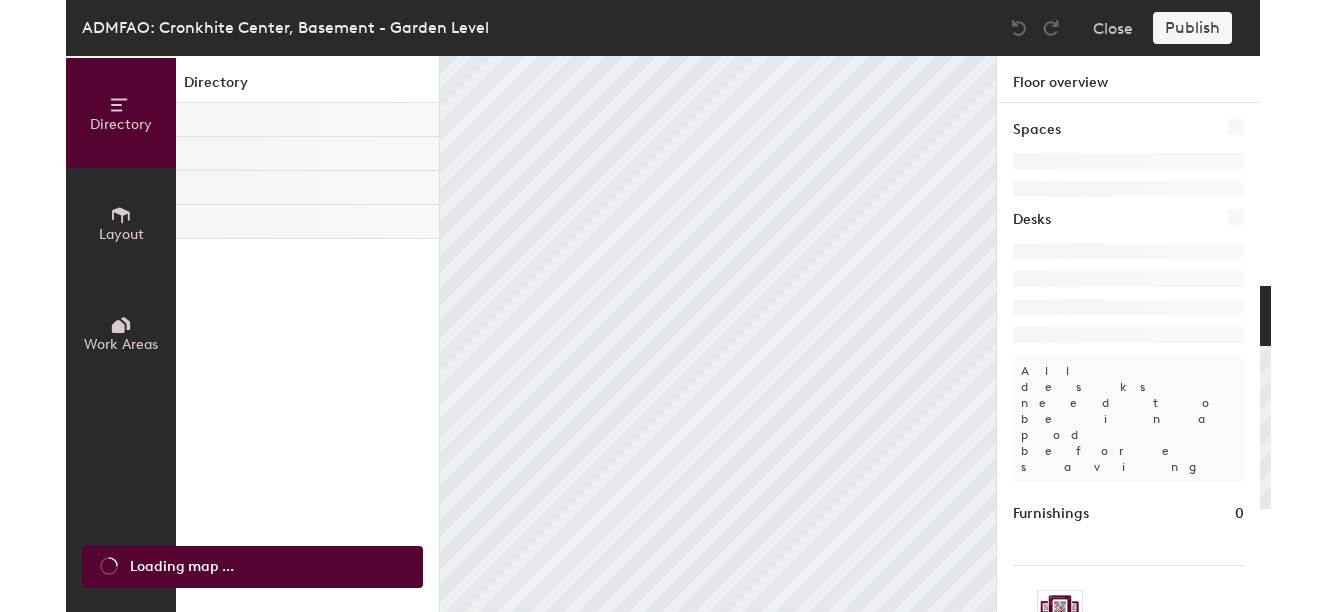 scroll, scrollTop: 0, scrollLeft: 0, axis: both 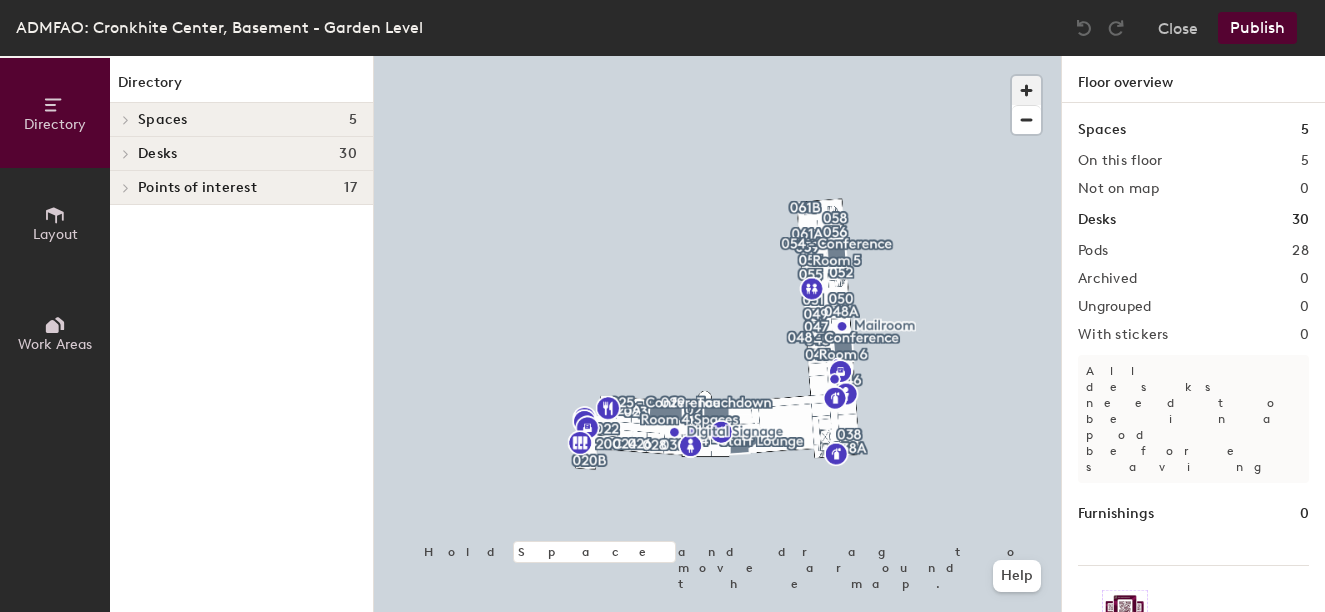 click 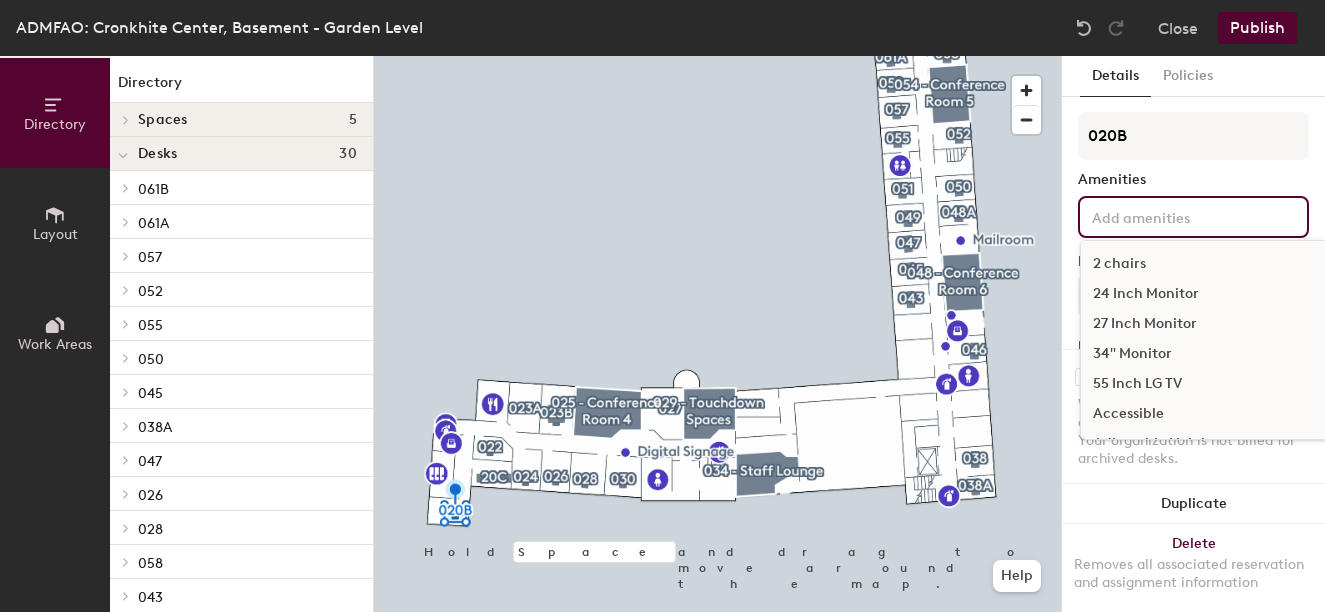 click 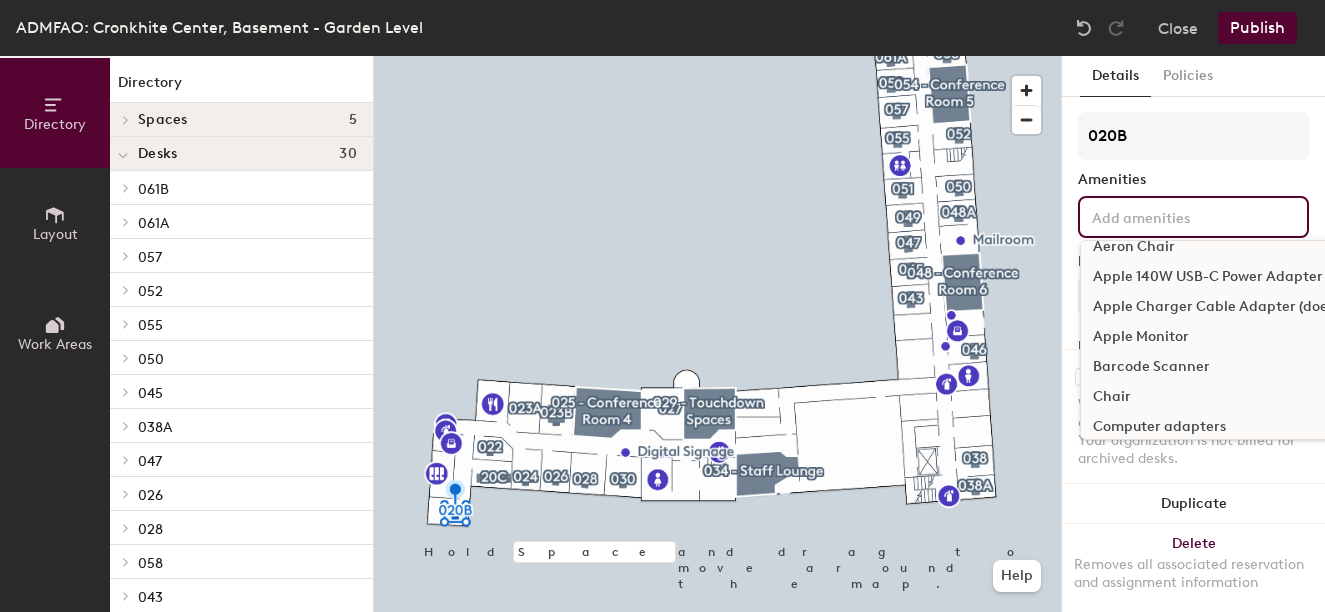 scroll, scrollTop: 300, scrollLeft: 0, axis: vertical 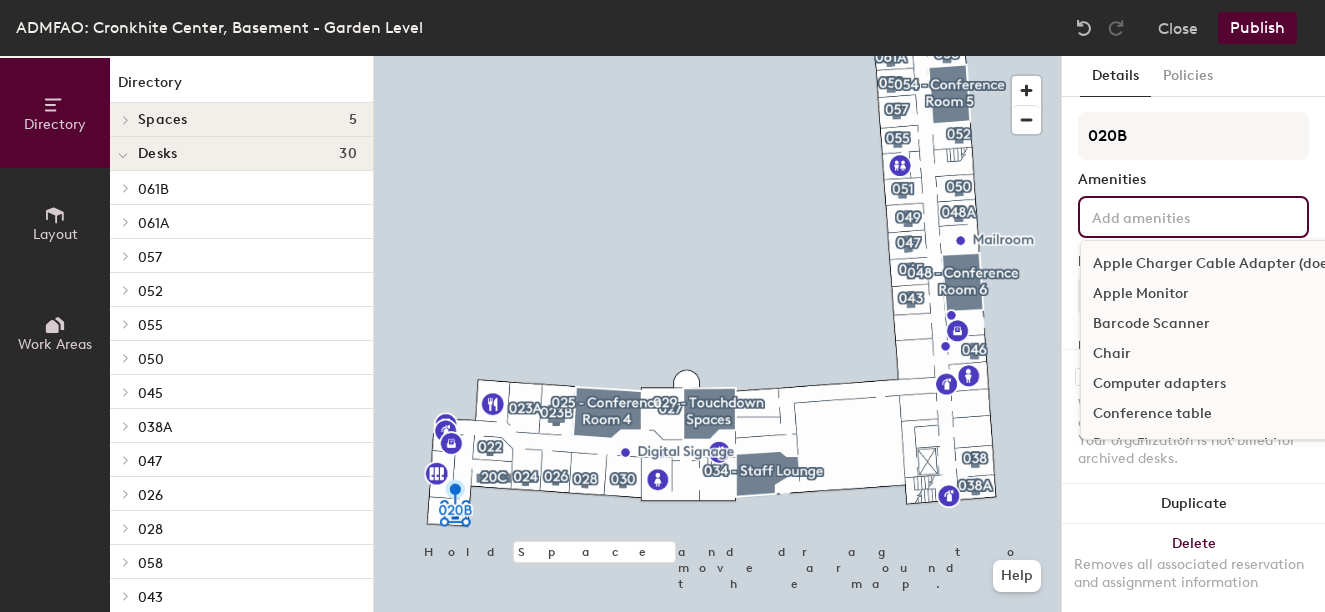 click on "Chair" 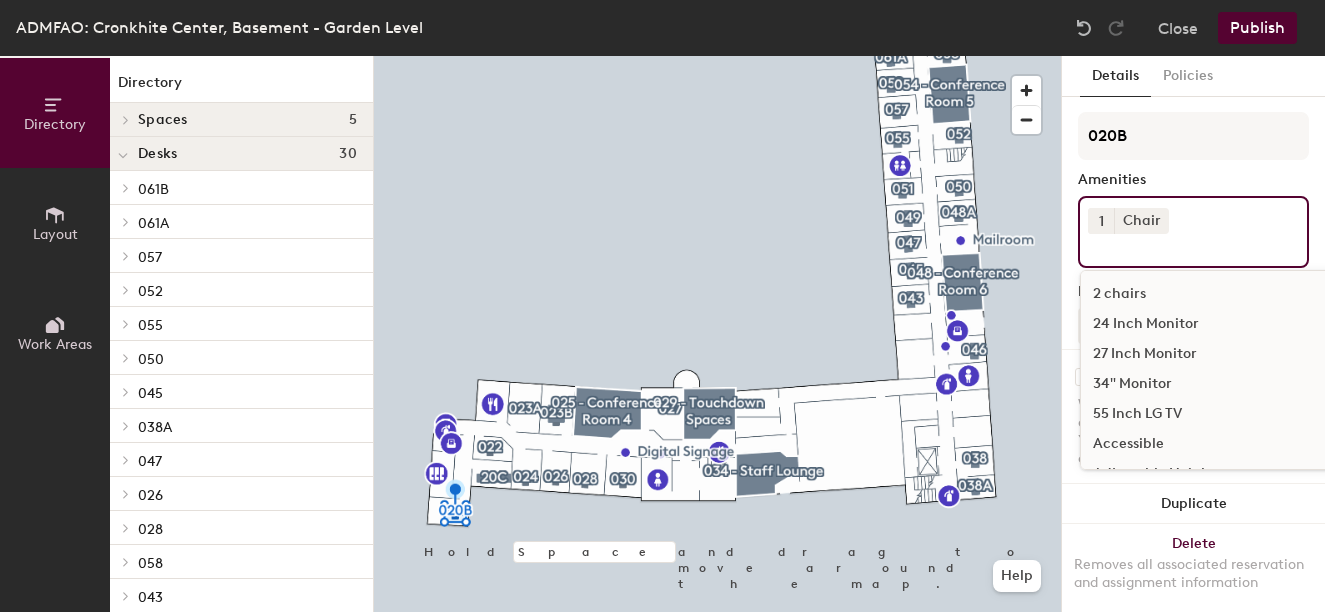 scroll, scrollTop: 100, scrollLeft: 0, axis: vertical 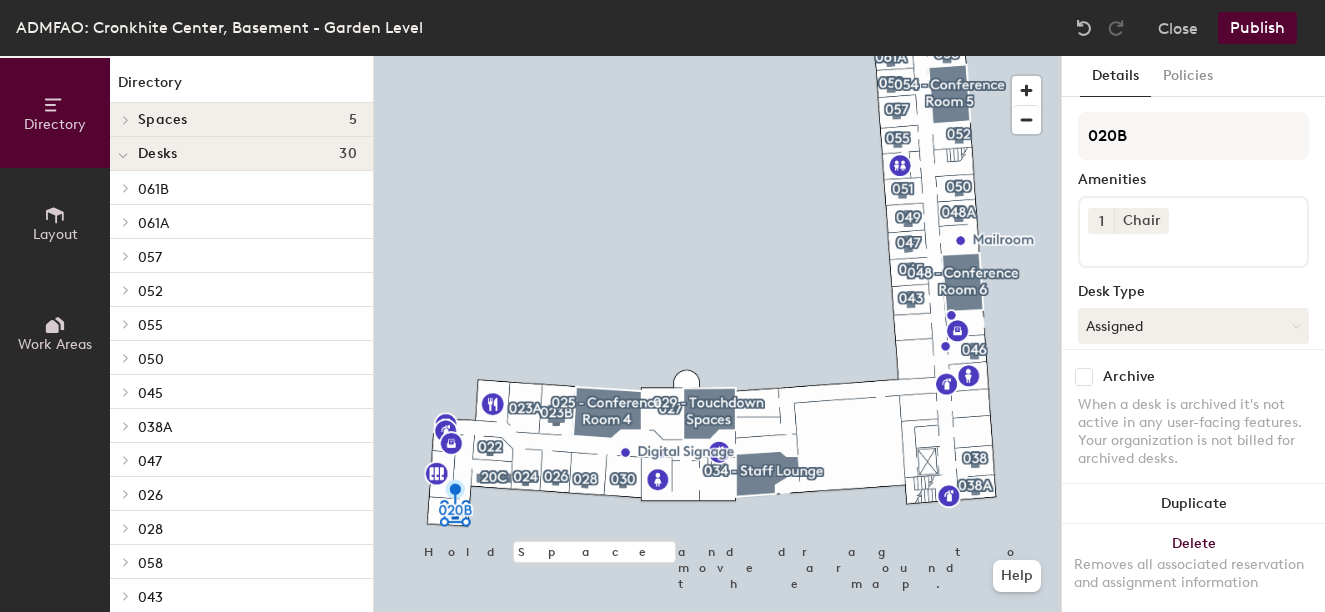 click on "Publish" 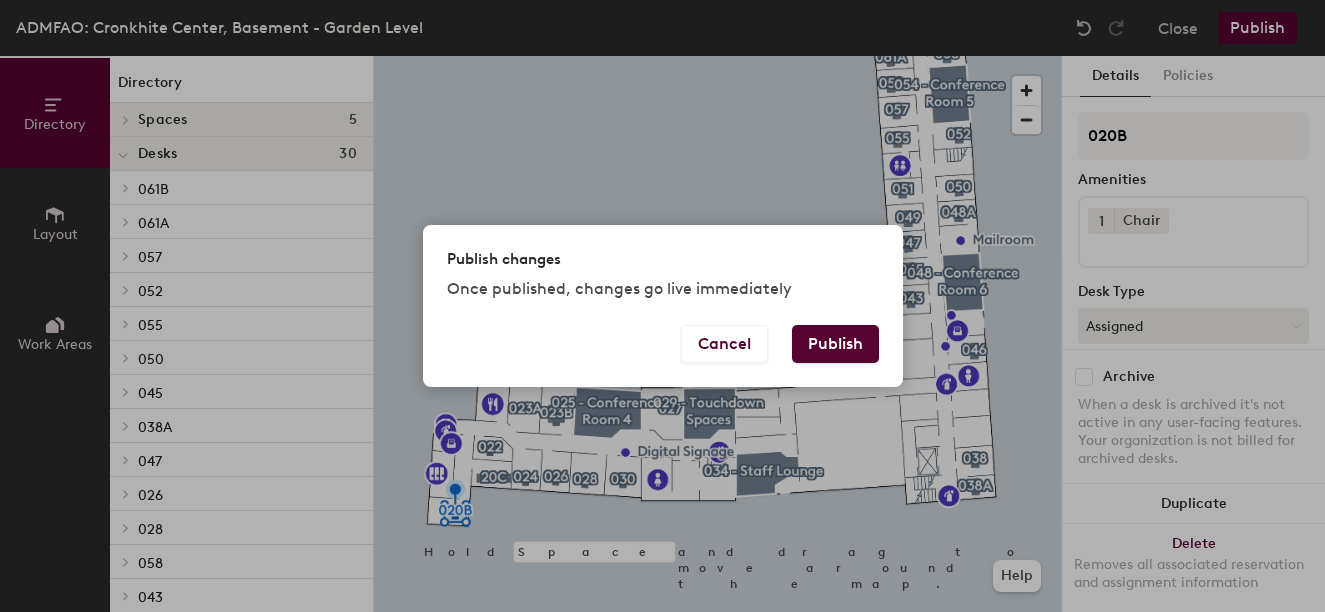 click on "Publish" at bounding box center (835, 344) 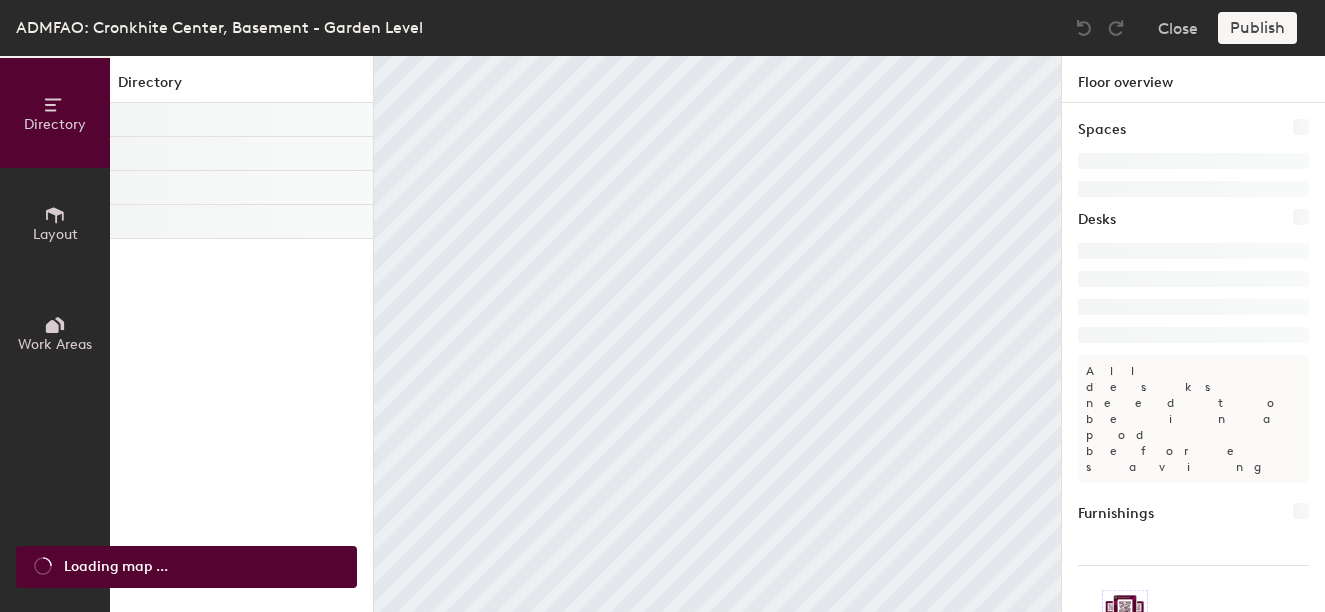 scroll, scrollTop: 0, scrollLeft: 0, axis: both 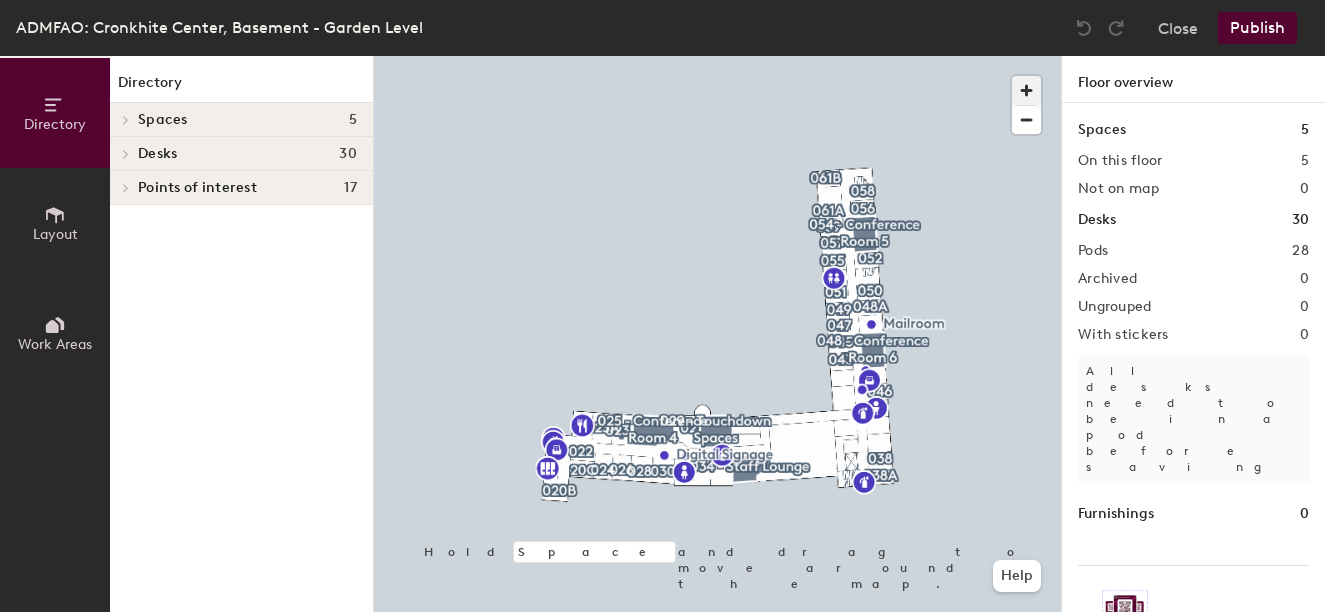 click 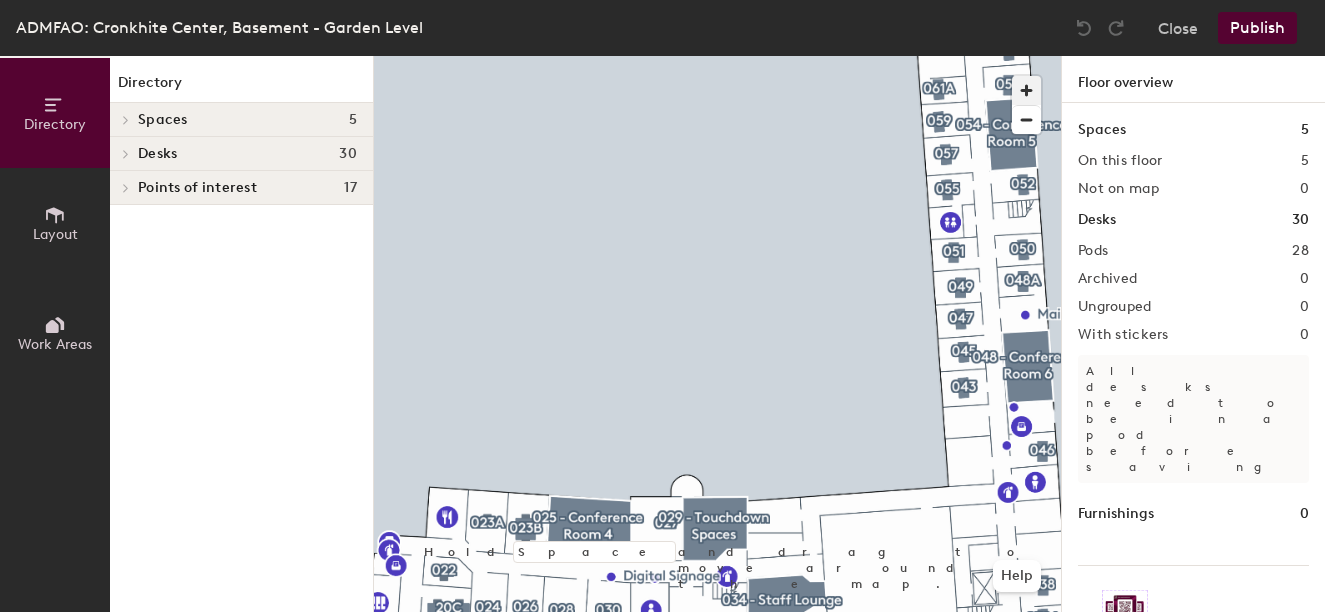 type 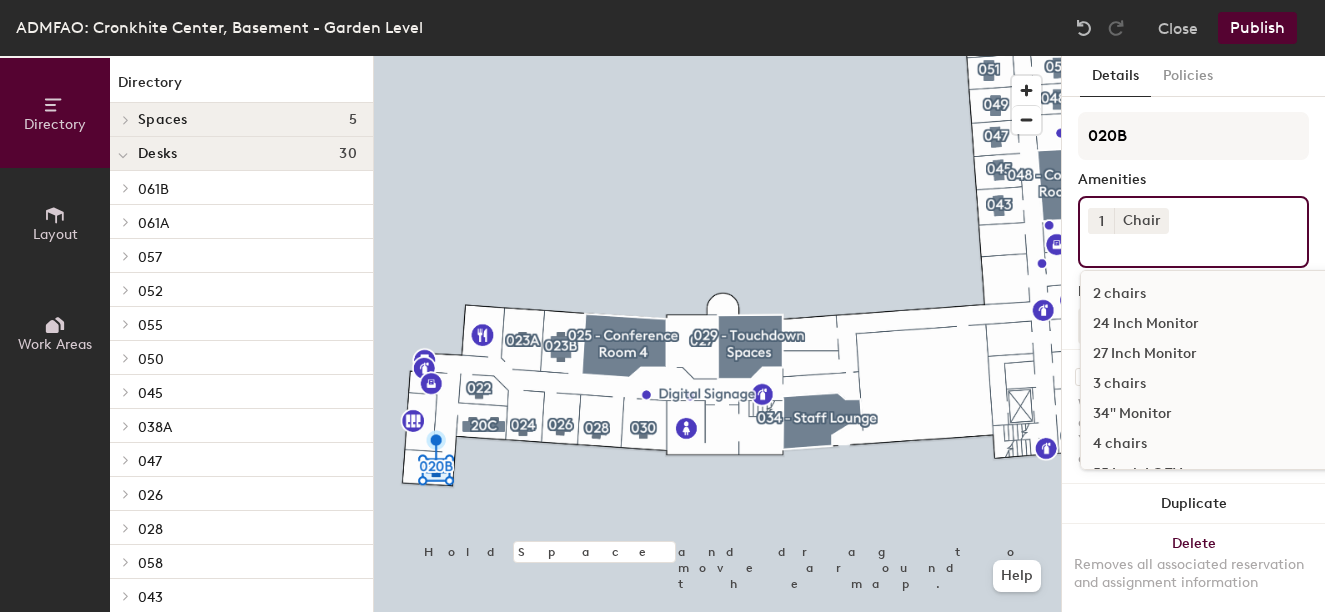 click on "1 Chair 2 chairs 24 Inch Monitor 27 Inch Monitor 3 chairs 34" Monitor 4  chairs 55 Inch LG TV Accessible Adjustable Height Adjustable Height Standing Desk Aeron Chair Apple 140W USB-C Power Adapter Apple Charger Cable Adapter (doesn't work with newer models) Apple Monitor Barcode Scanner Computer adapters Conference table Desk - Fixed, Non-adjustable Desktop Computer Docking Station Dual Monitors Ergonomic keyboard Exterior Window HDMI cable Headset Interior Window Keyboard Keyboard Tray Under Desk Laptop Stand LG Monitor (PC or Mac compatible) Logitech Camera and Speaker MAC Dual Extended MAC/PC Compatible Monitor Mouse Owl devices with built-in microphone and a 360 camera Phone Printer Room whiteboard Seating for 4 Single Monitor Smart TV with Touch Panel sofa Soundproof Speakers Standing Desk Converter Sunlight Thunderbolt 3 (USB-C) to Thunderbolt 2 Adapter Universal dock for Windows or Mac laptop VIZIO TV web camera Wireless Mouse and Keyboard" 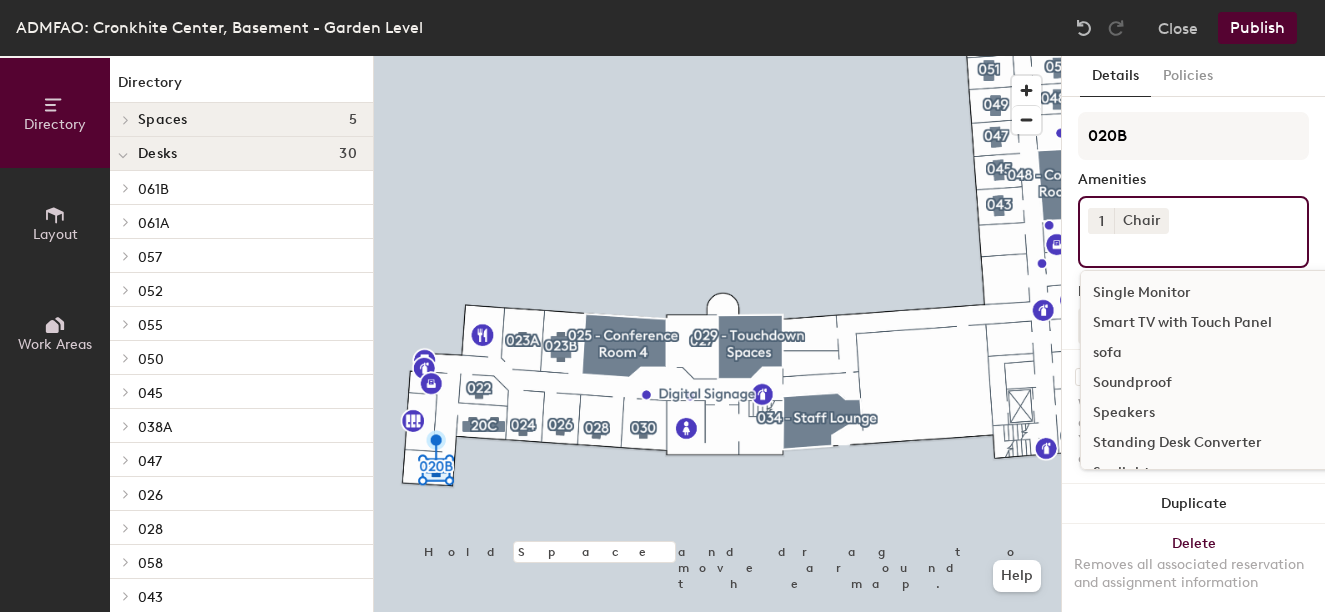 scroll, scrollTop: 1200, scrollLeft: 0, axis: vertical 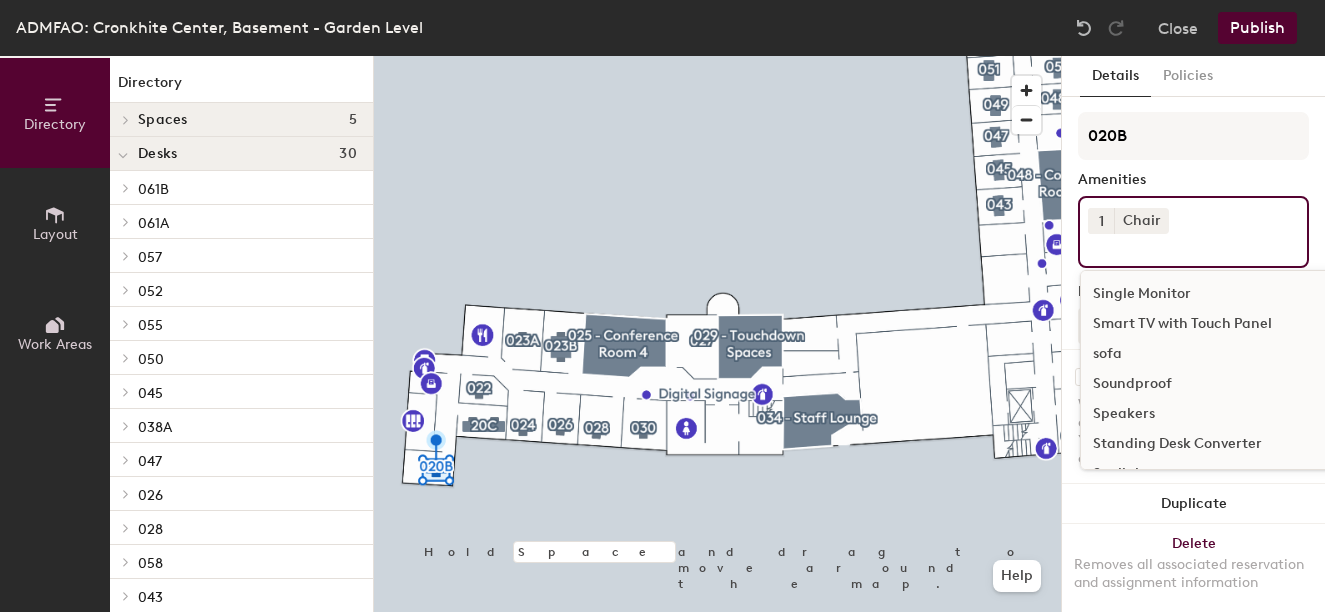 click on "sofa" 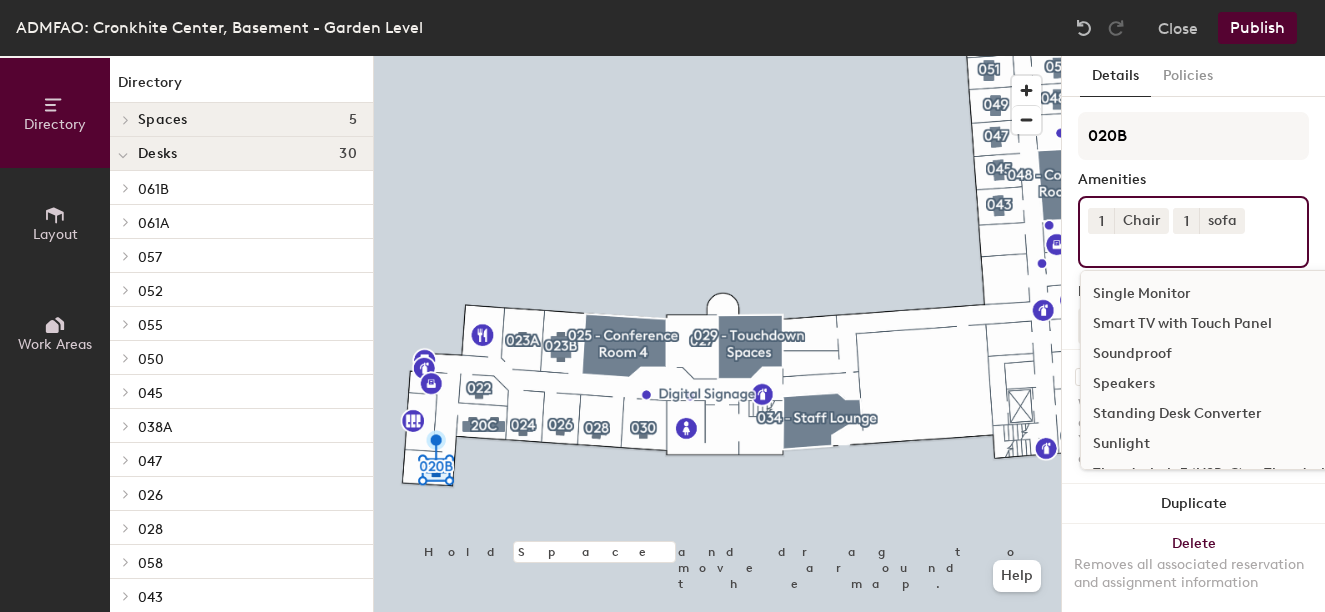 click on "Publish" 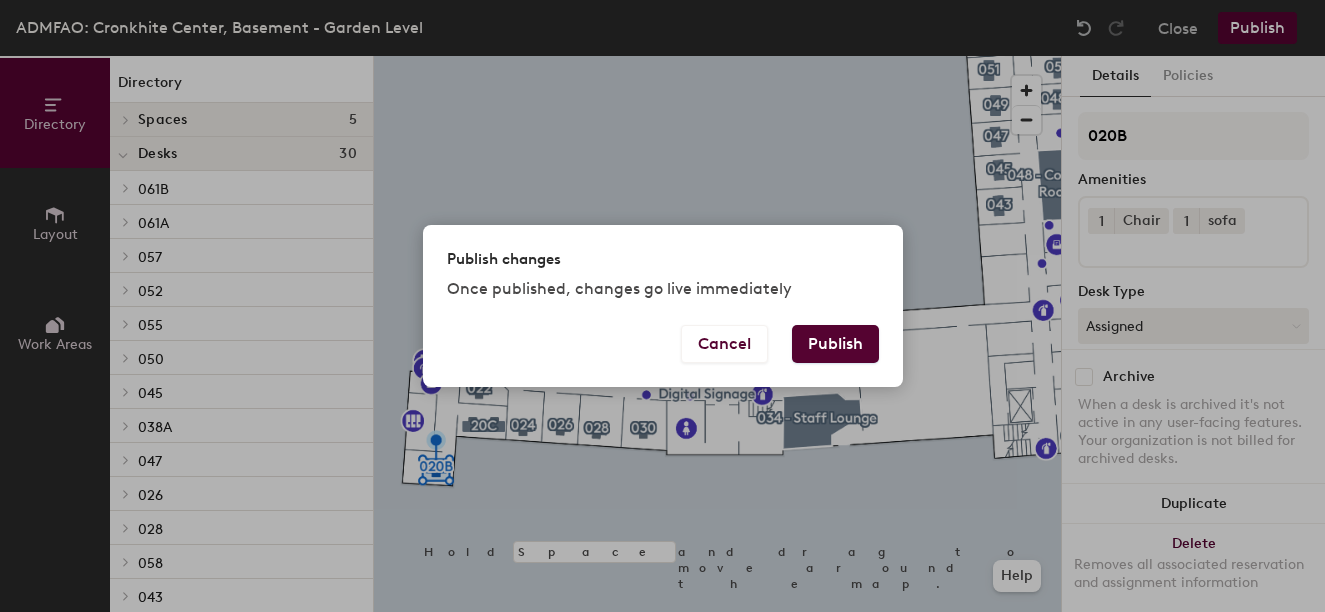 click on "Publish" at bounding box center (835, 344) 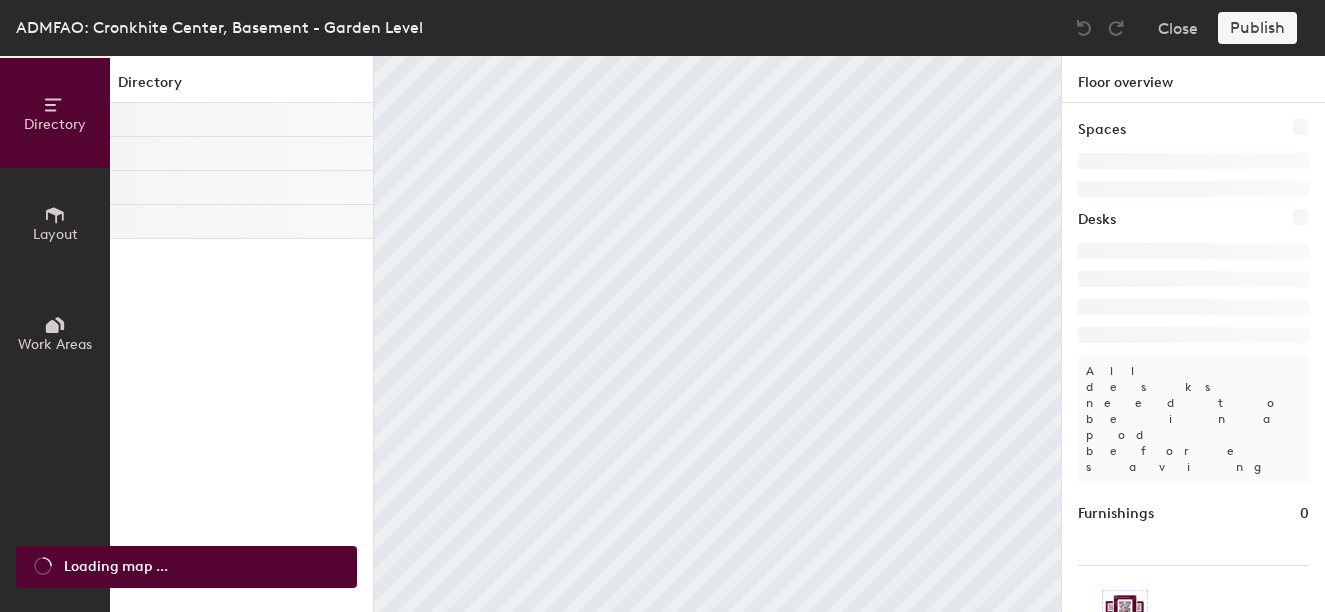 scroll, scrollTop: 0, scrollLeft: 0, axis: both 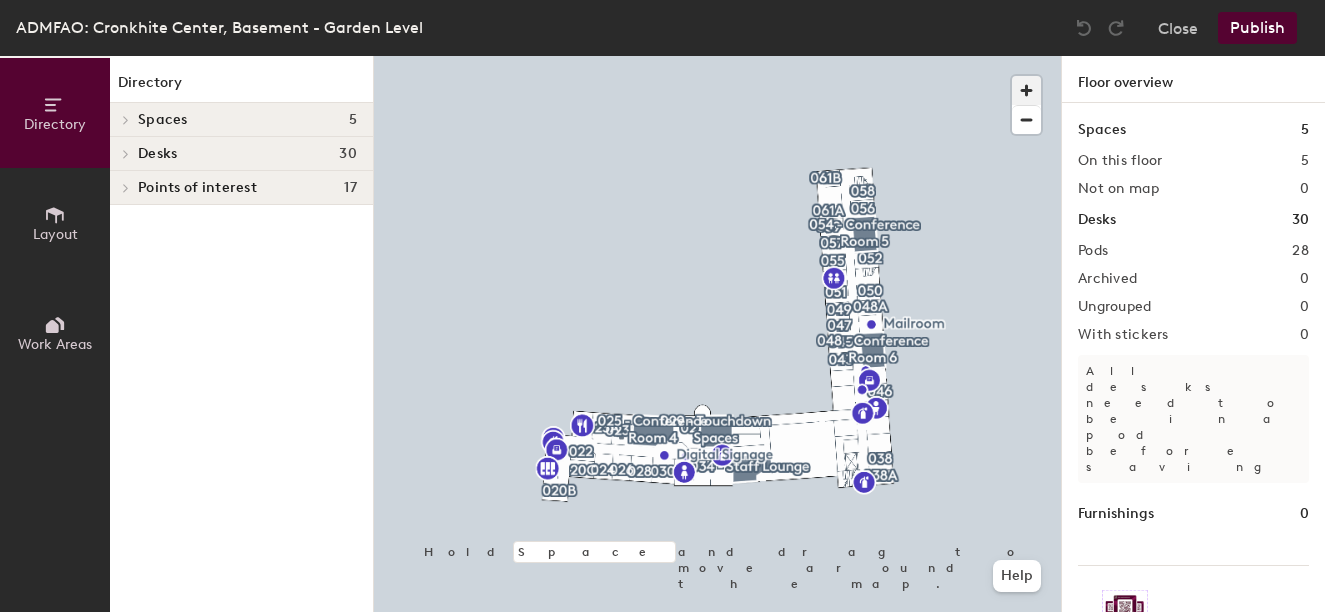 click 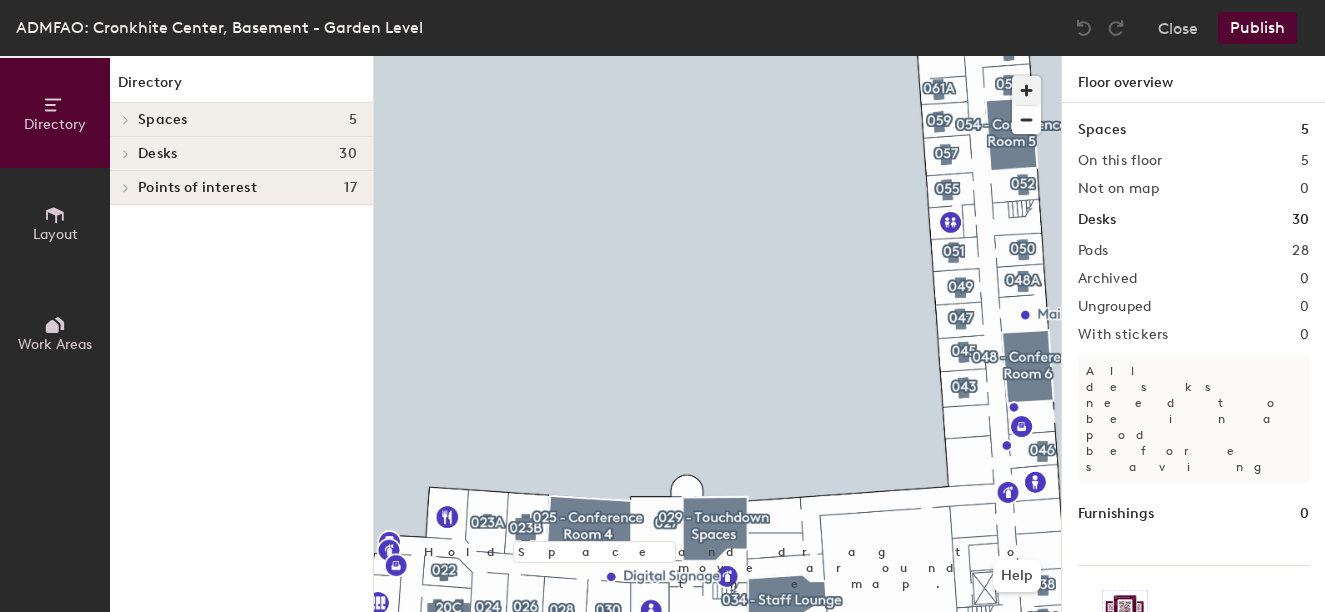 type 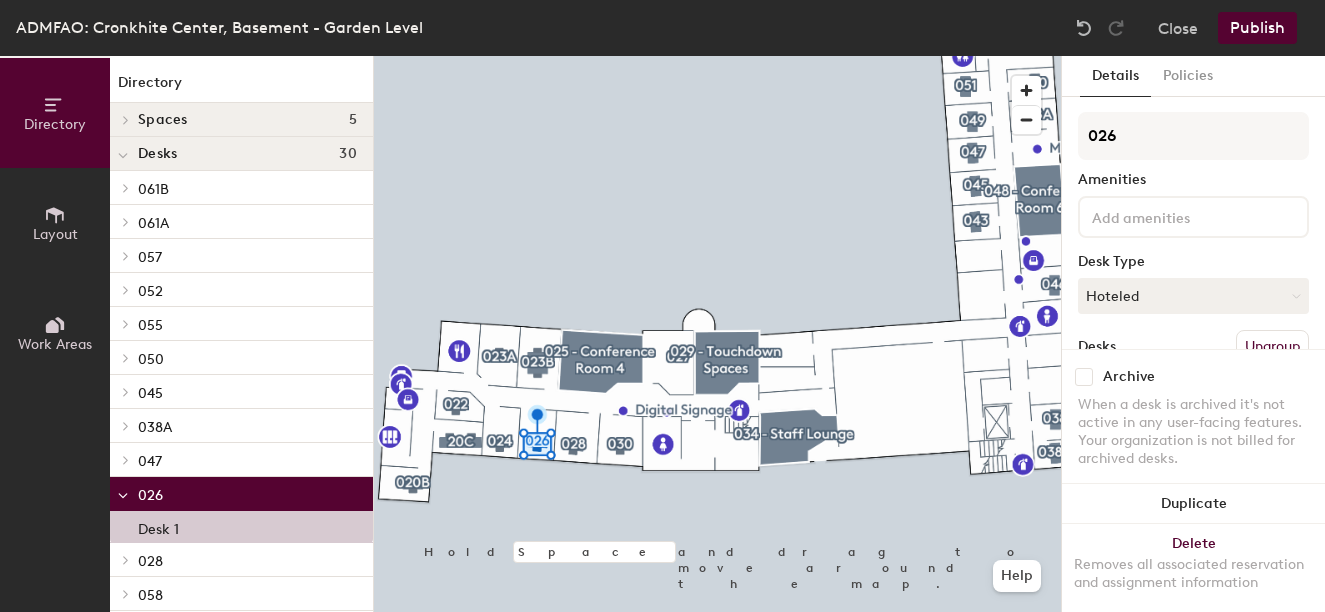 click 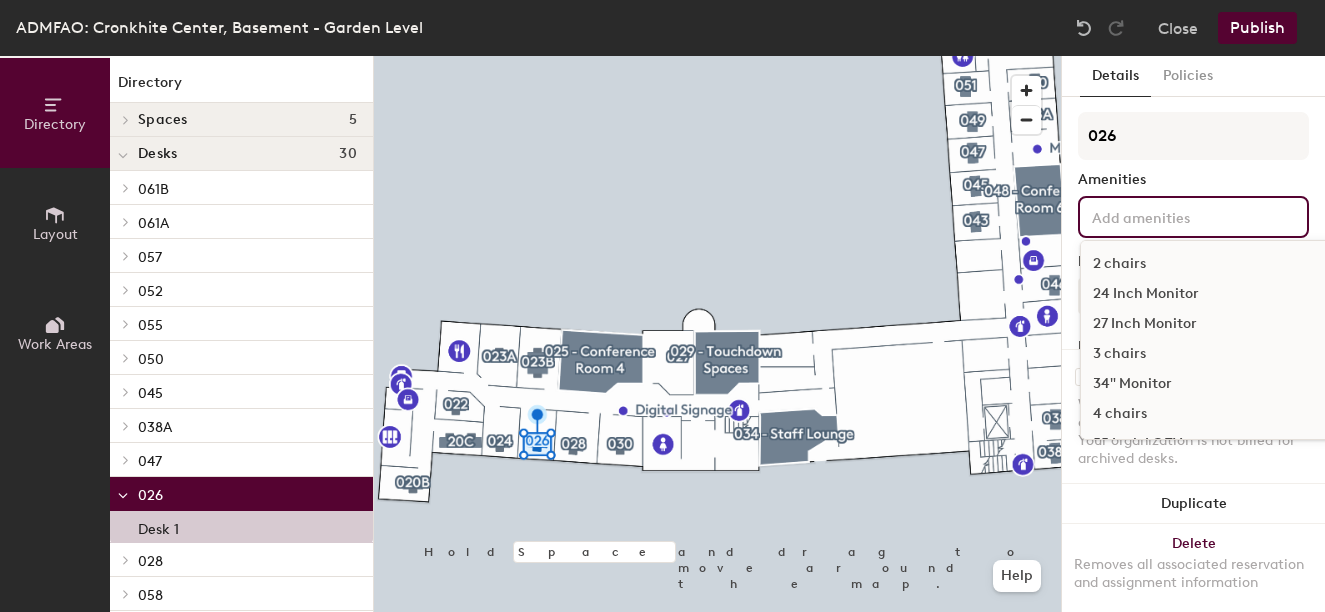 click on "2 chairs" 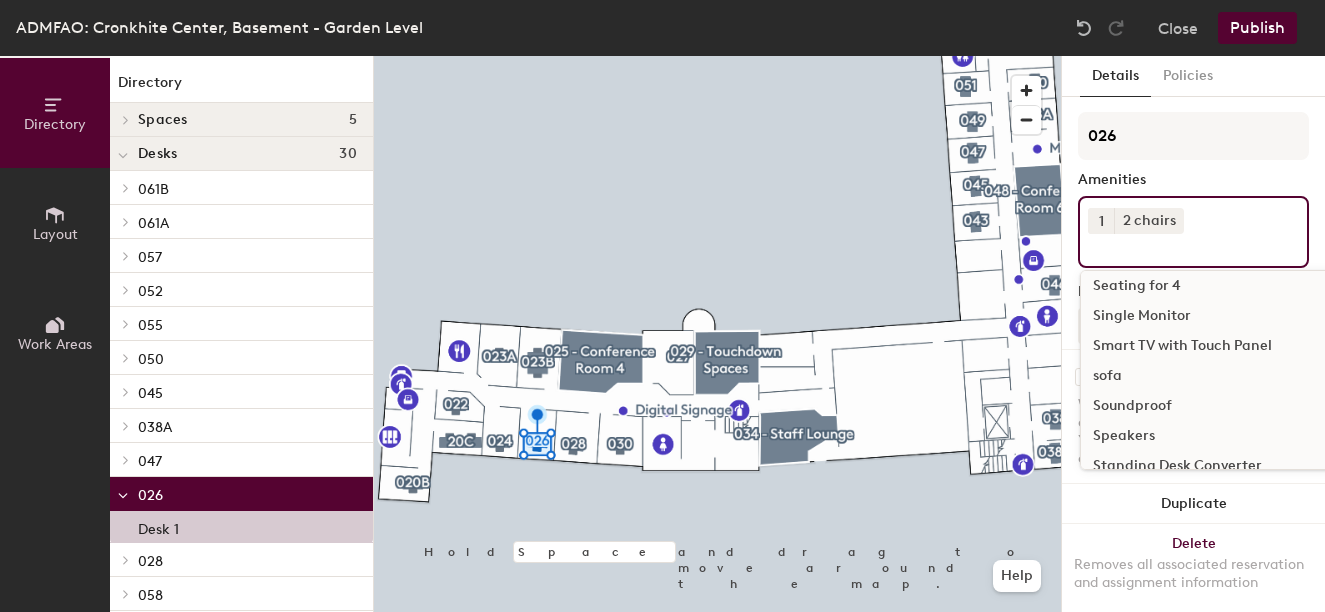 scroll, scrollTop: 1078, scrollLeft: 0, axis: vertical 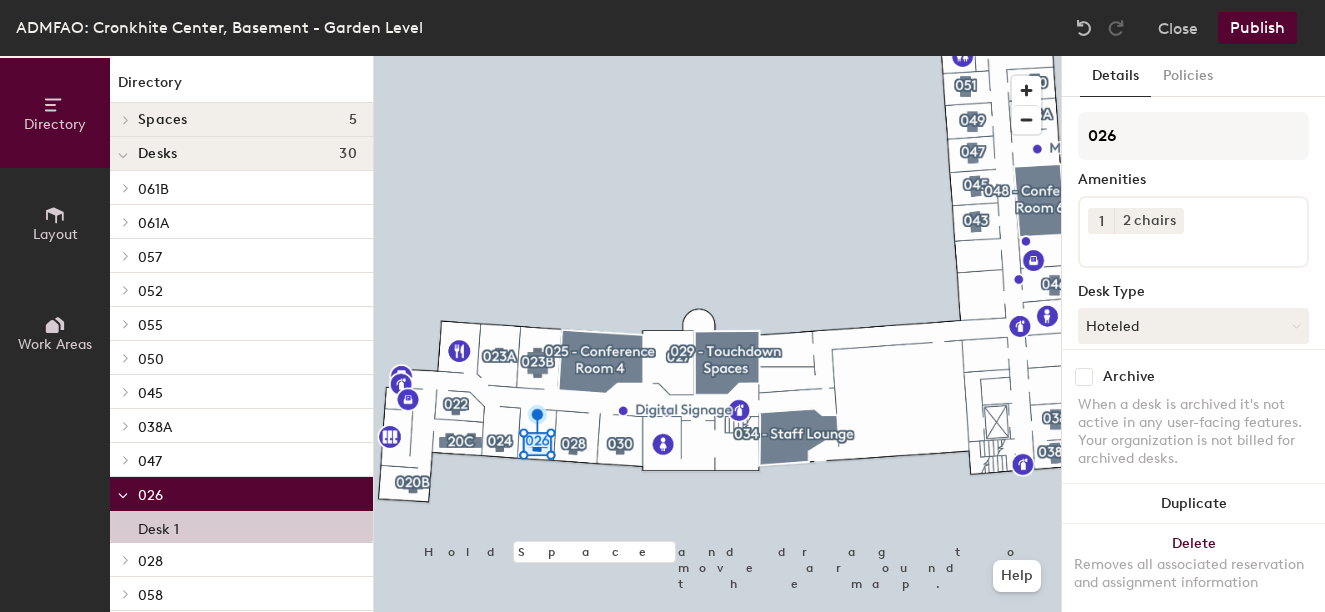 click on "Publish" 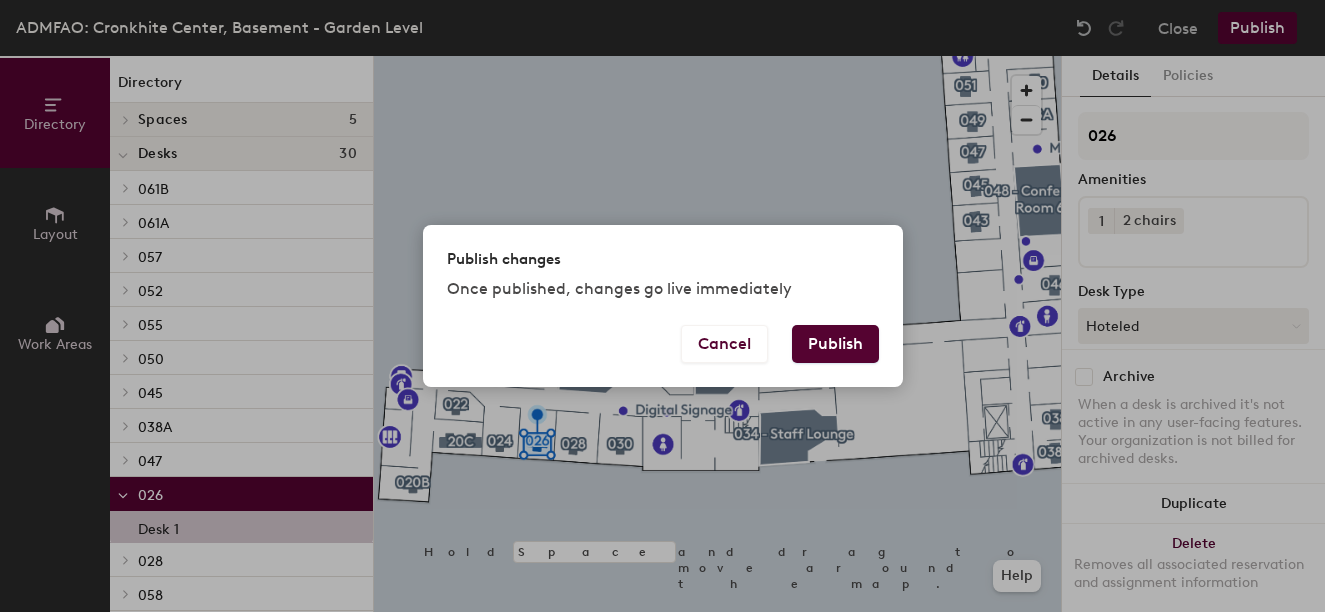 click on "Publish" at bounding box center [835, 344] 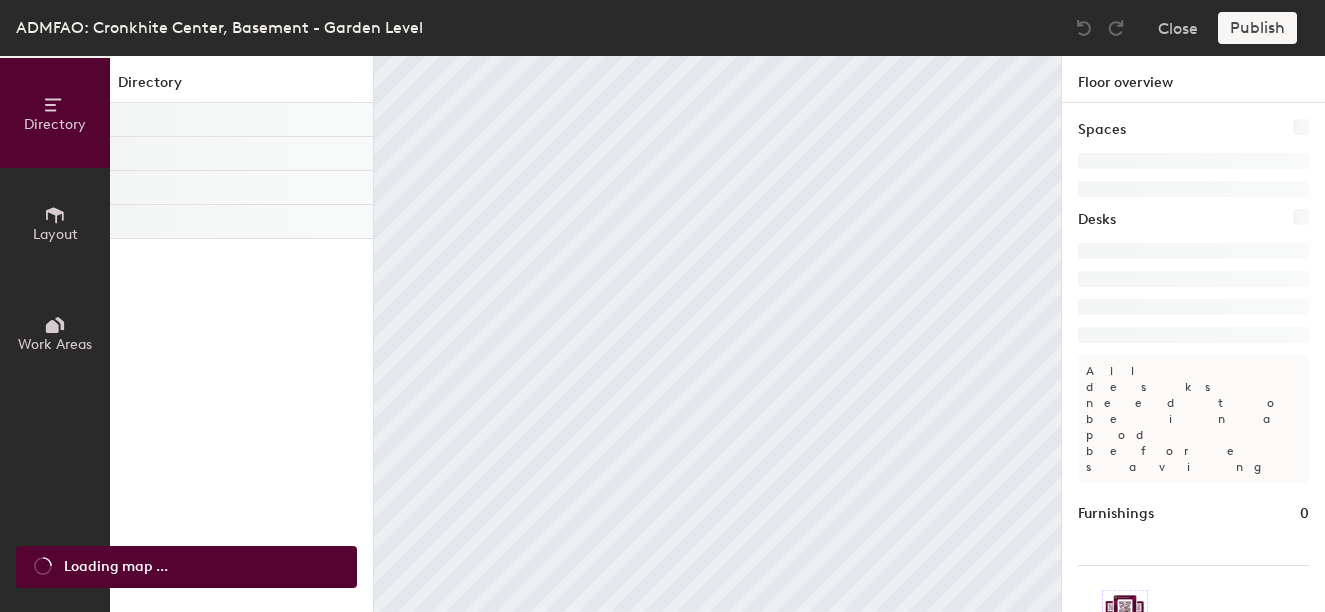 scroll, scrollTop: 0, scrollLeft: 0, axis: both 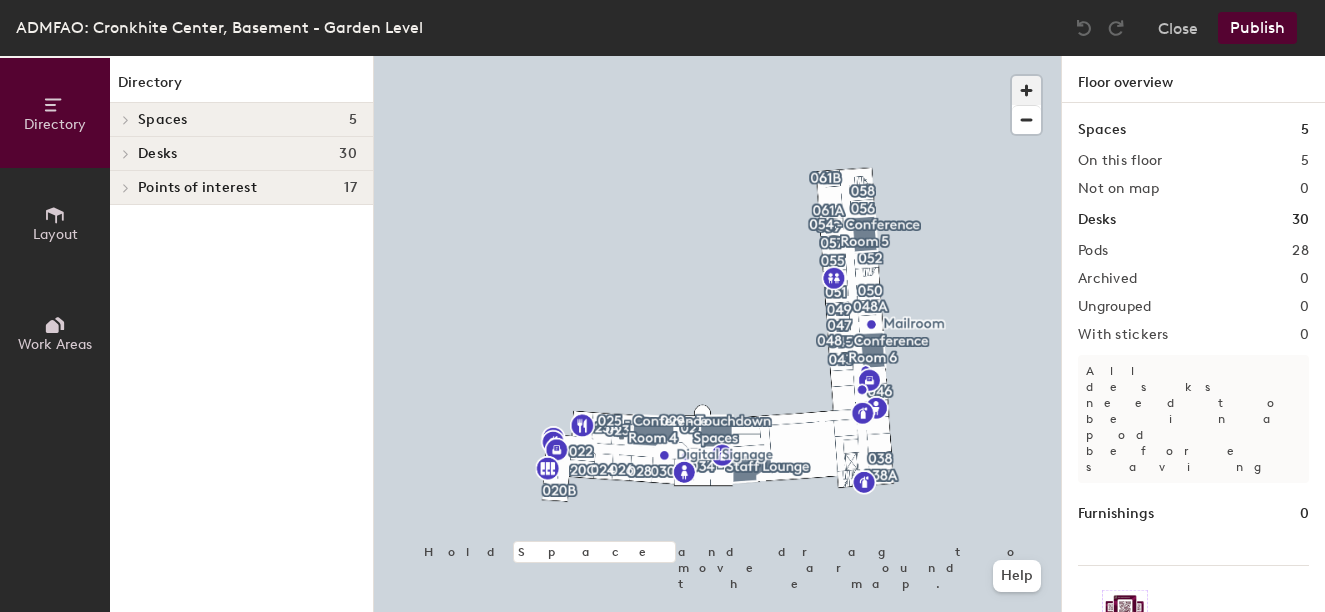click 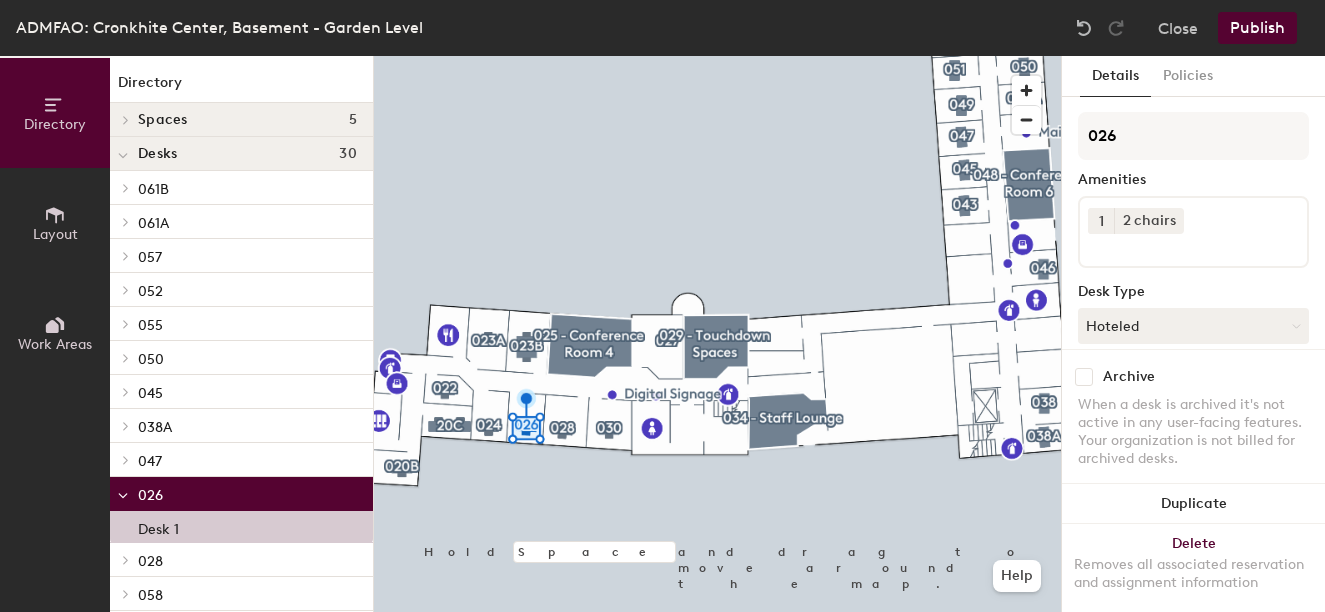 click on "1 2 chairs" 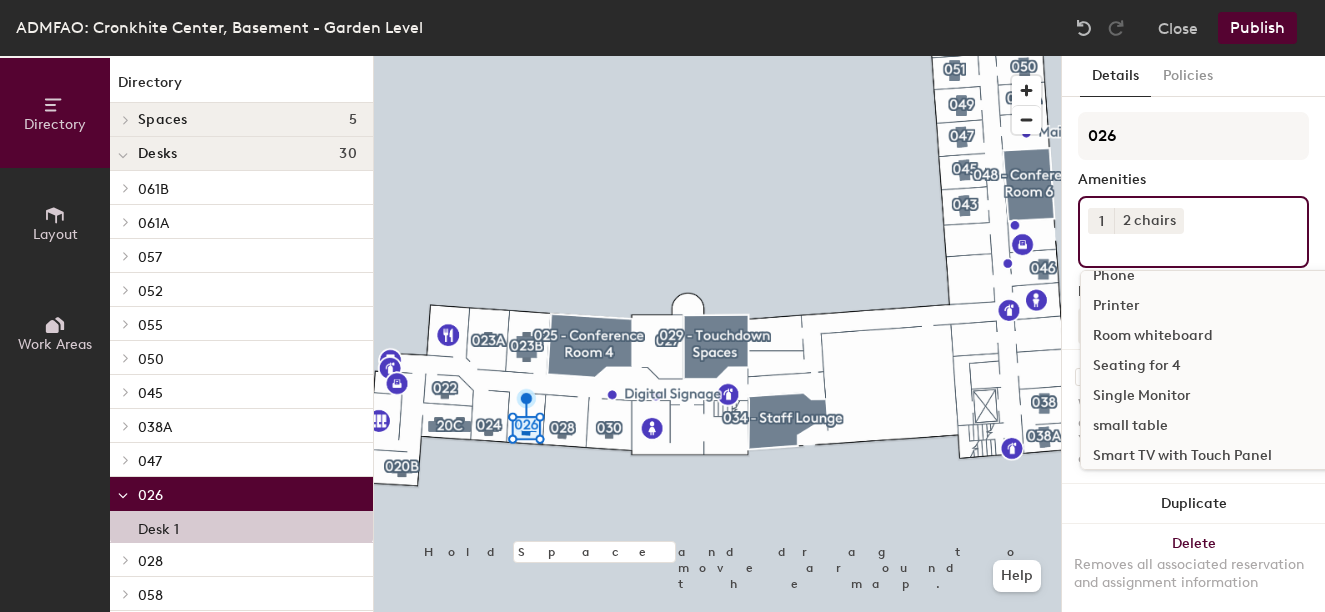 scroll, scrollTop: 1100, scrollLeft: 0, axis: vertical 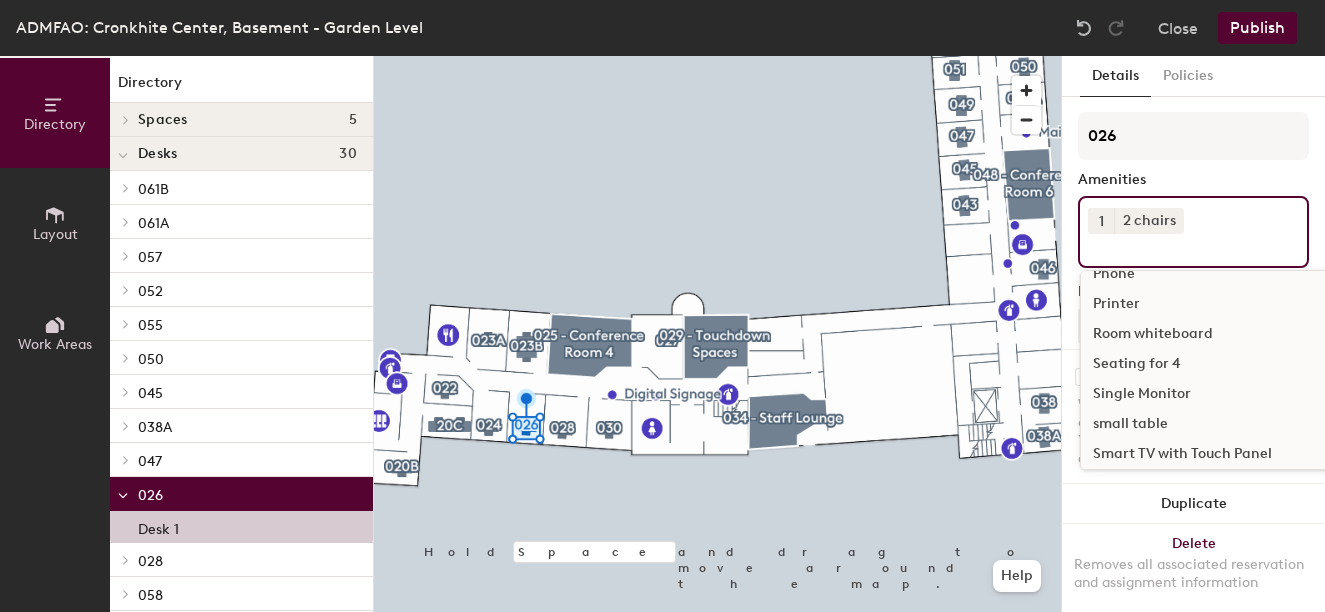 click on "small table" 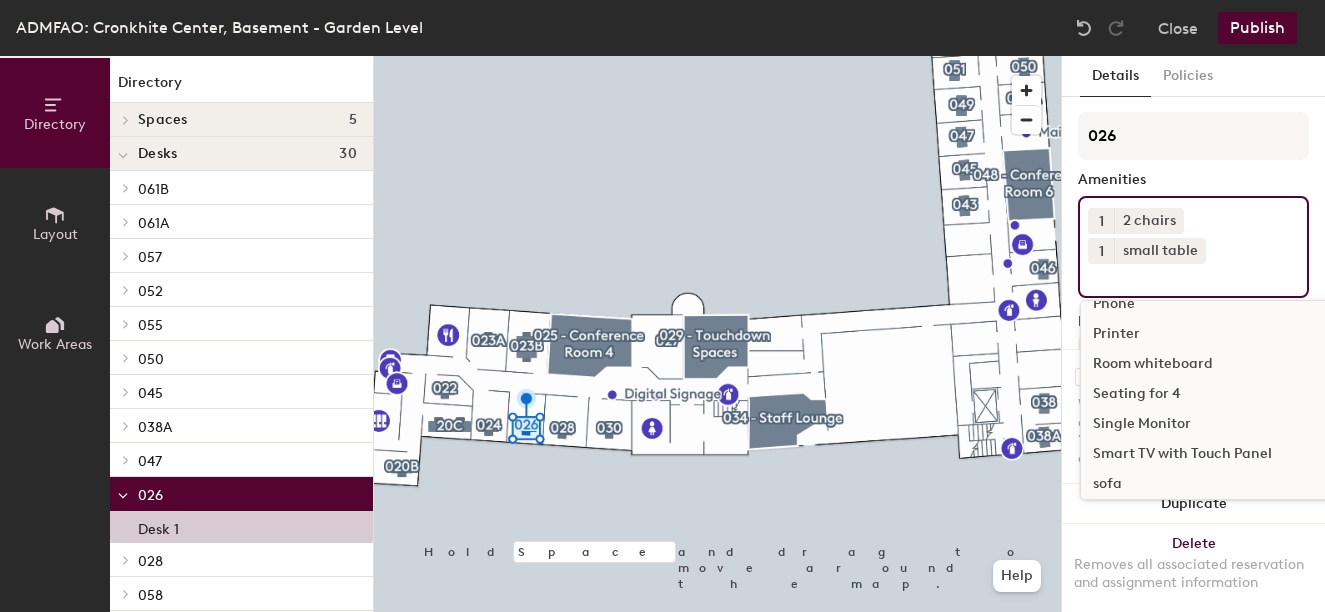 click on "Publish" 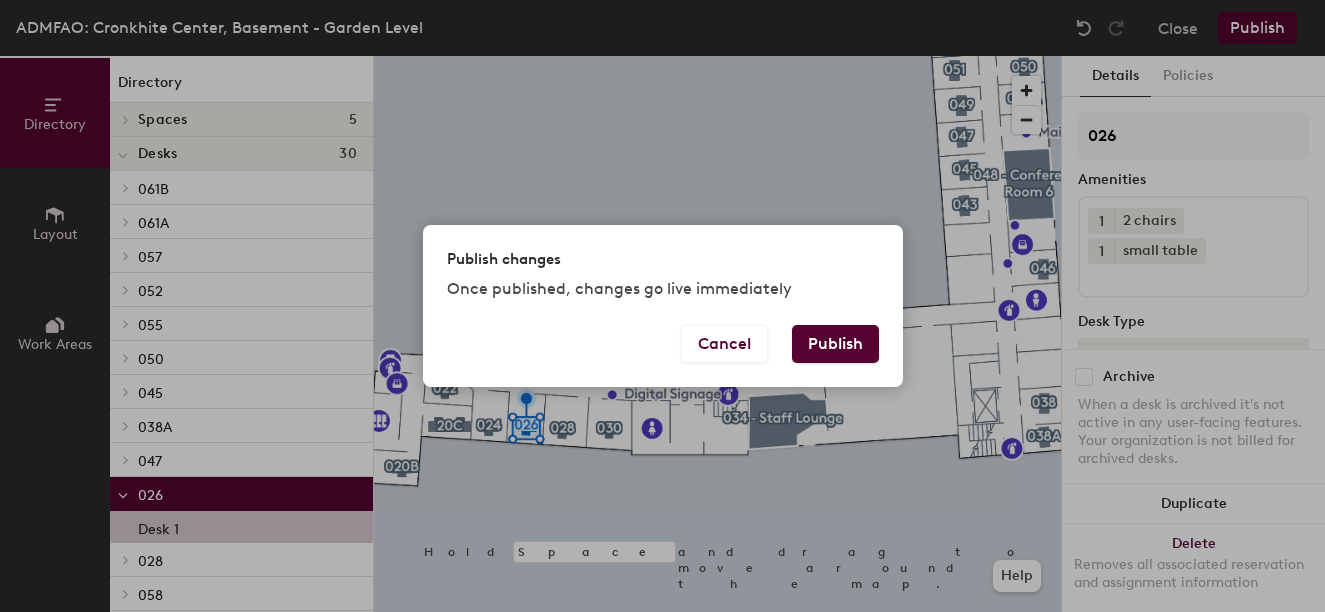 click on "Publish" at bounding box center (835, 344) 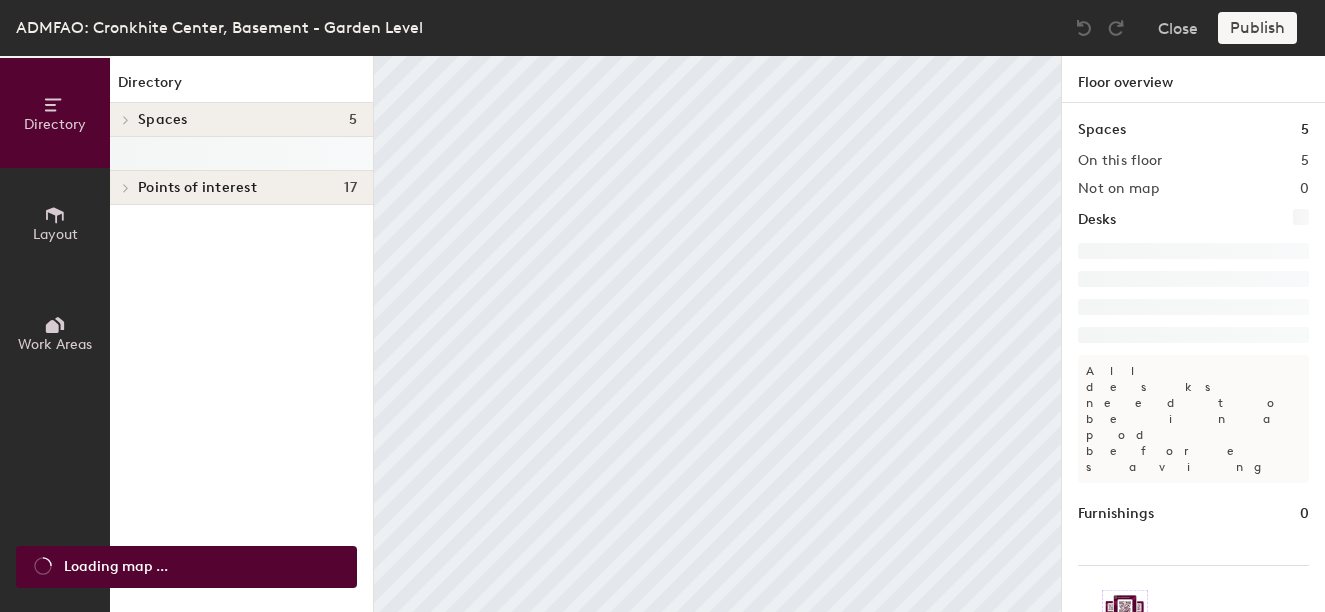 scroll, scrollTop: 0, scrollLeft: 0, axis: both 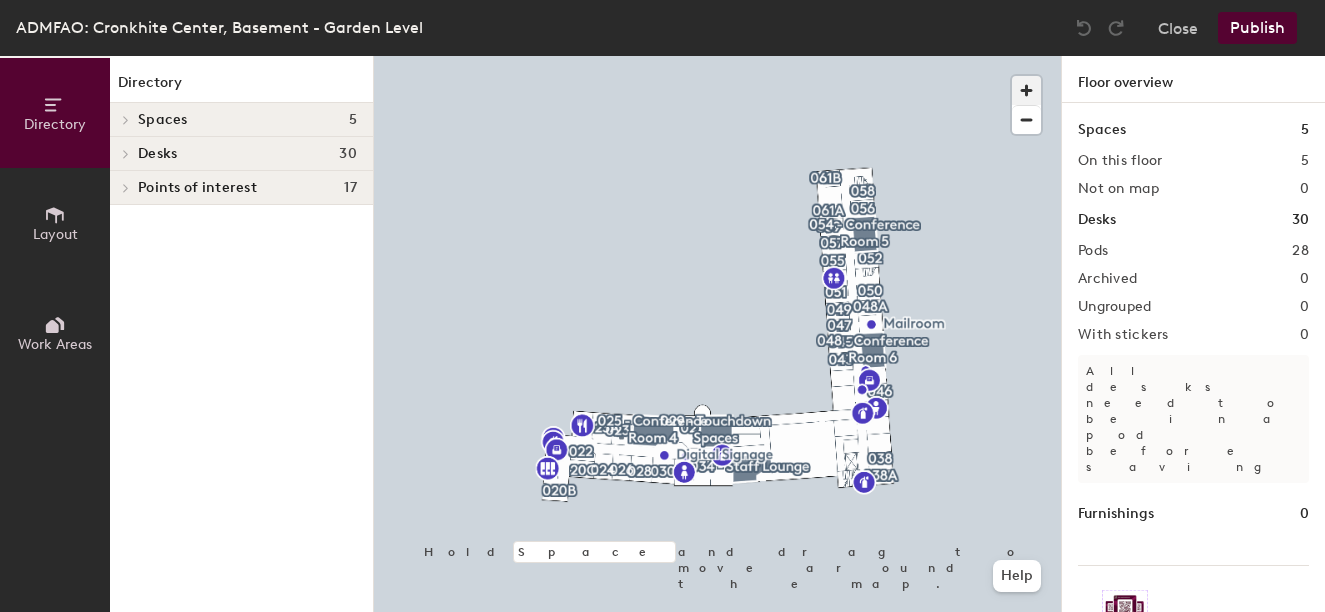 click 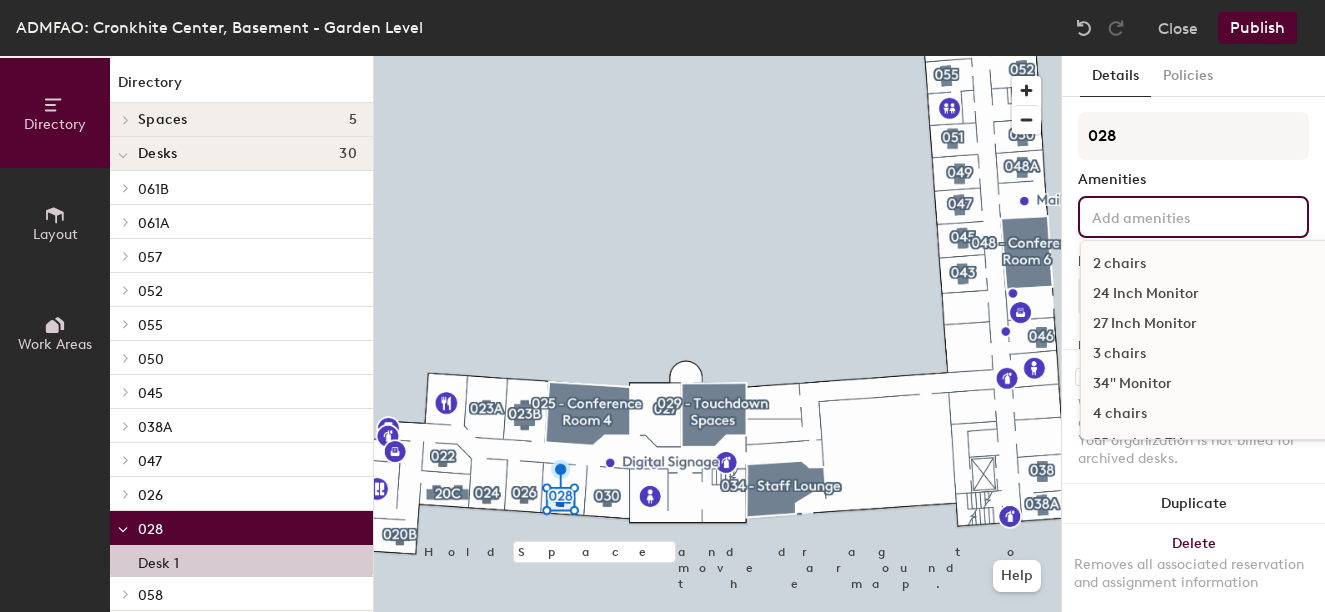 click 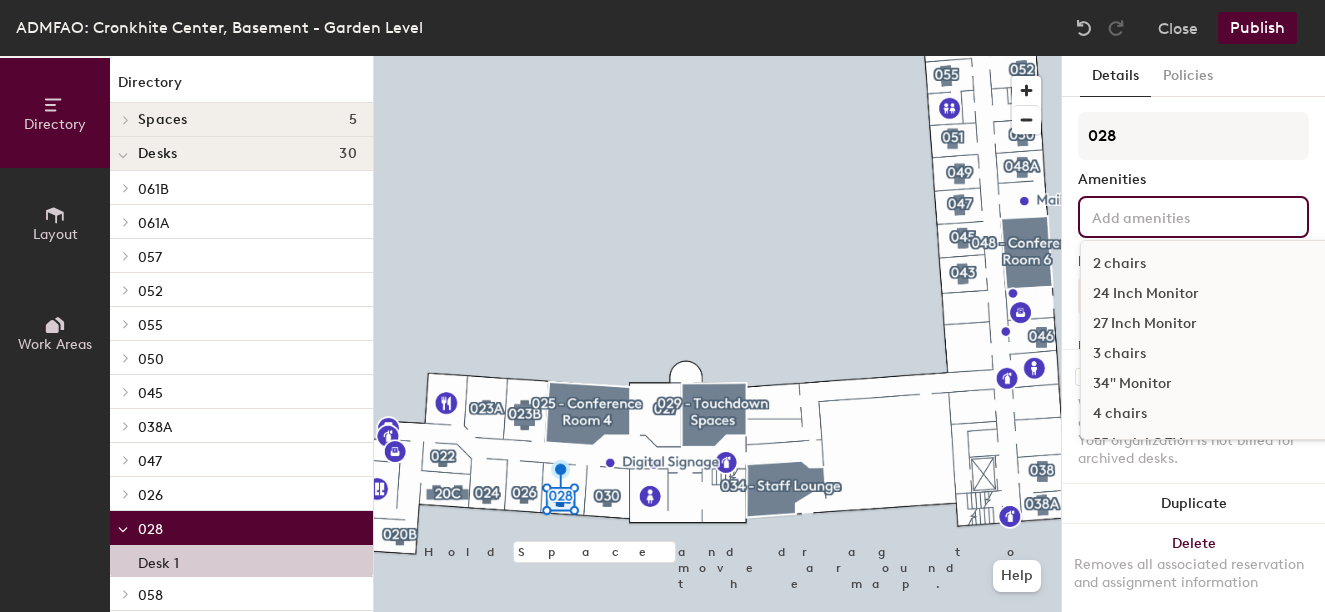 click on "4  chairs" 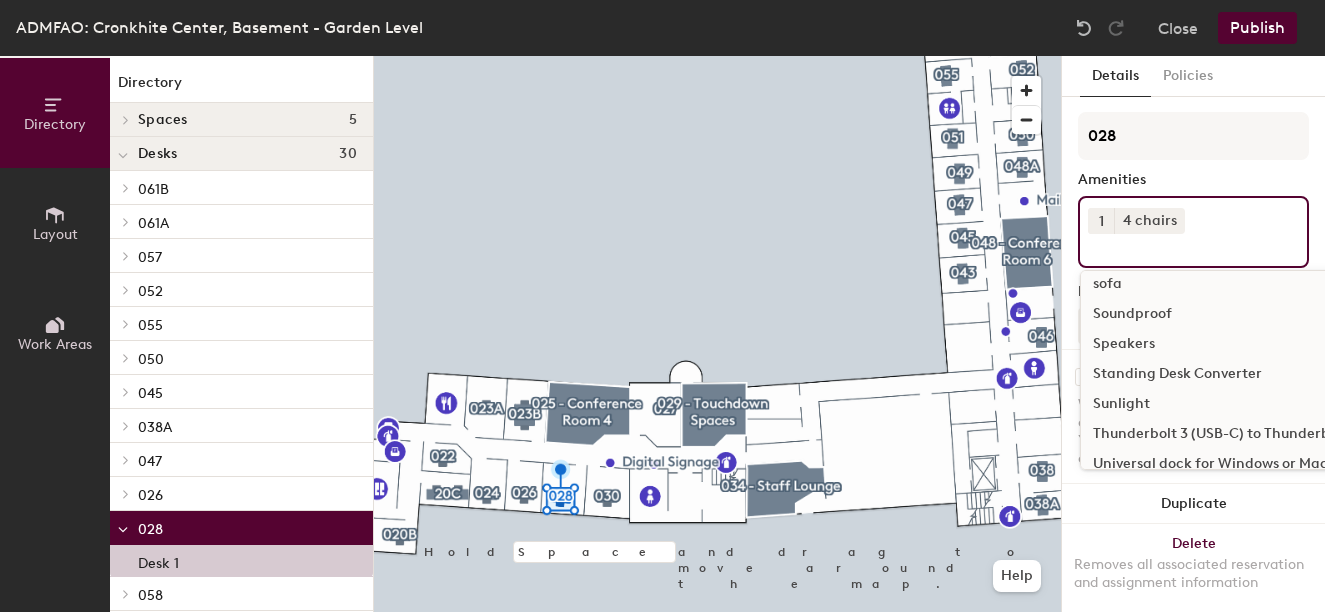 scroll, scrollTop: 1200, scrollLeft: 0, axis: vertical 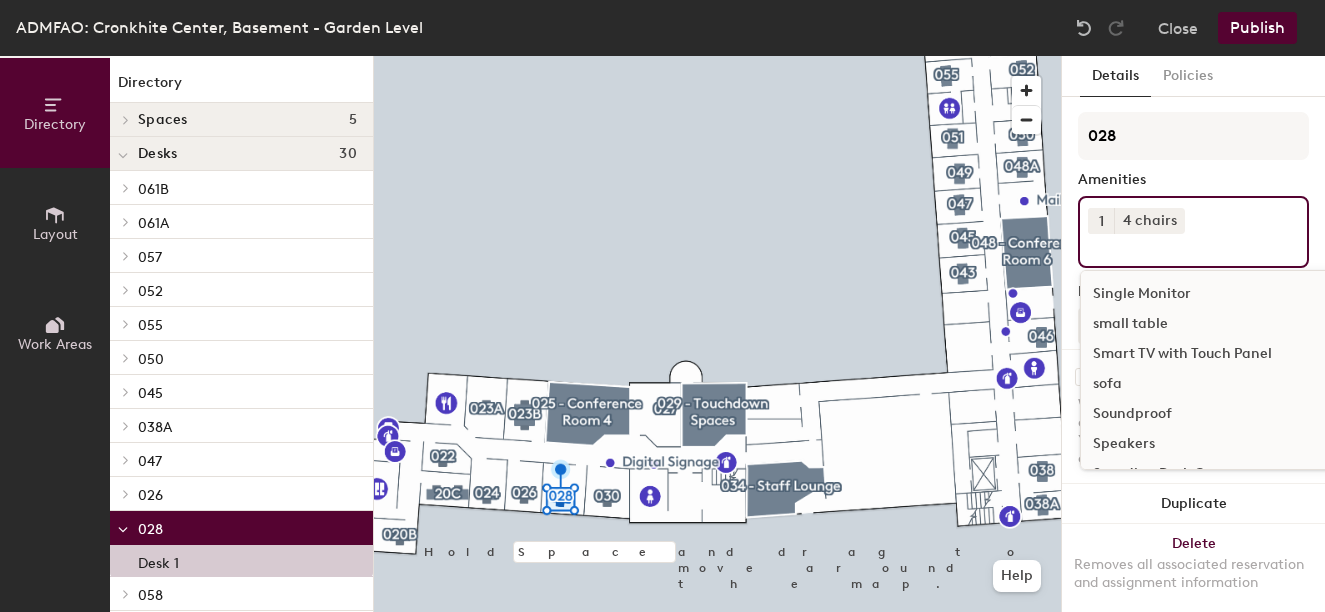 click on "small table" 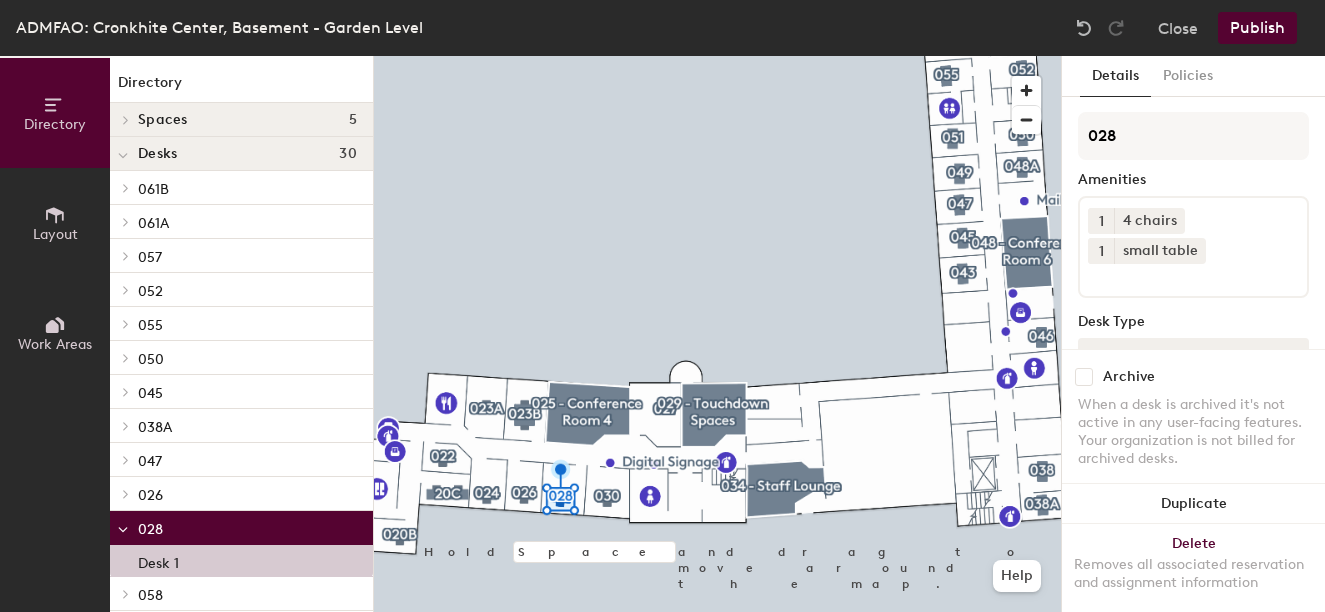 click on "Publish" 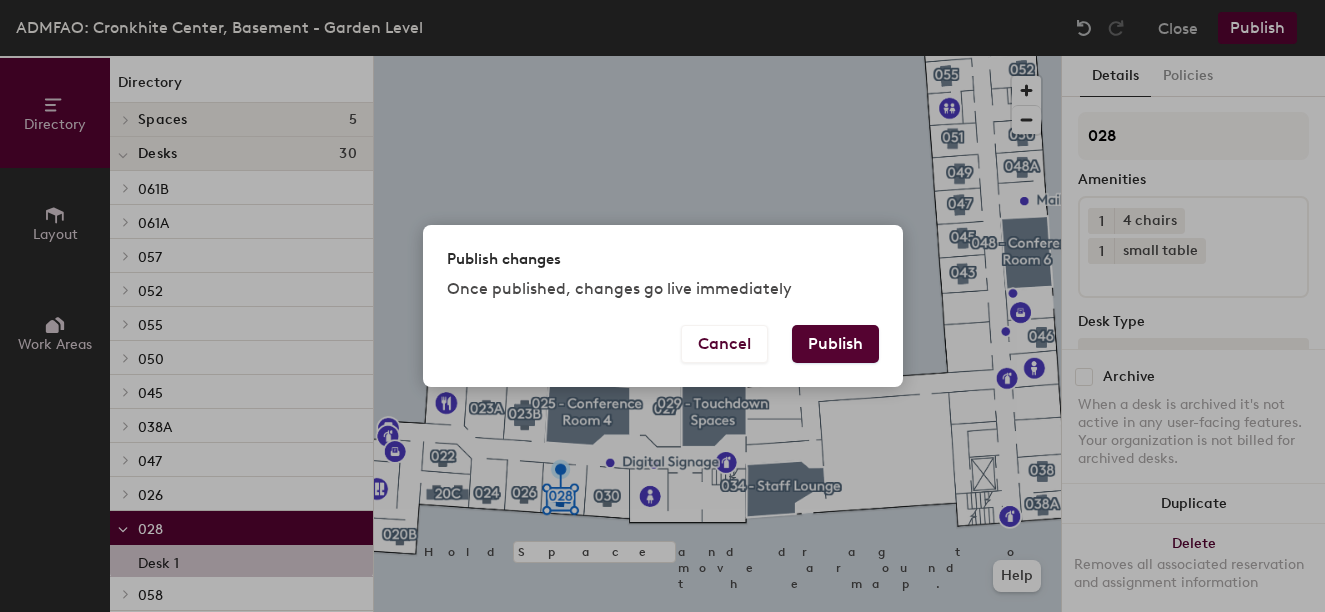 click on "Publish" at bounding box center (835, 344) 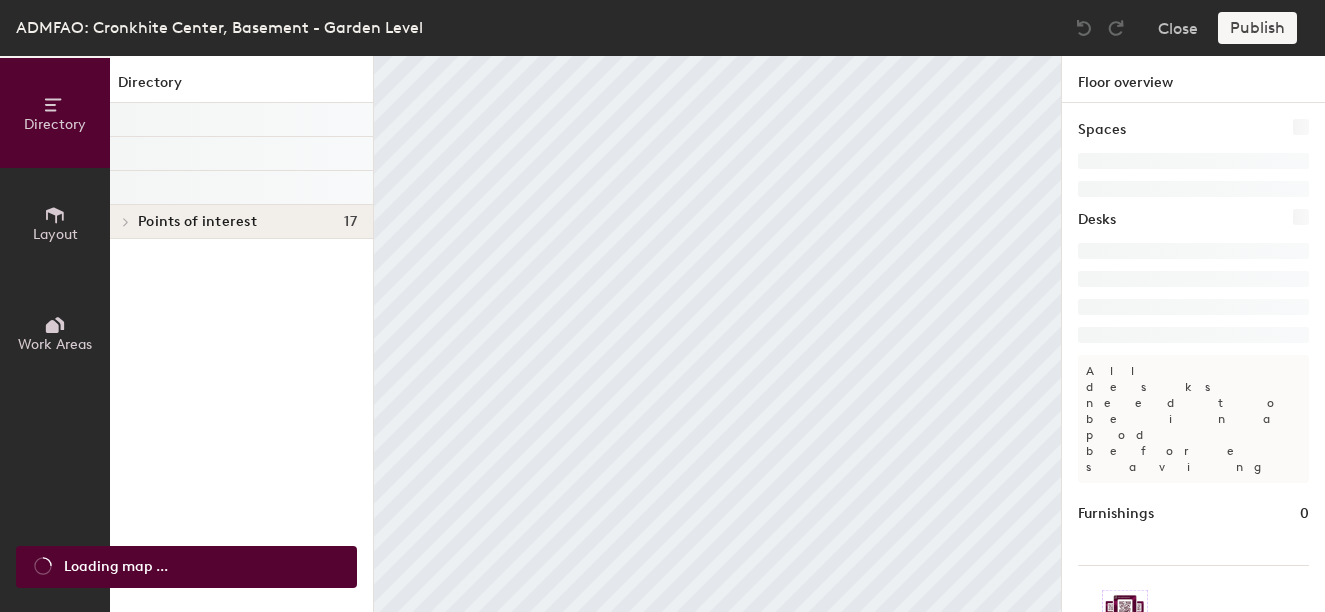 scroll, scrollTop: 0, scrollLeft: 0, axis: both 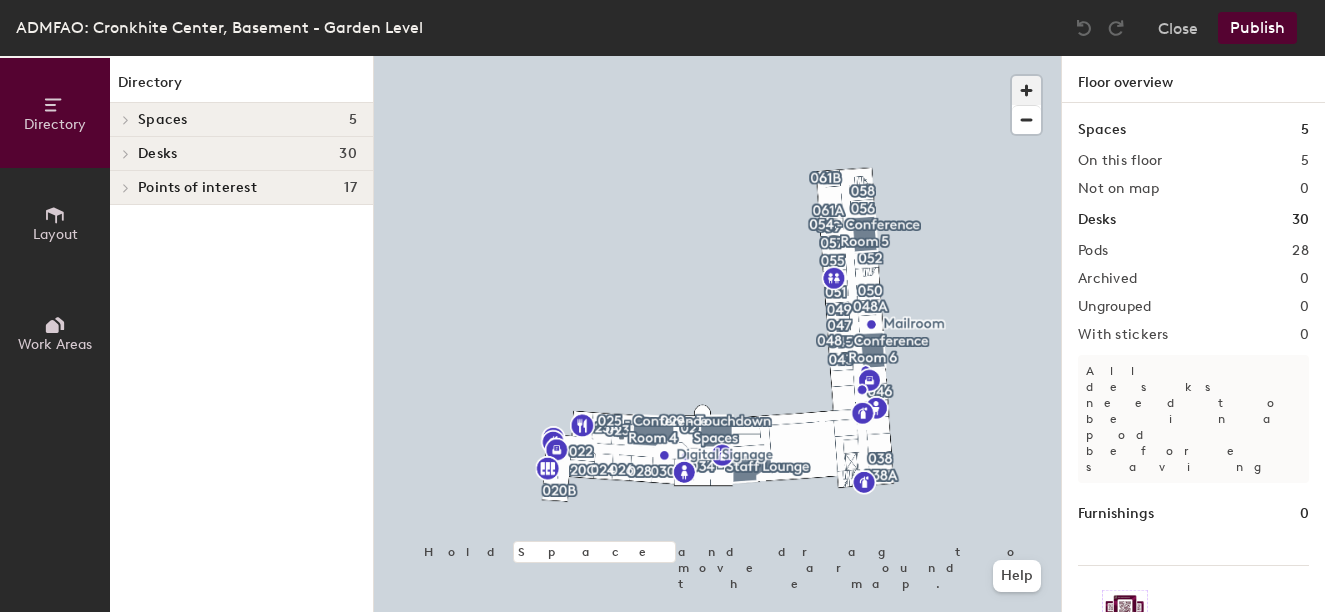 click 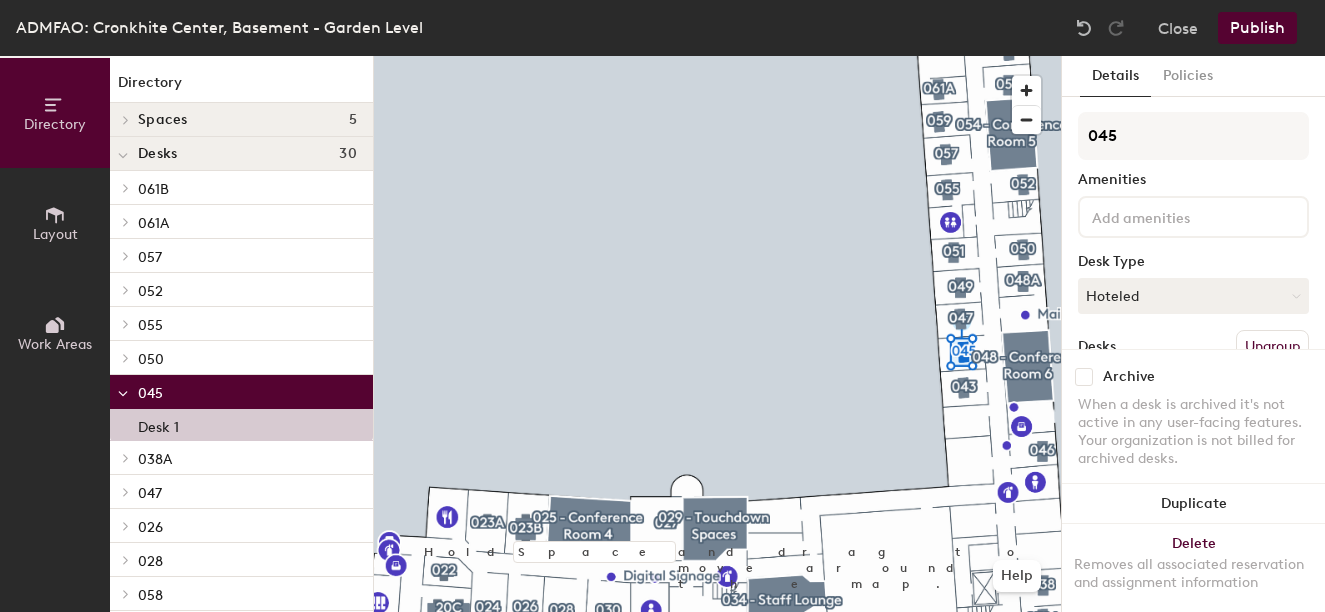 click 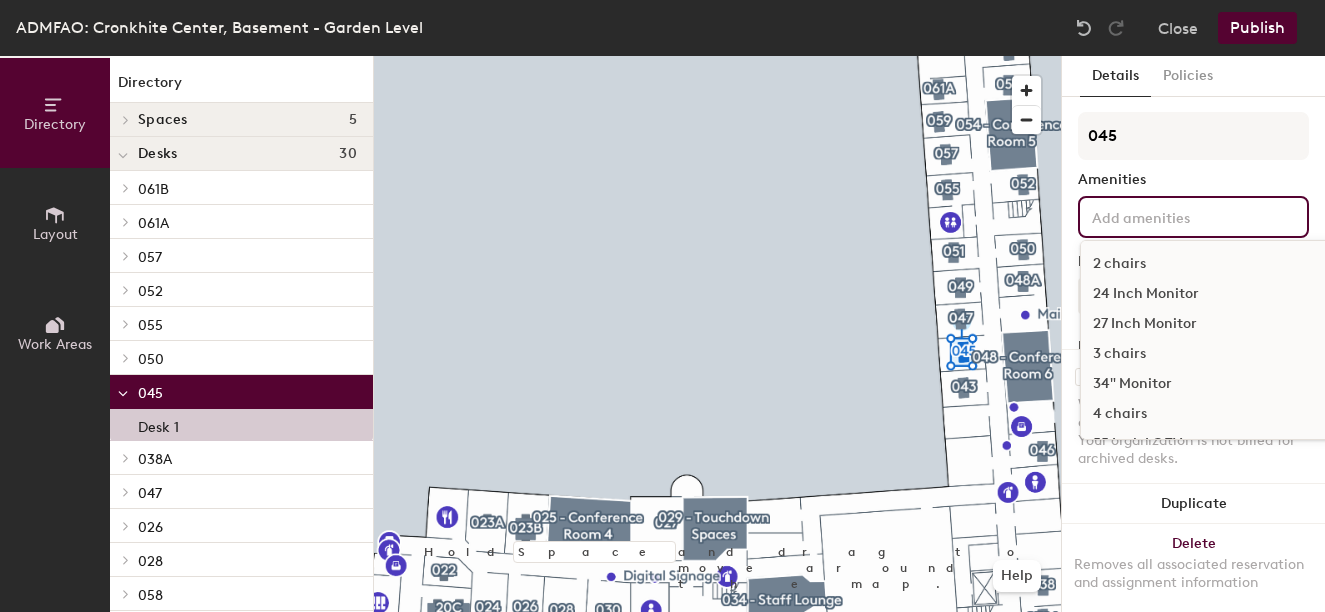 click on "3 chairs" 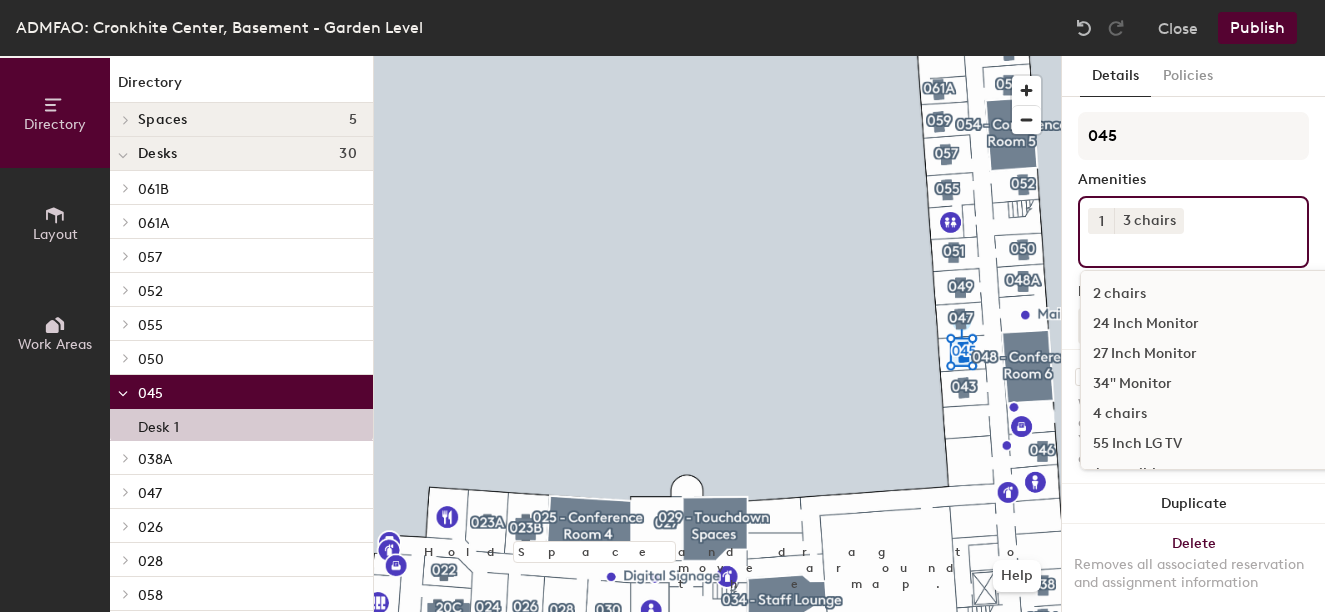 click on "Publish" 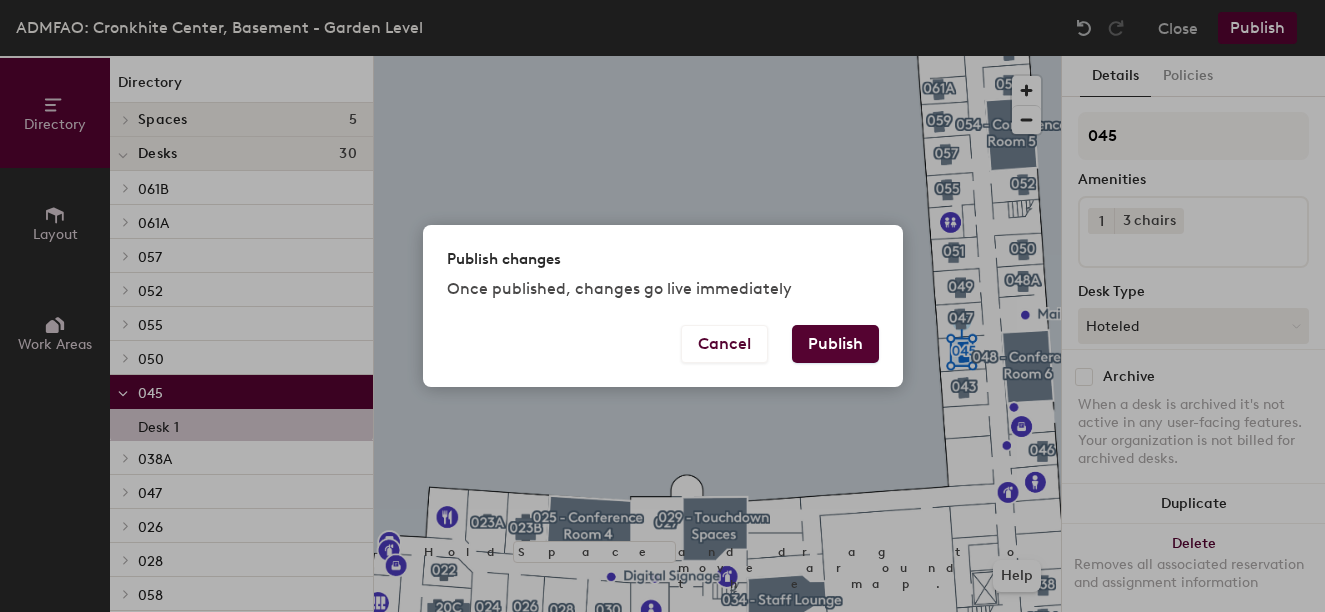 click on "Publish" at bounding box center (835, 344) 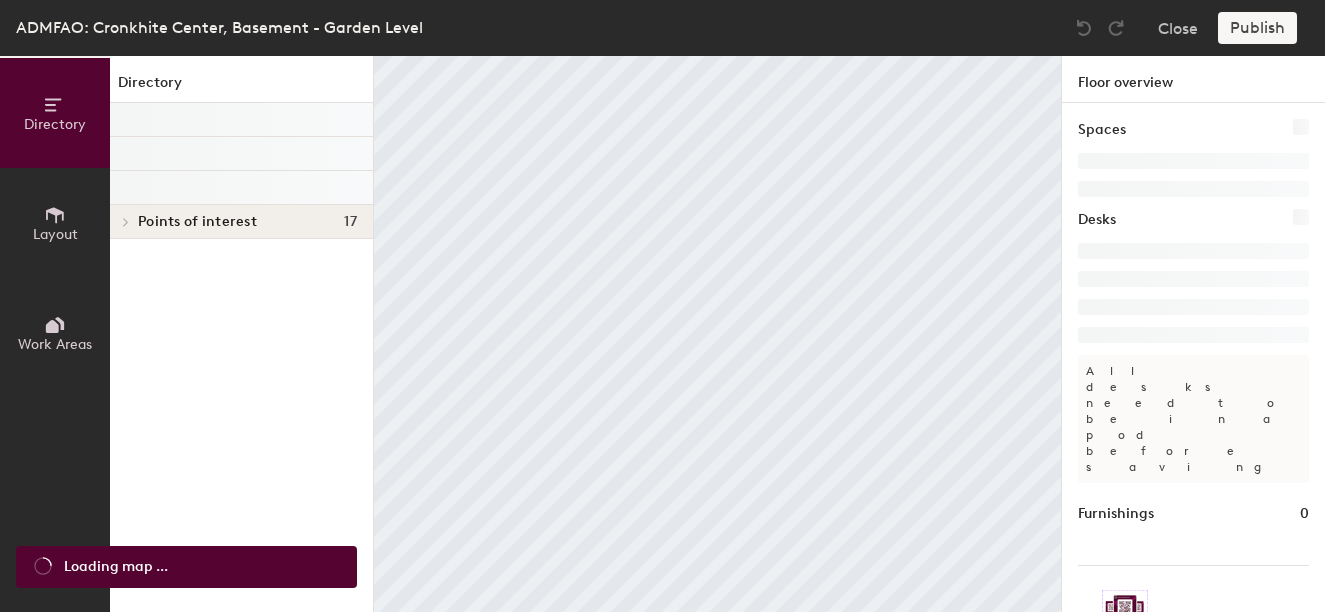 scroll, scrollTop: 0, scrollLeft: 0, axis: both 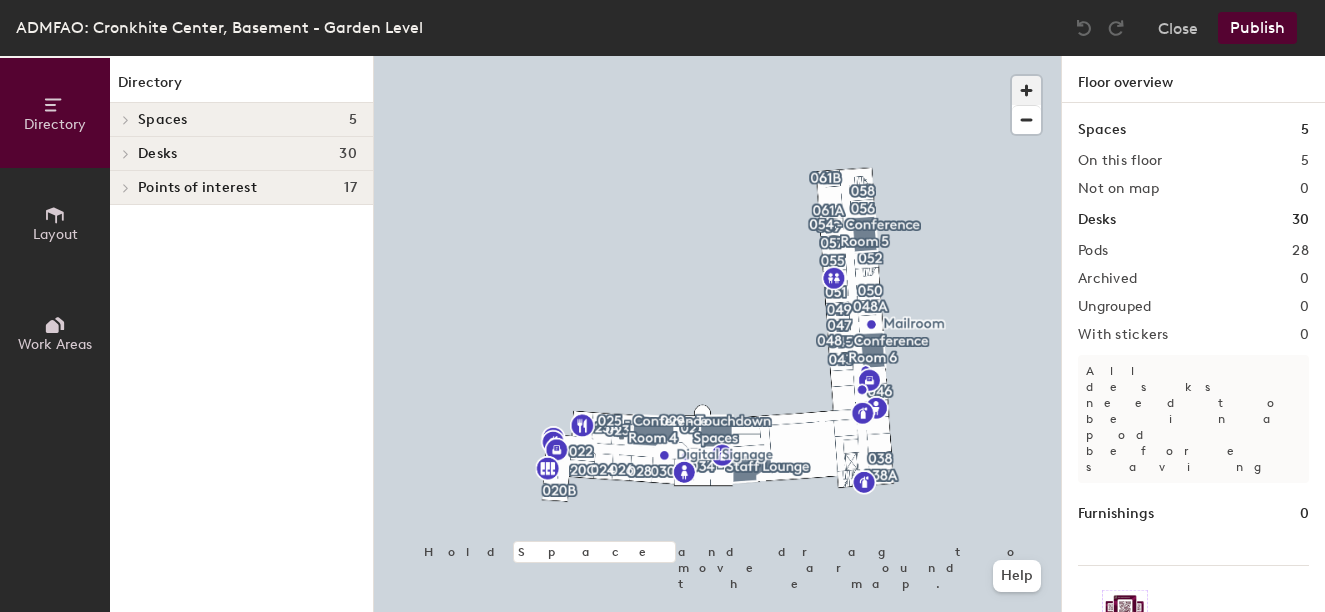 click 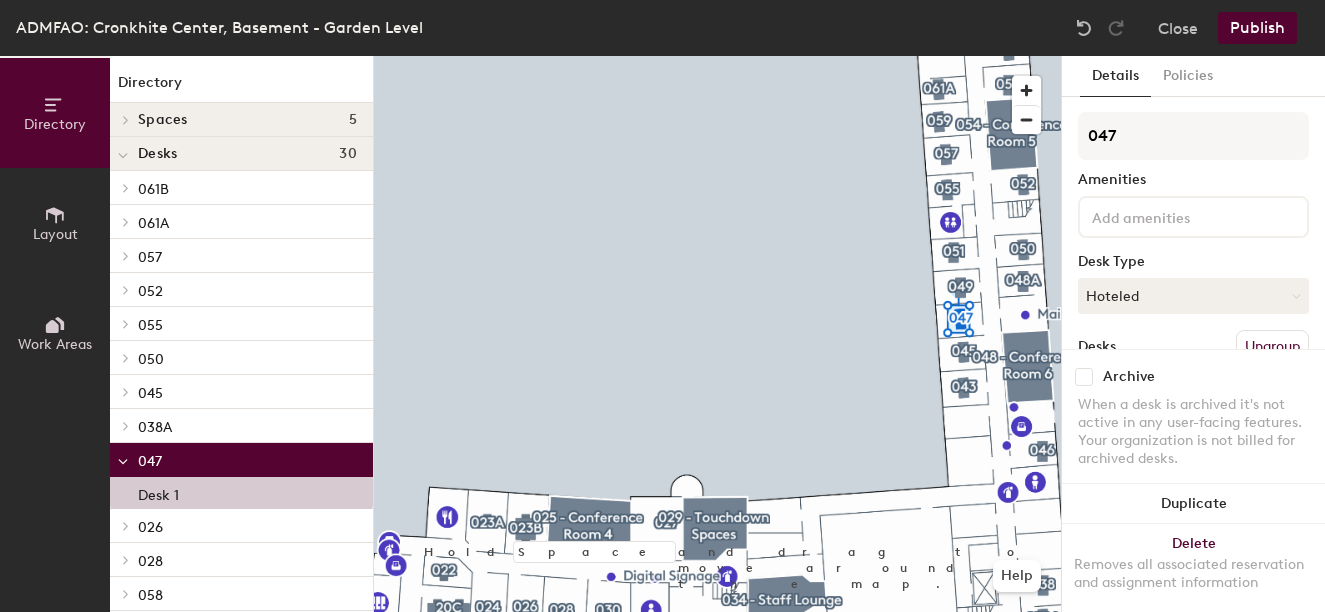 click 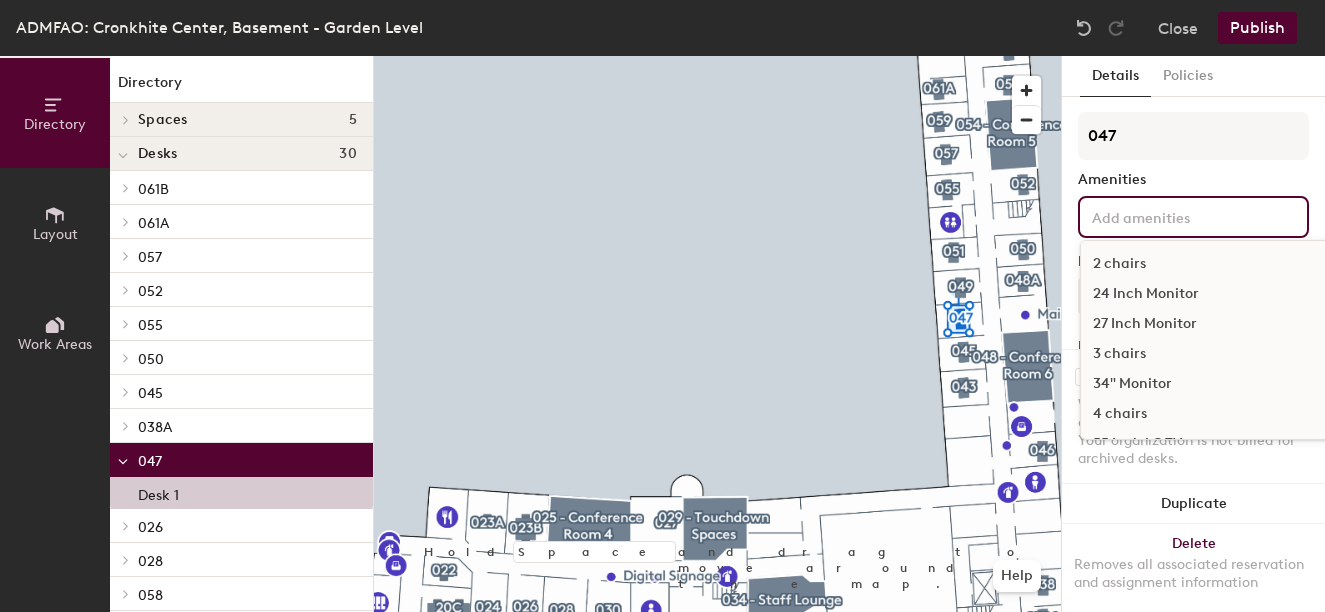 click on "2 chairs" 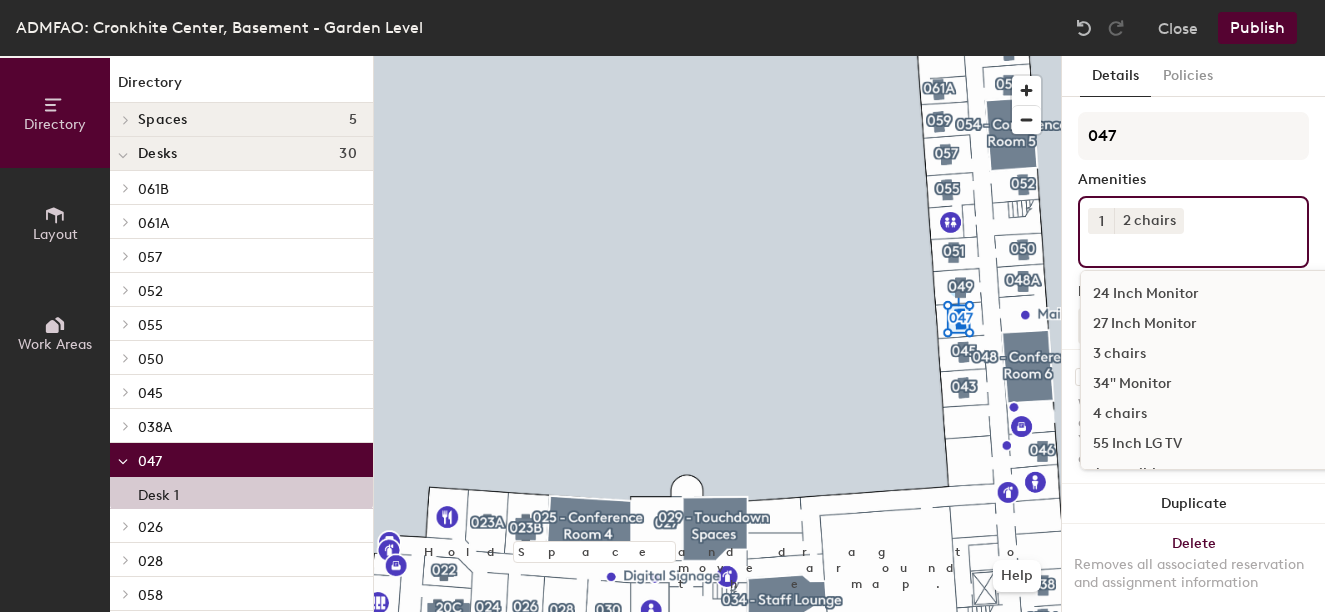 click on "Publish" 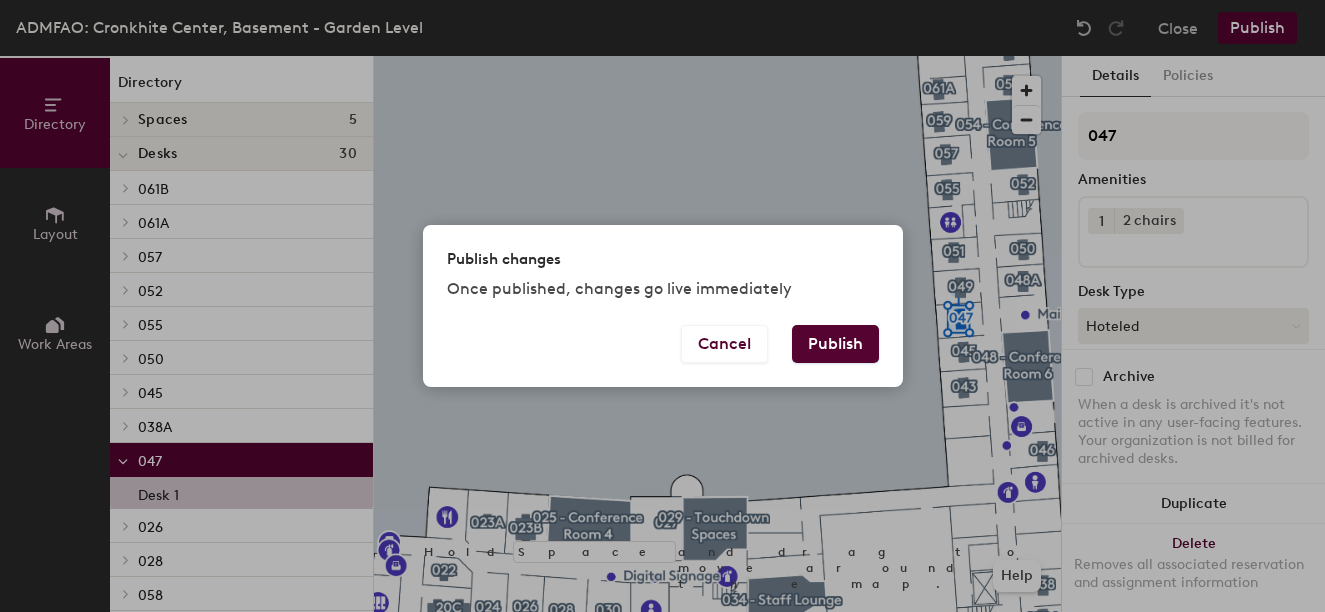 click on "Publish" at bounding box center [835, 344] 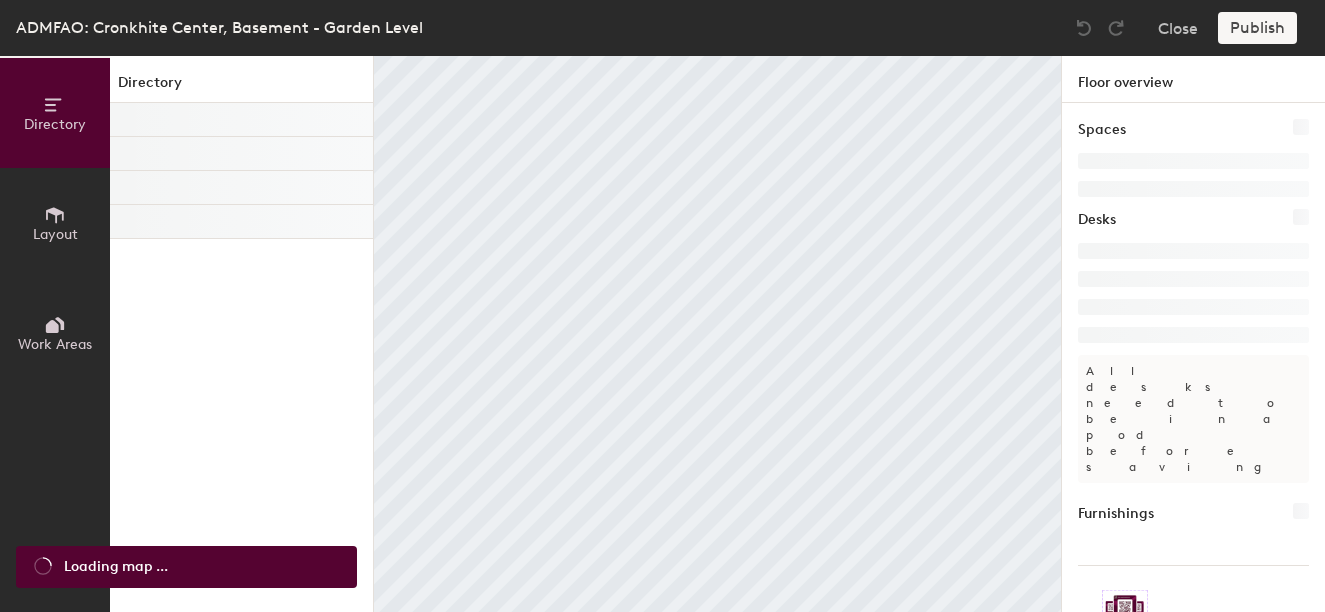 scroll, scrollTop: 0, scrollLeft: 0, axis: both 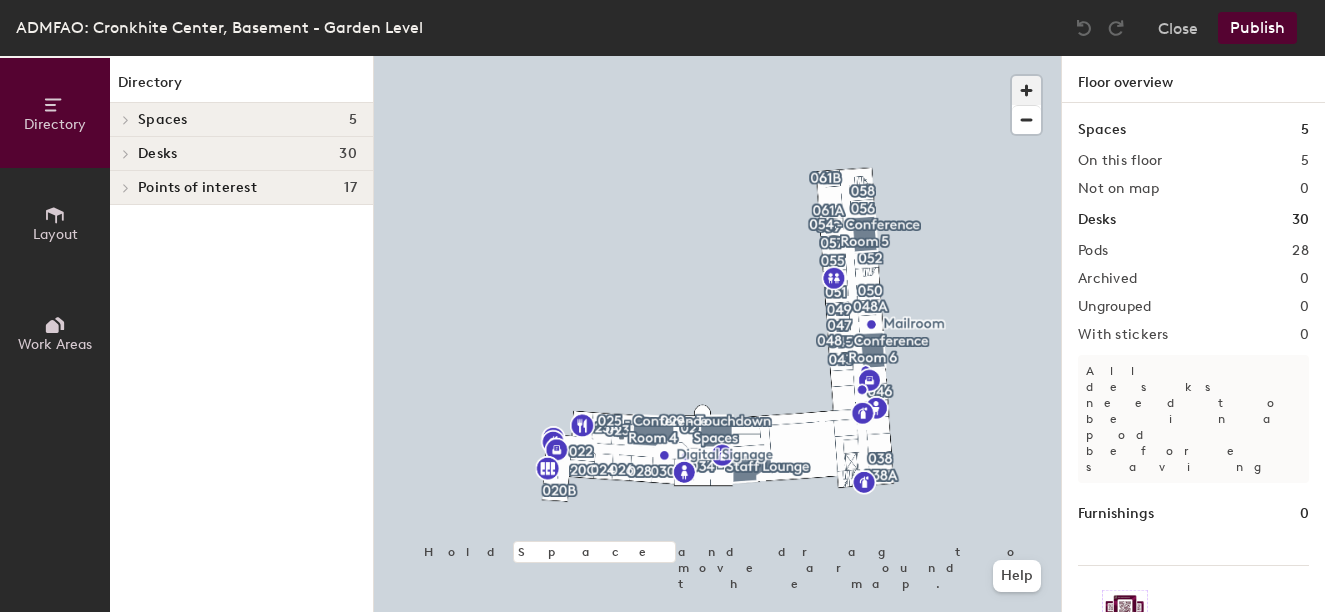 click 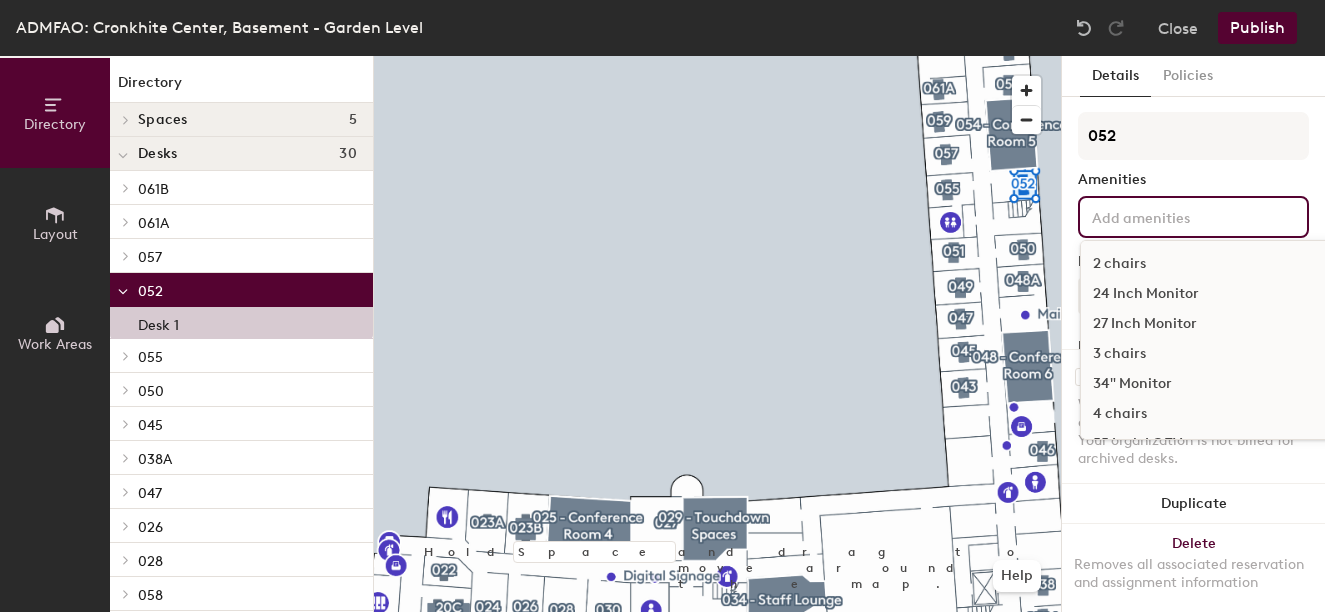 click 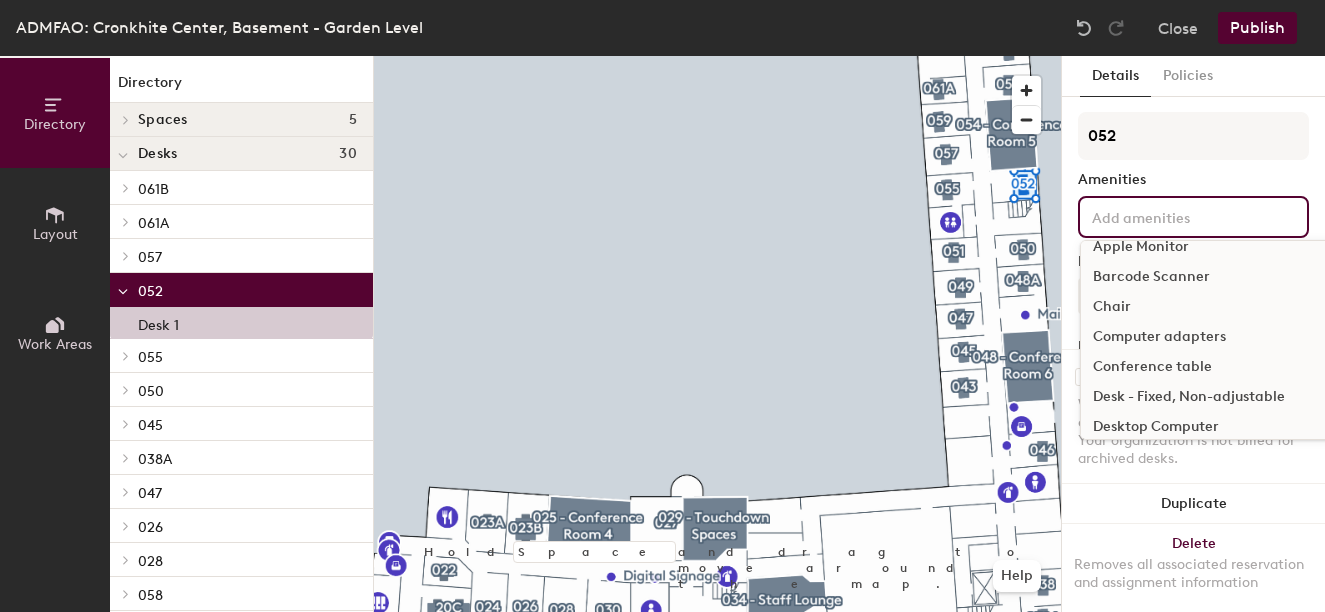 scroll, scrollTop: 400, scrollLeft: 0, axis: vertical 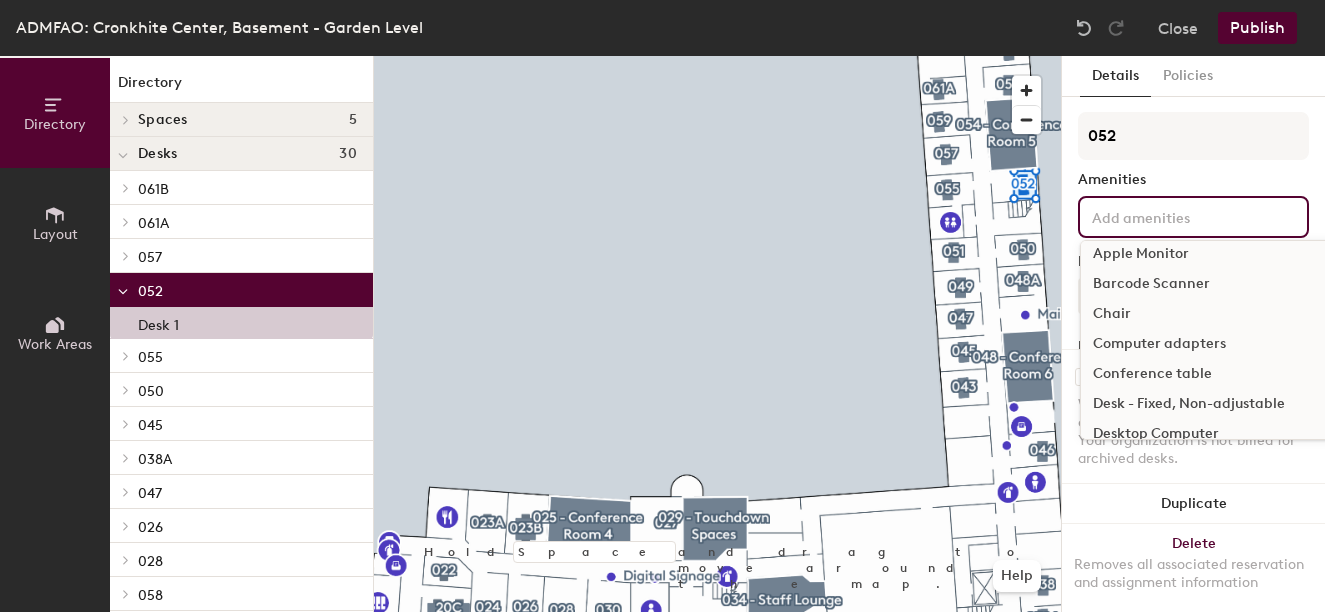 click on "Chair" 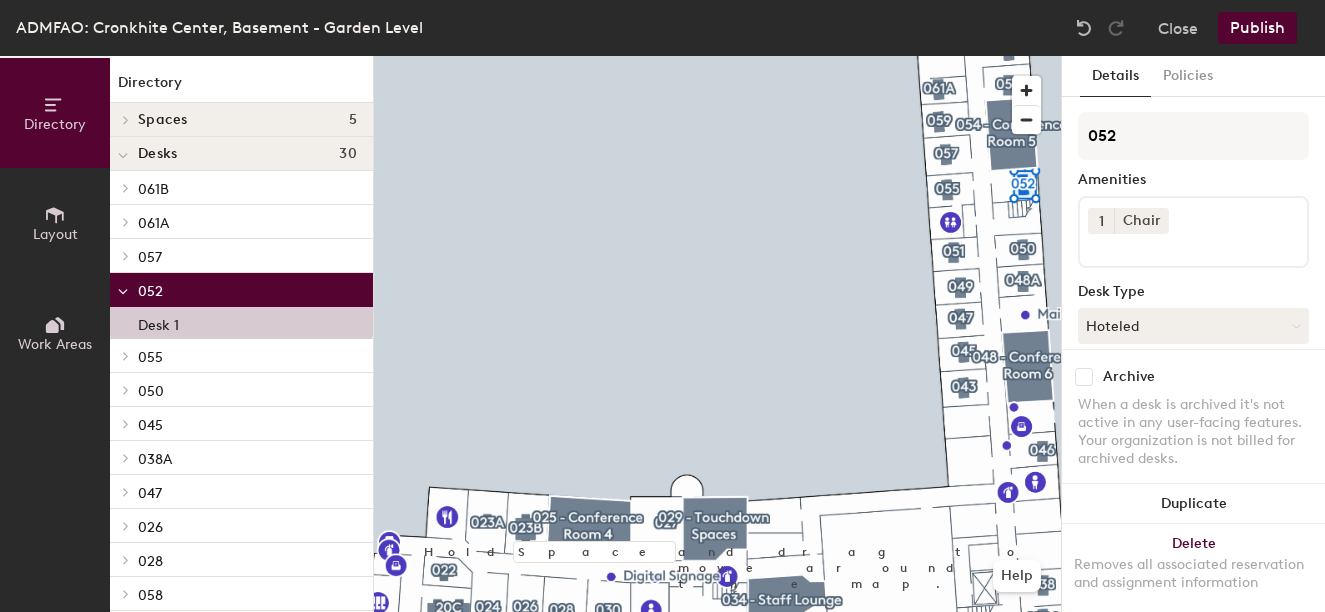 click on "Publish" 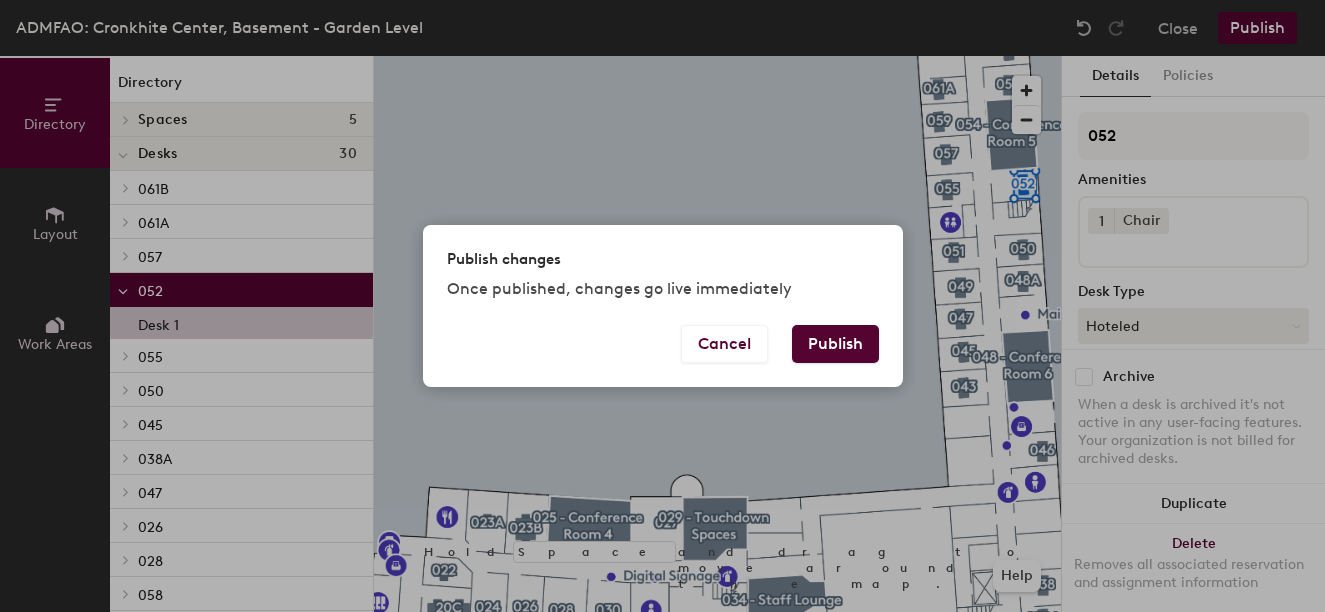 click on "Publish" at bounding box center [835, 344] 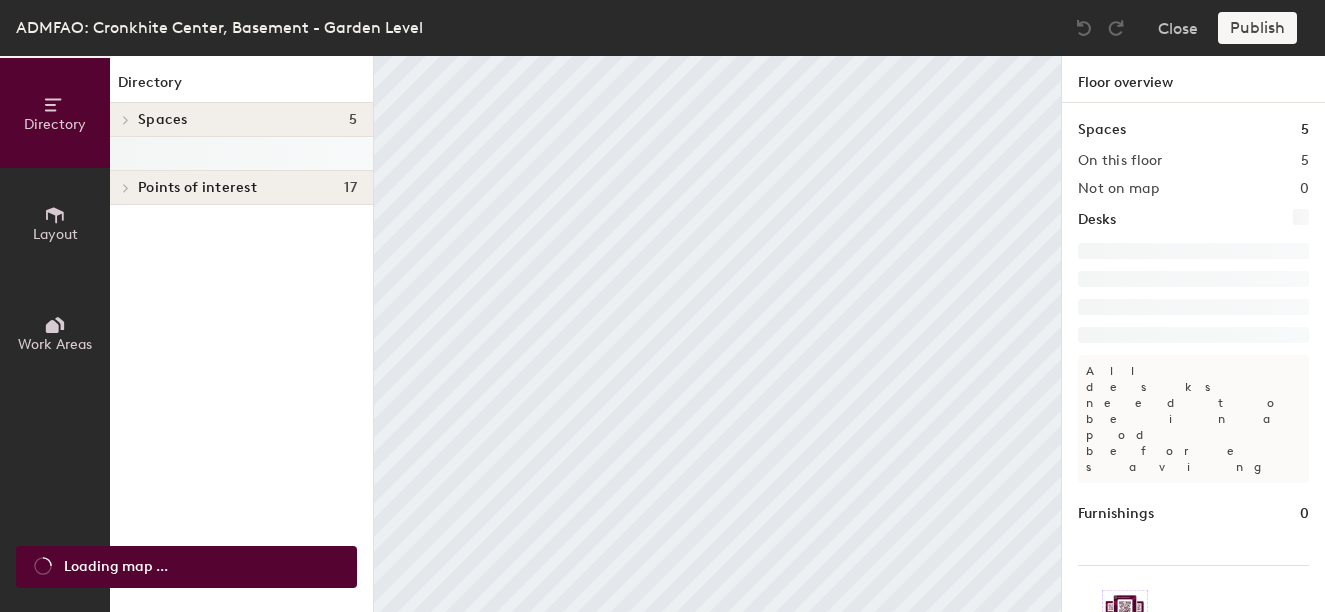scroll, scrollTop: 0, scrollLeft: 0, axis: both 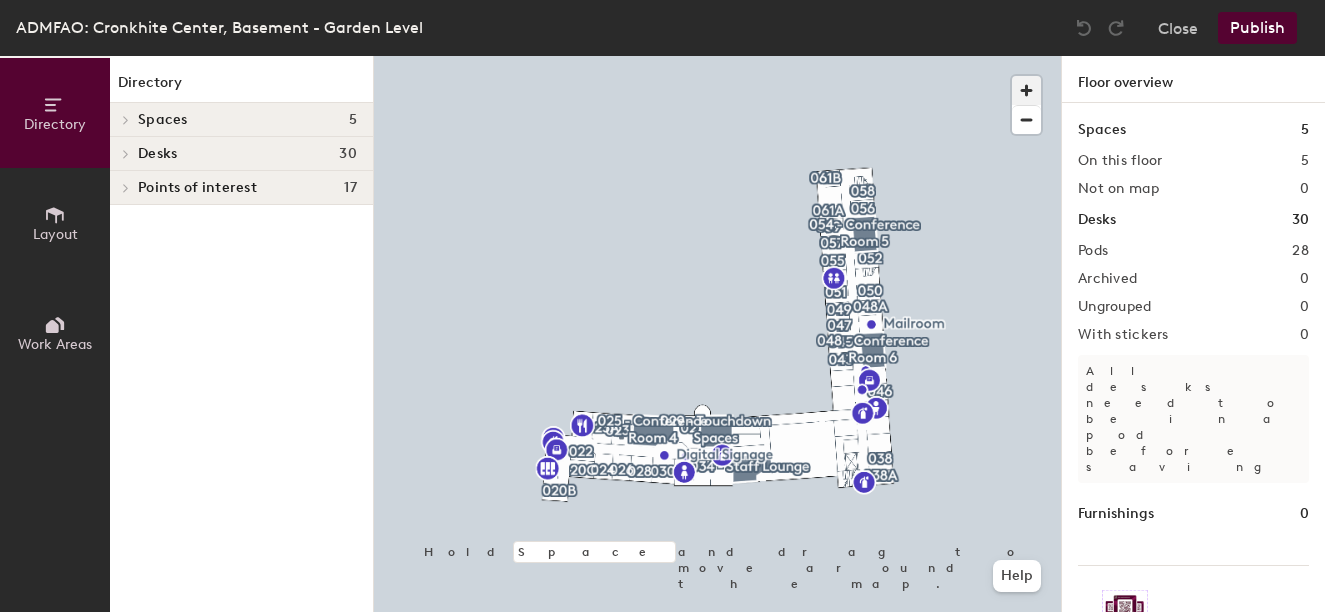 click 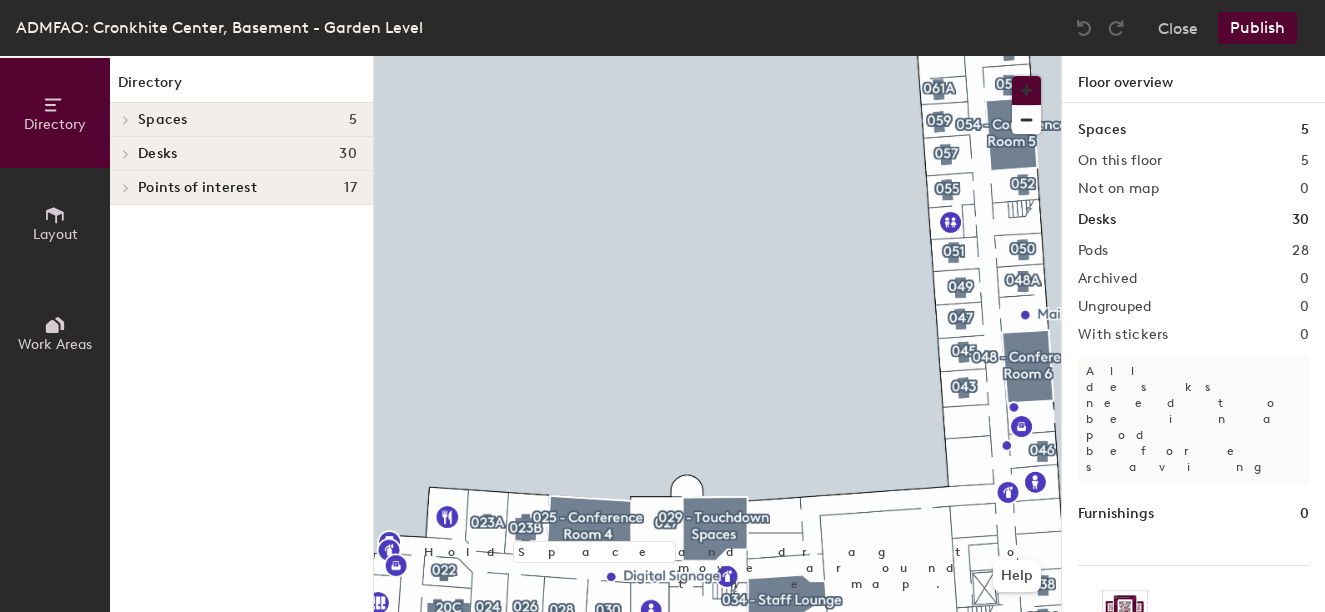 type 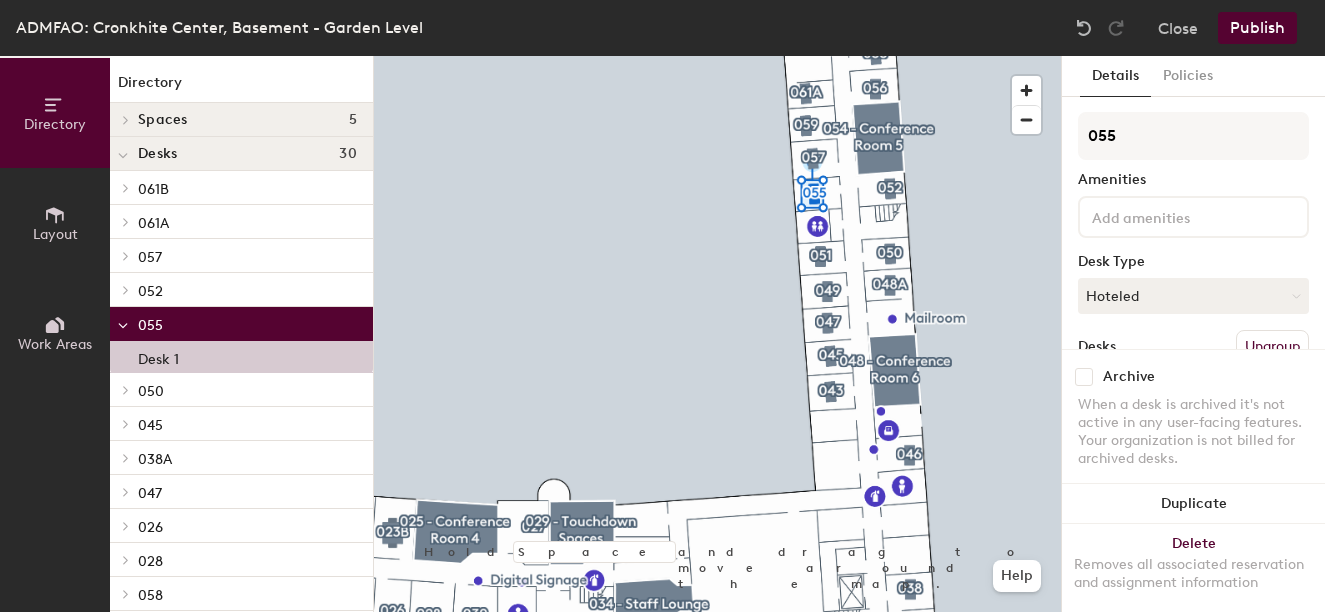 click 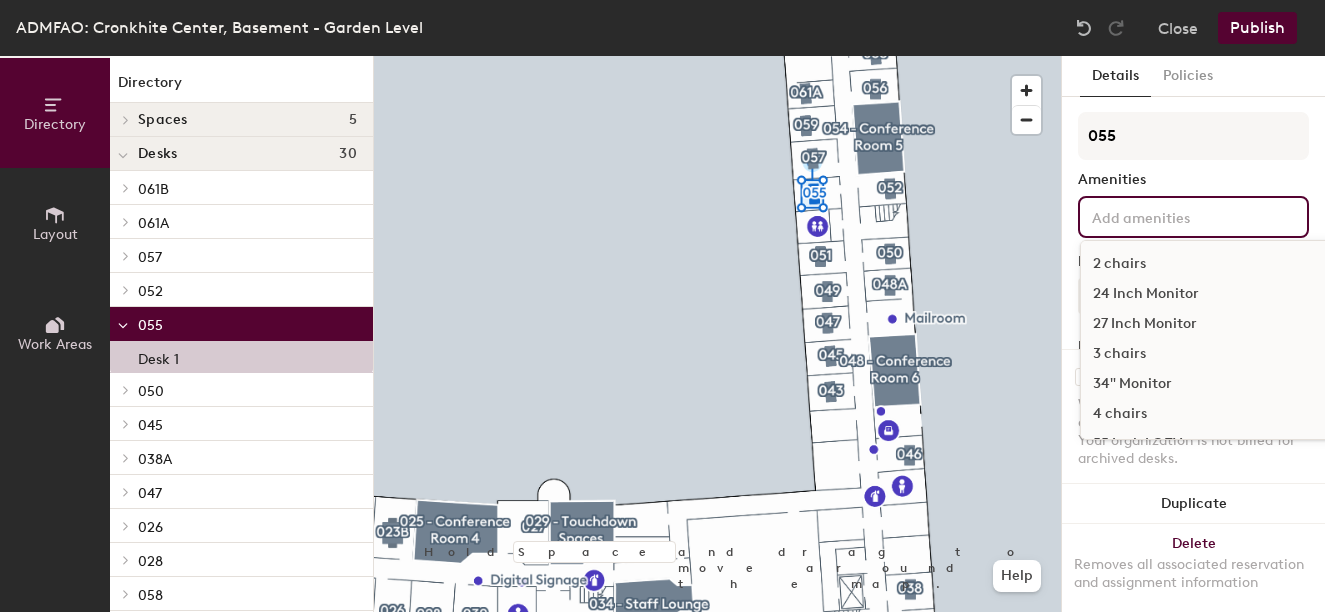 click on "2 chairs" 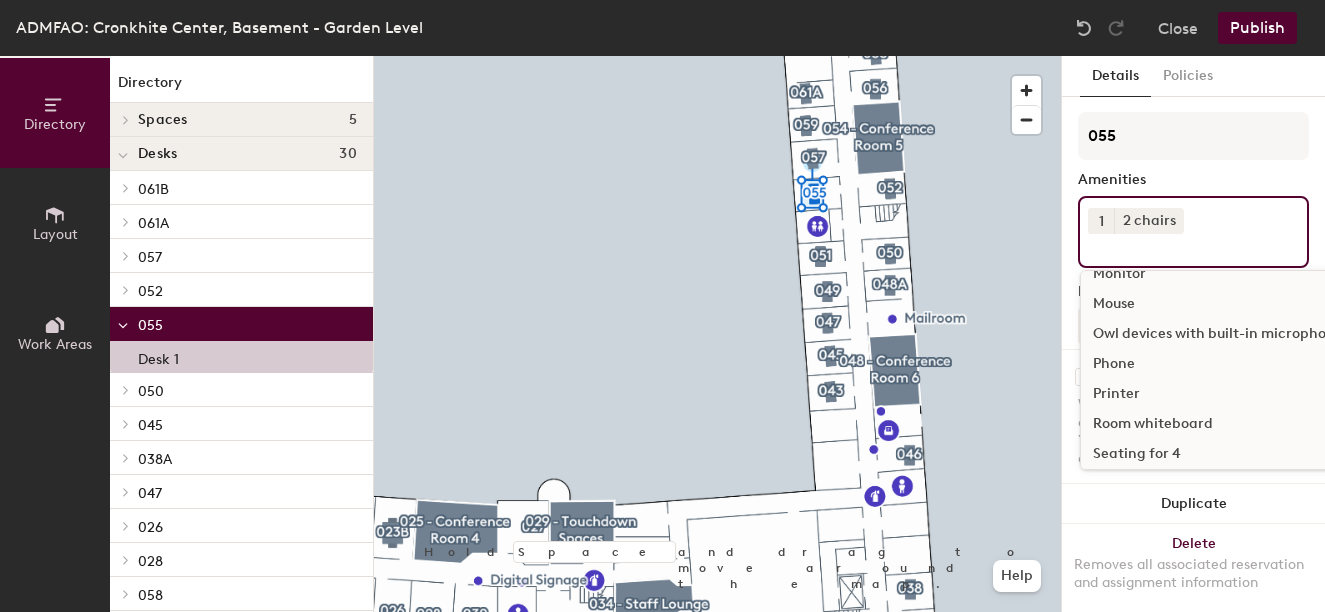 scroll, scrollTop: 1100, scrollLeft: 0, axis: vertical 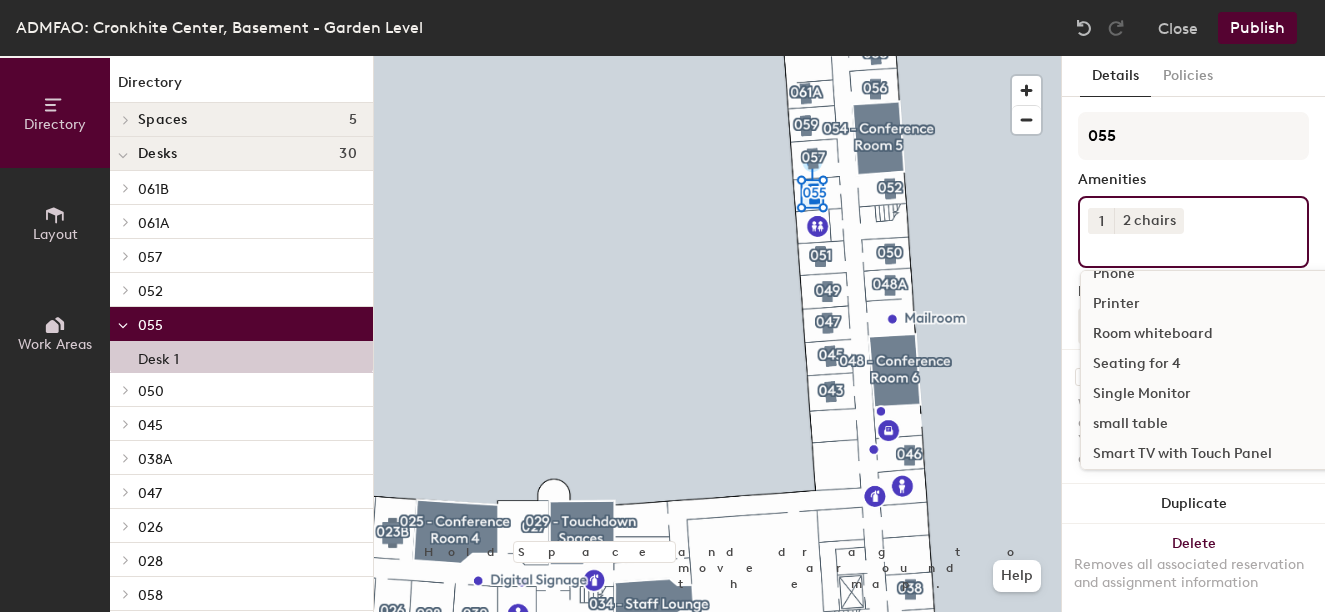 click on "small table" 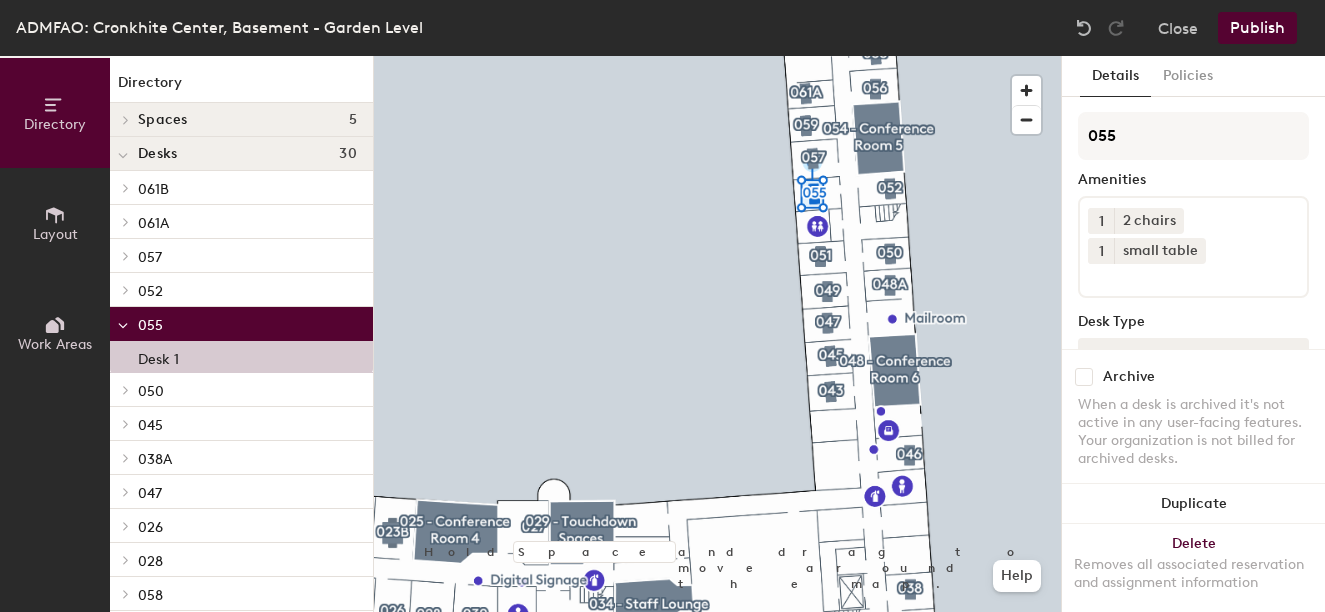 click on "Publish" 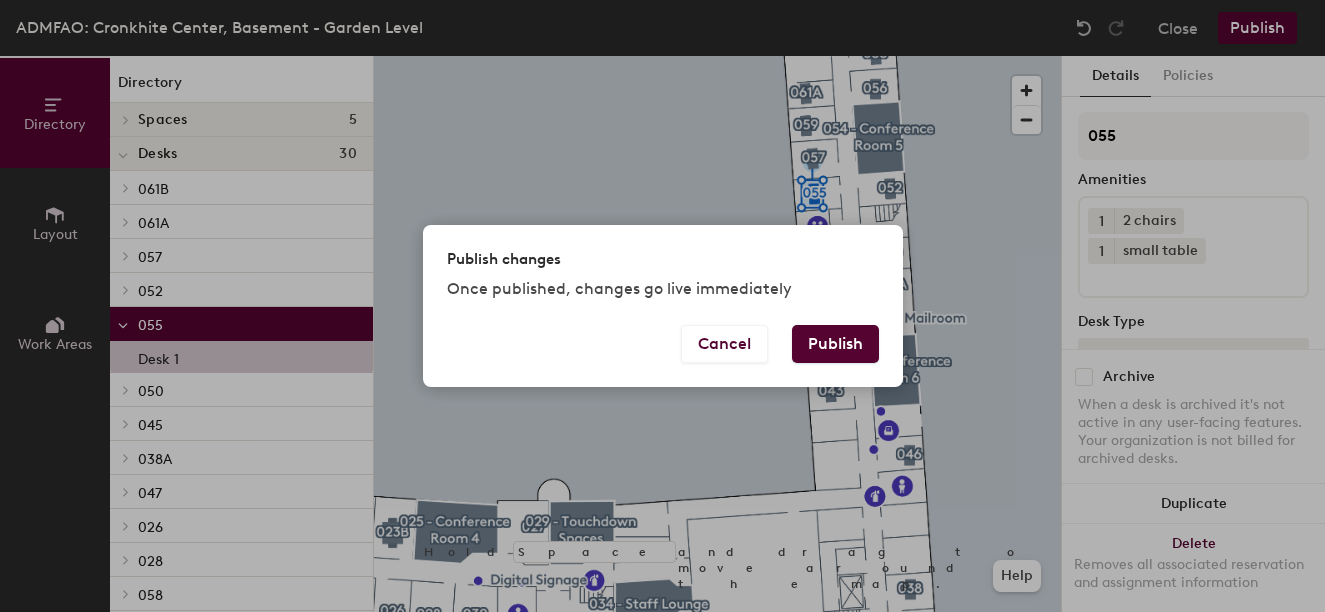 click on "Publish" at bounding box center [835, 344] 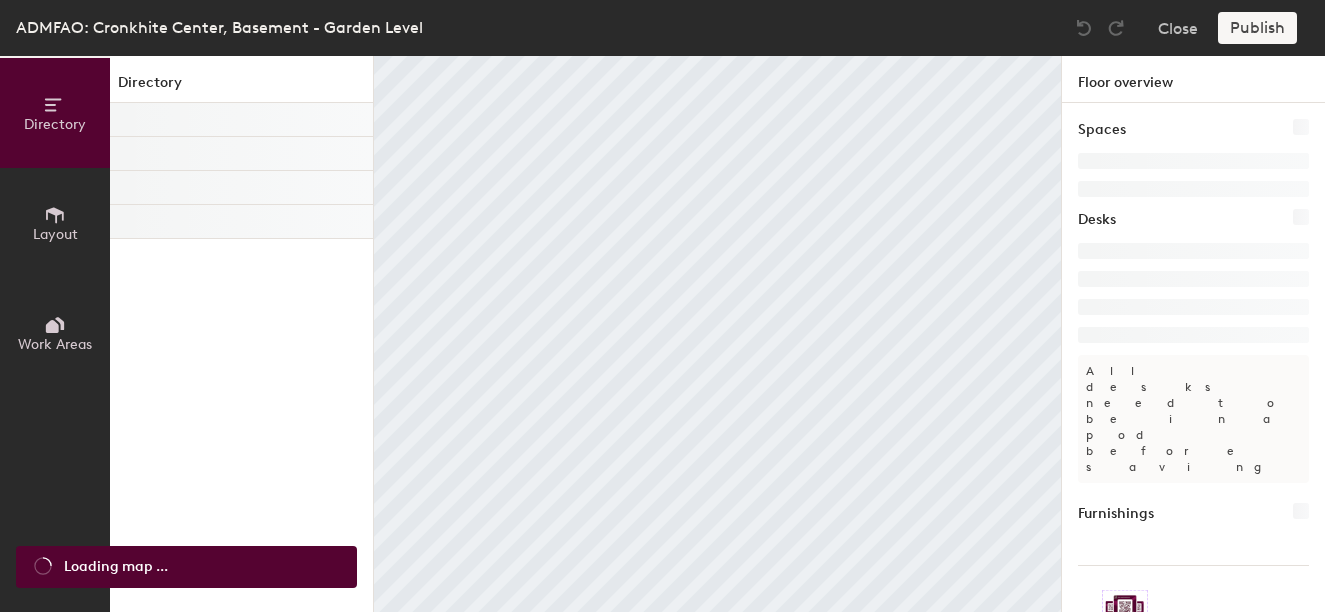 scroll, scrollTop: 0, scrollLeft: 0, axis: both 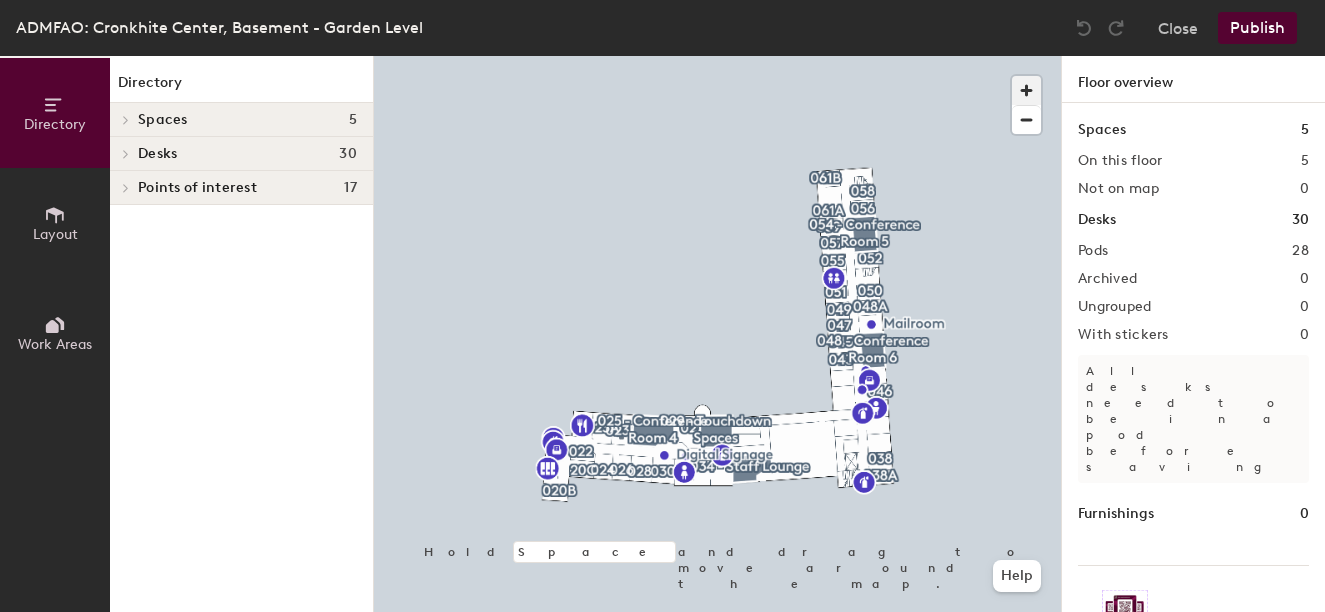 click 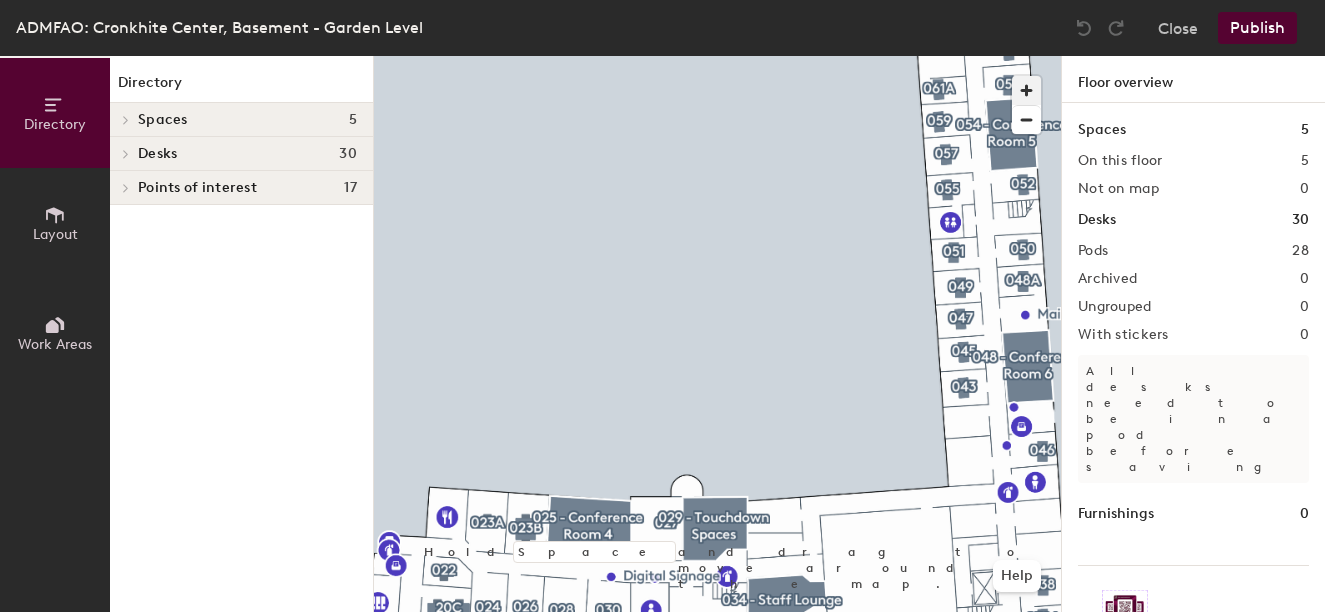 type 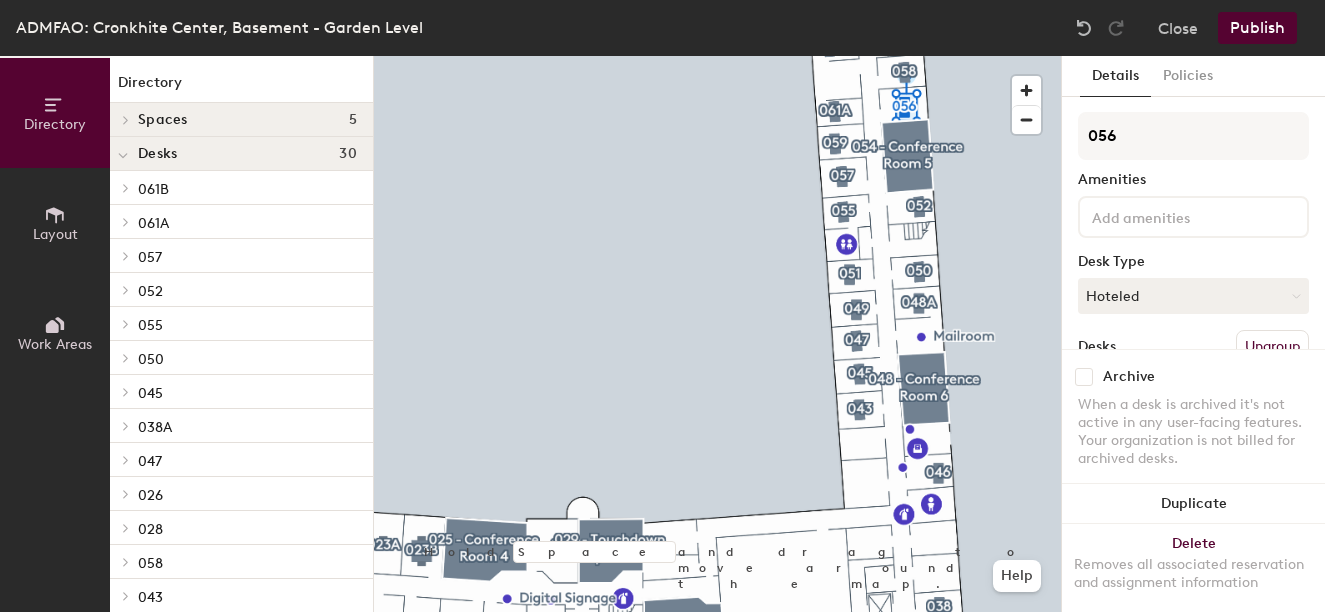 click 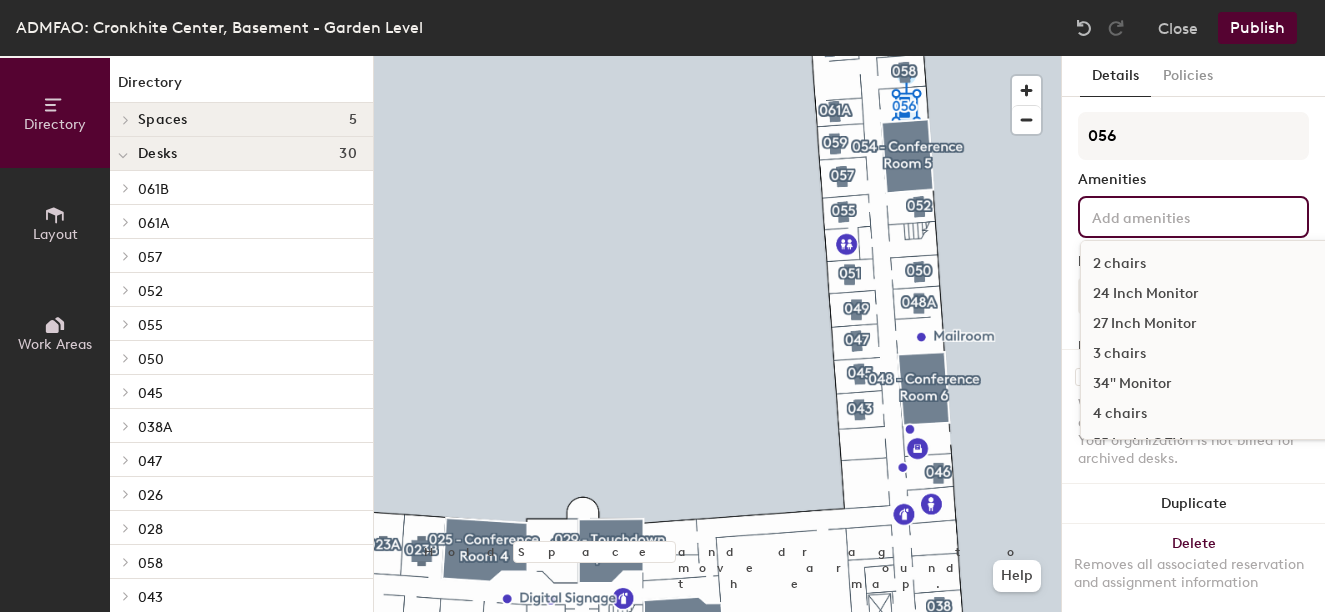 click on "2 chairs" 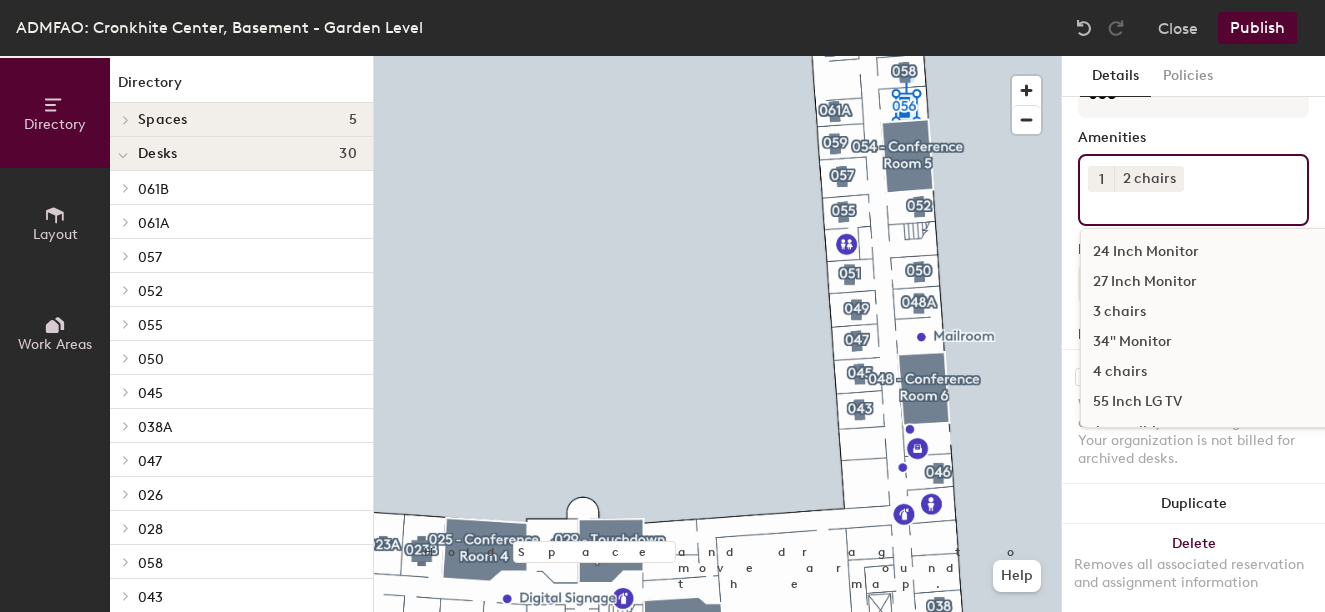 scroll, scrollTop: 0, scrollLeft: 0, axis: both 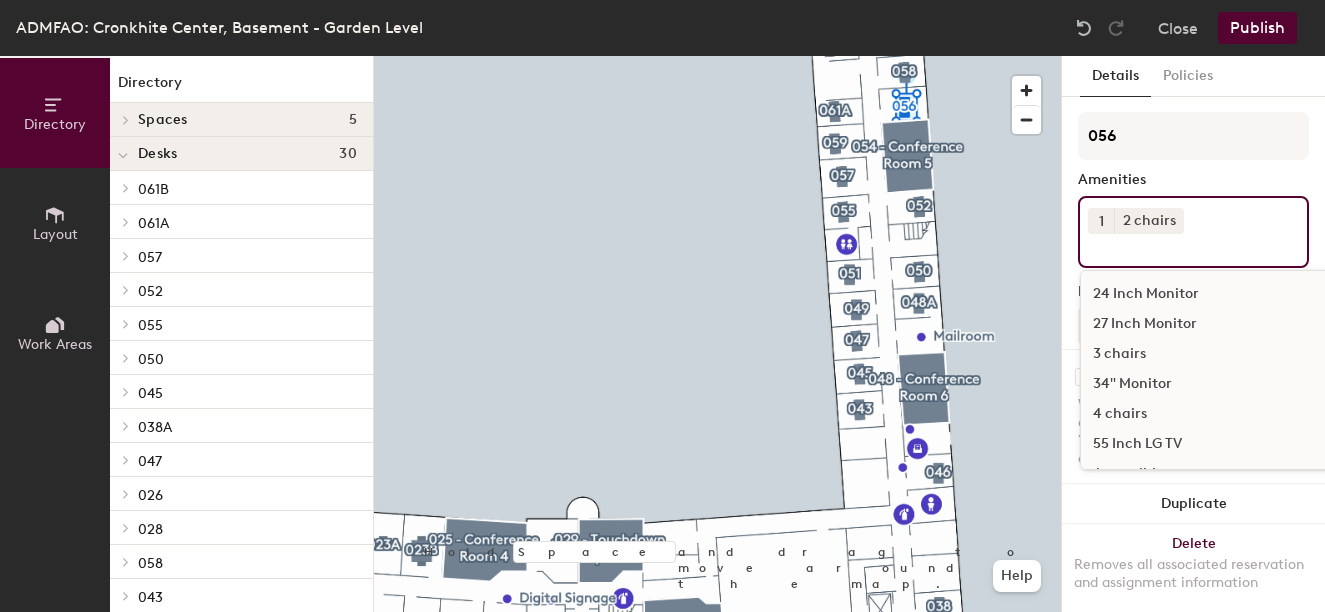 click on "24 Inch Monitor" 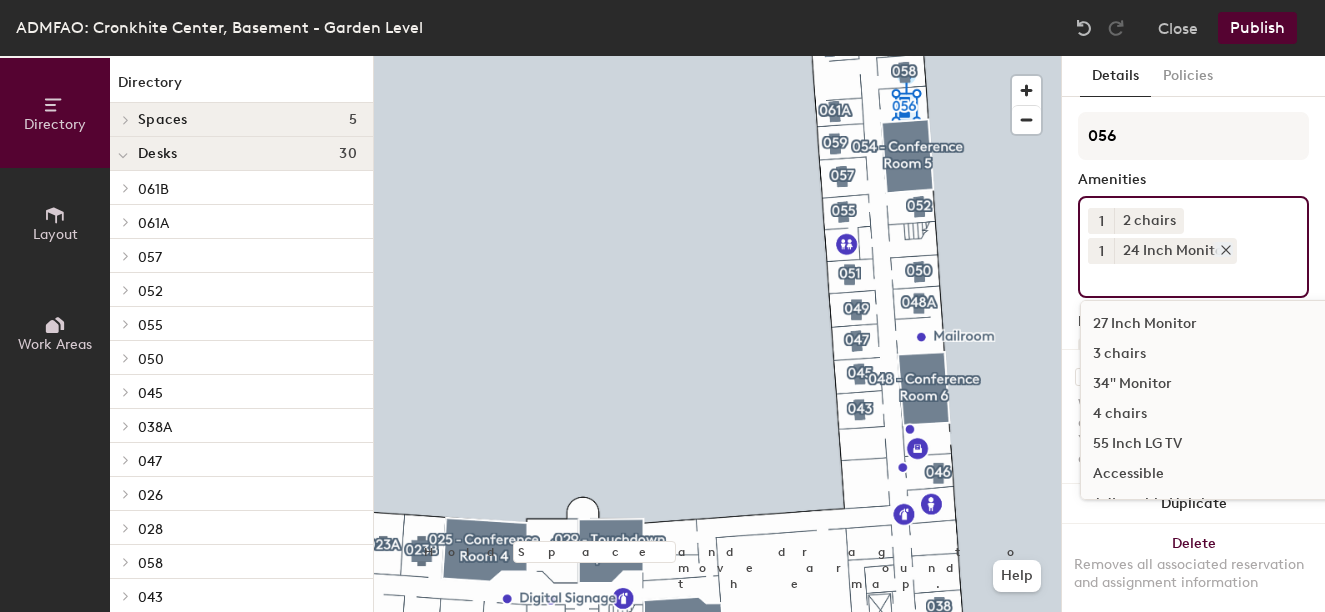 click 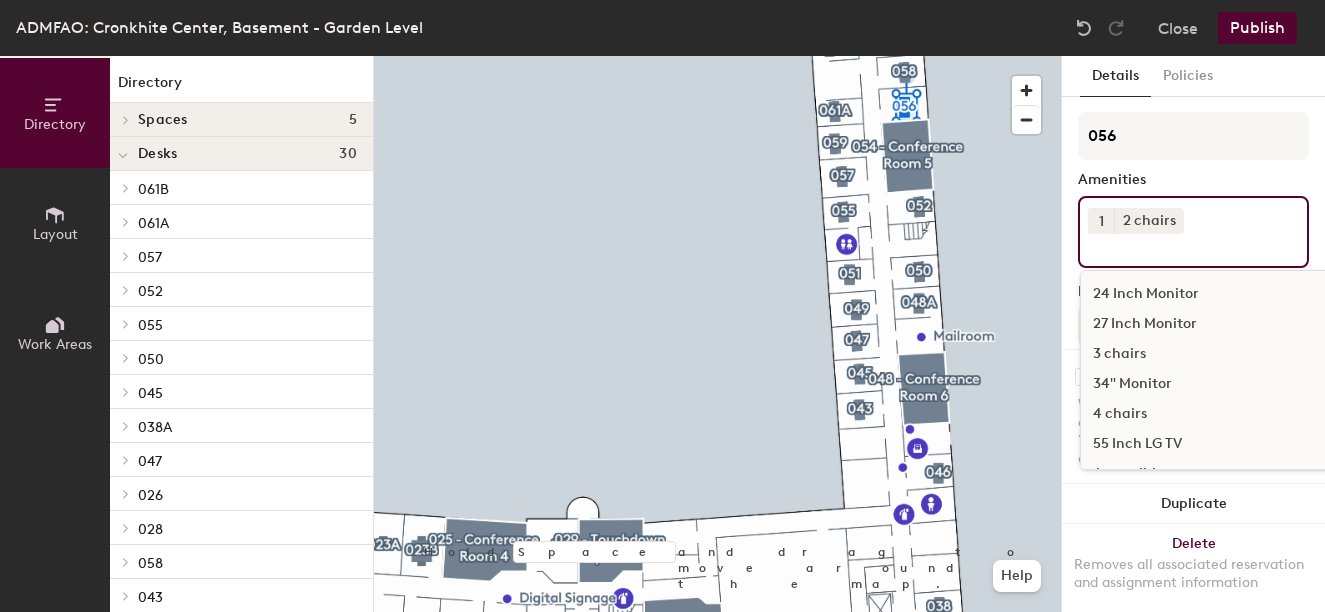 click on "1 2 chairs 24 Inch Monitor 27 Inch Monitor 3 chairs 34" Monitor 4  chairs 55 Inch LG TV Accessible Adjustable Height Adjustable Height Standing Desk Aeron Chair Apple 140W USB-C Power Adapter Apple Charger Cable Adapter (doesn't work with newer models) Apple Monitor Barcode Scanner Chair Computer adapters Conference table Desk - Fixed, Non-adjustable Desktop Computer Docking Station Dual Monitors Ergonomic keyboard Exterior Window HDMI cable Headset Interior Window Keyboard Keyboard Tray Under Desk Laptop Stand LG Monitor (PC or Mac compatible) Logitech Camera and Speaker MAC Dual Extended MAC/PC Compatible Monitor Mouse Owl devices with built-in microphone and a 360 camera Phone Printer Room whiteboard Seating for 4 Single Monitor small table Smart TV with Touch Panel sofa Soundproof Speakers Standing Desk Converter Sunlight Thunderbolt 3 (USB-C) to Thunderbolt 2 Adapter Universal dock for Windows or Mac laptop VIZIO TV web camera Wireless Mouse and Keyboard" 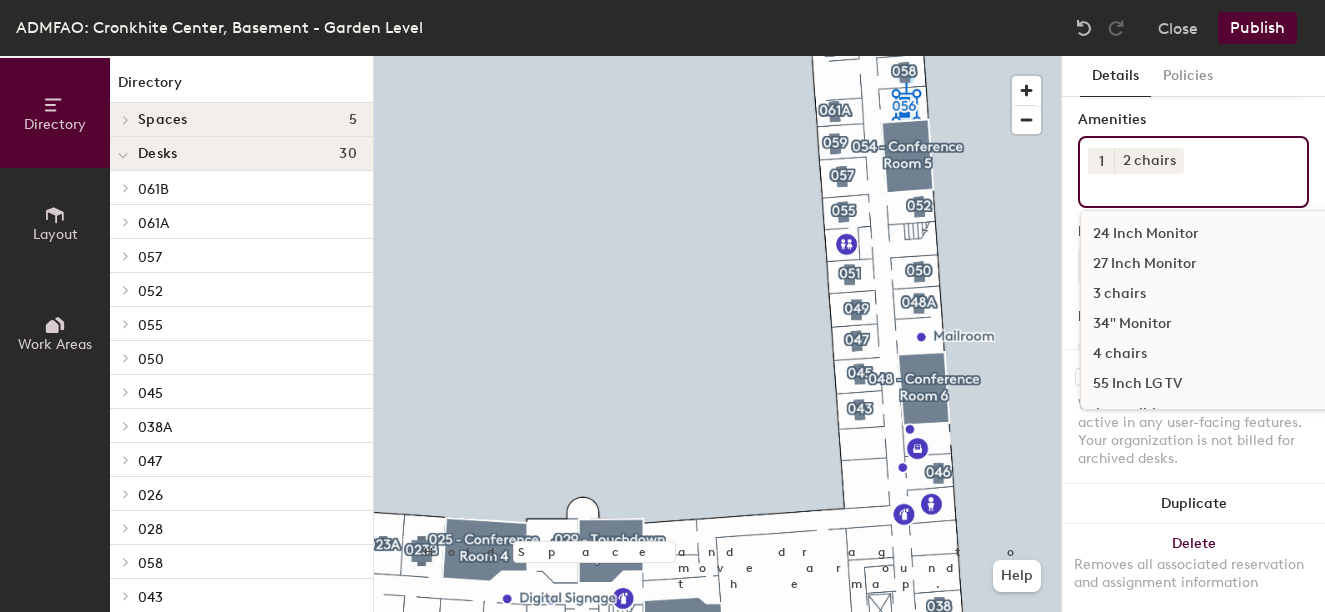 scroll, scrollTop: 59, scrollLeft: 0, axis: vertical 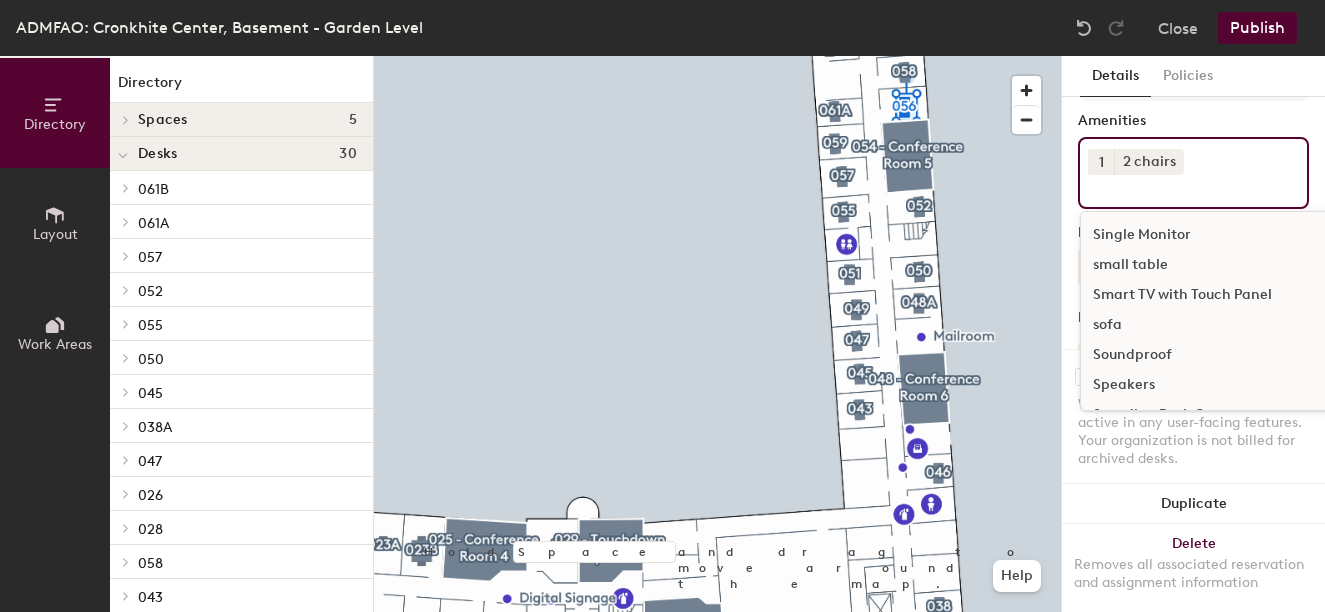 click on "small table" 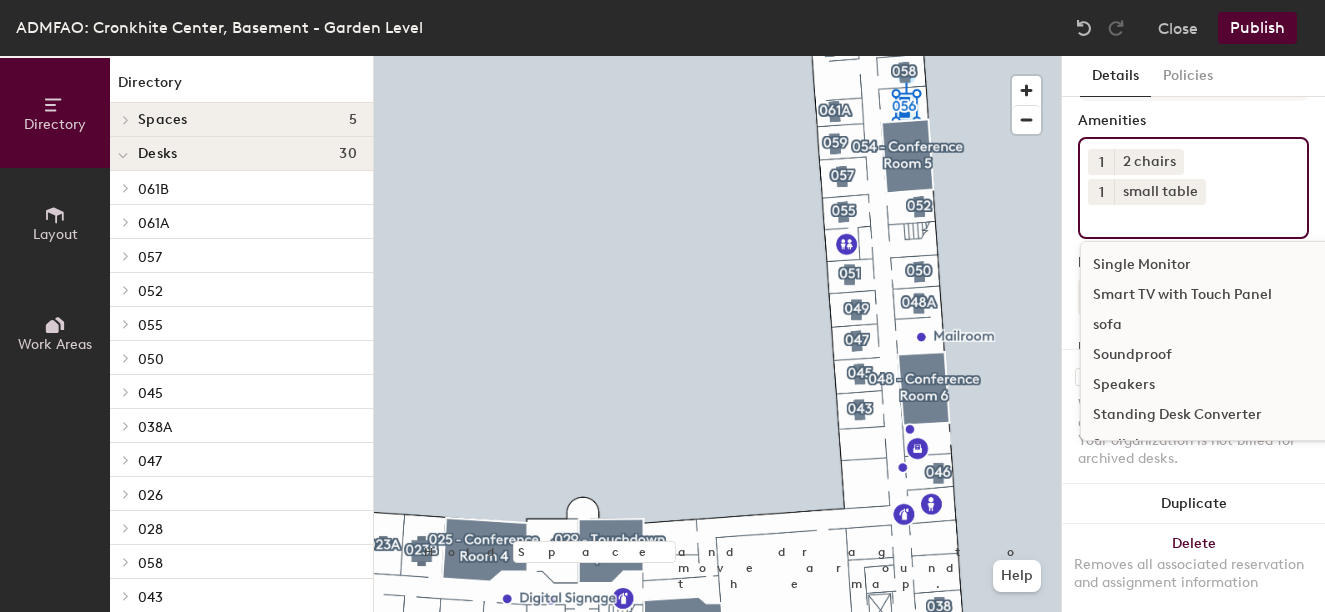 click on "Publish" 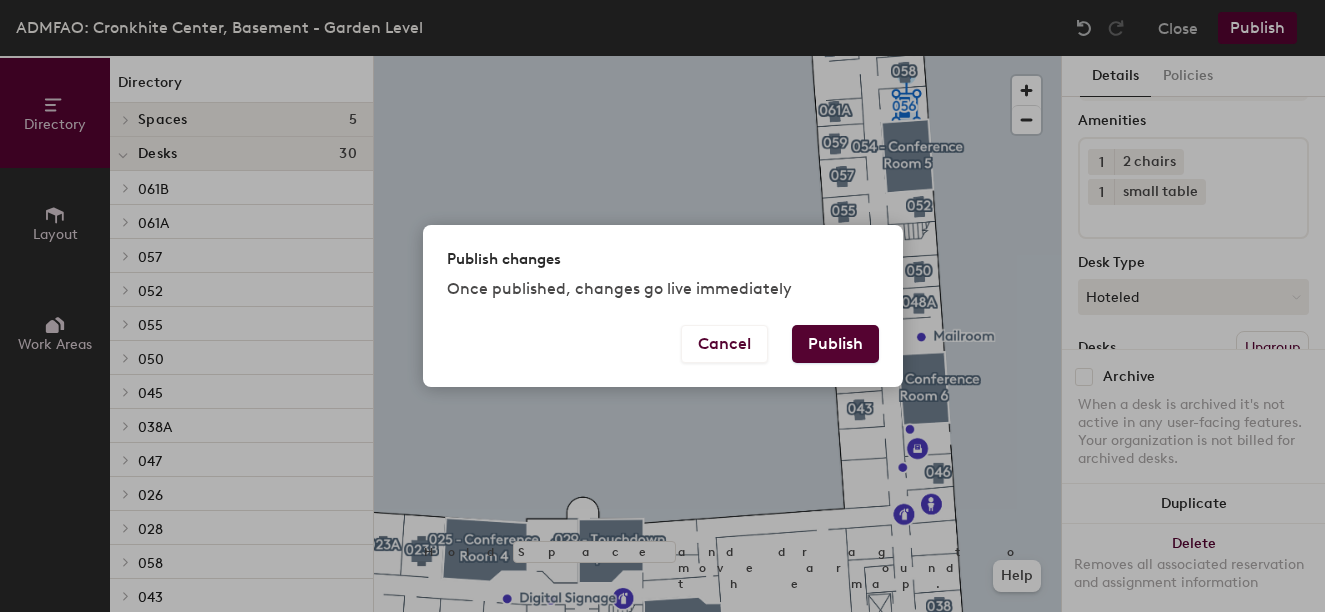 click on "Publish" at bounding box center (835, 344) 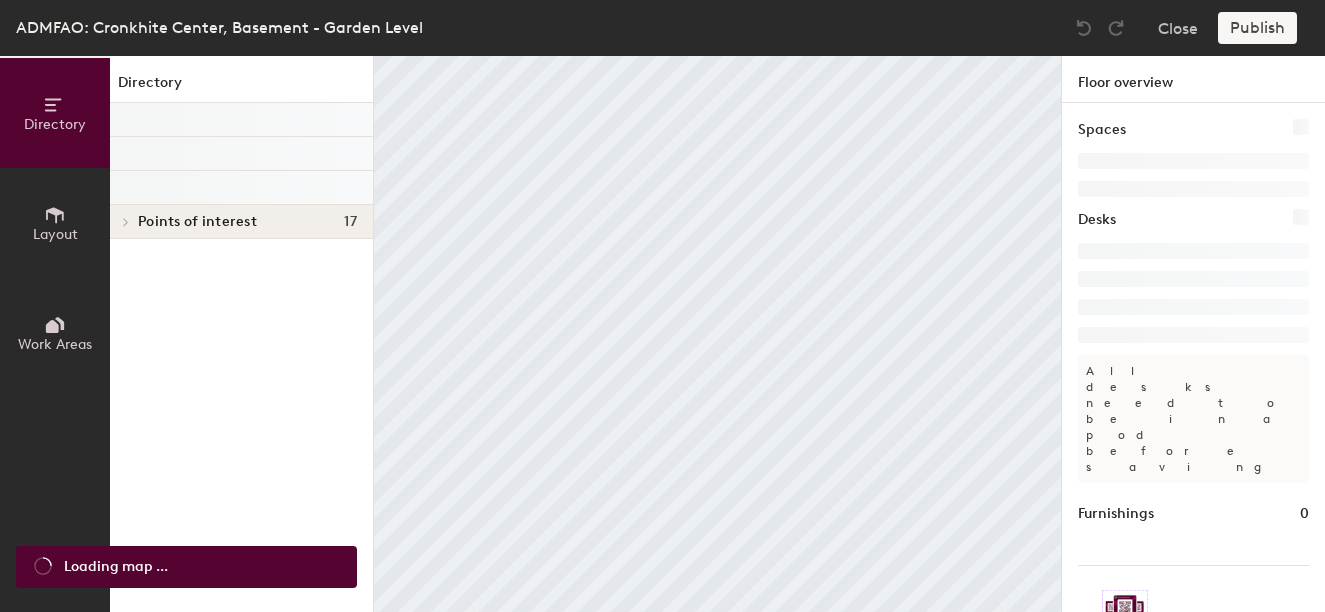 scroll, scrollTop: 0, scrollLeft: 0, axis: both 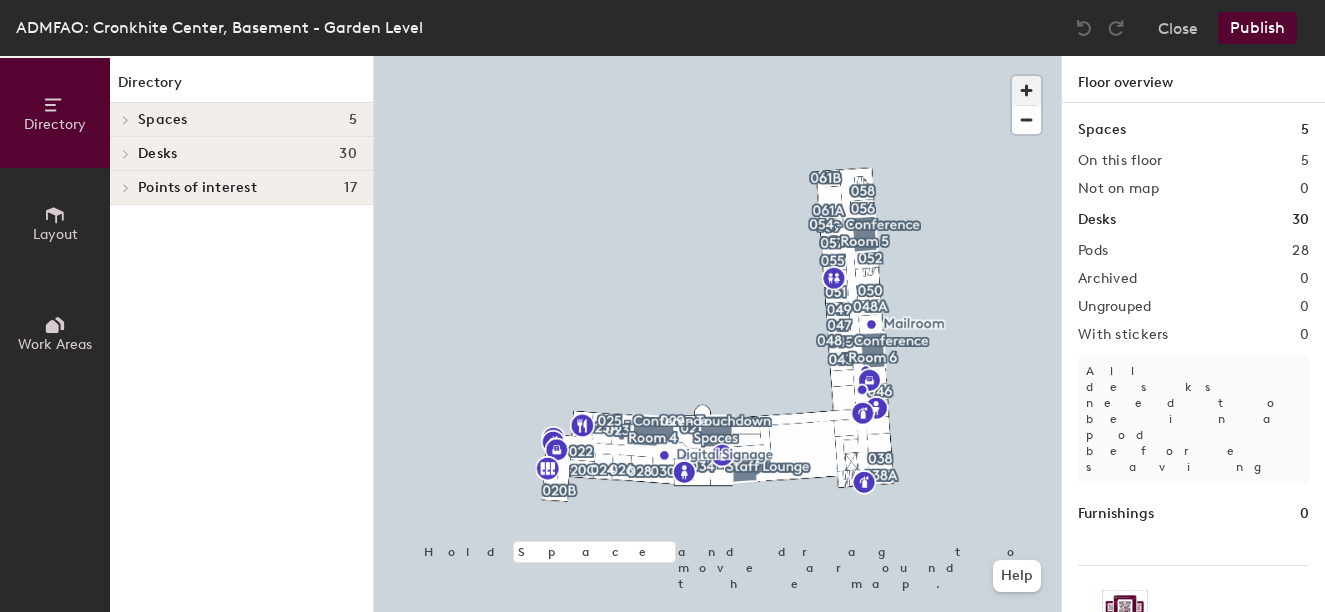 click 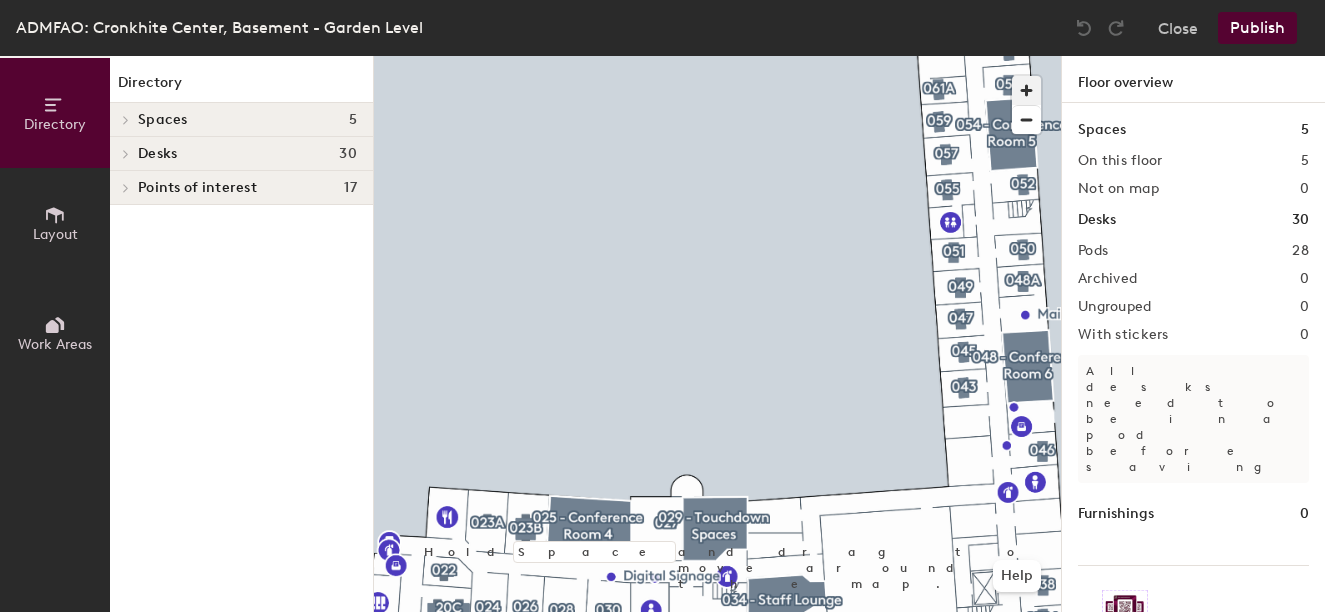 type 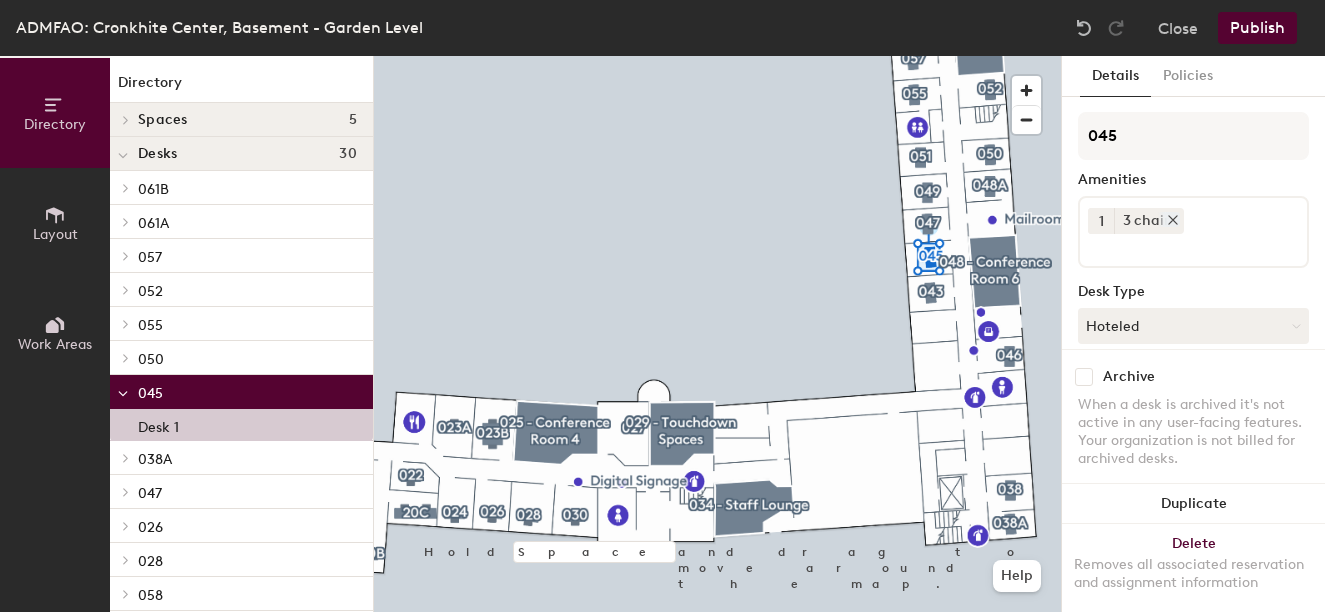 click 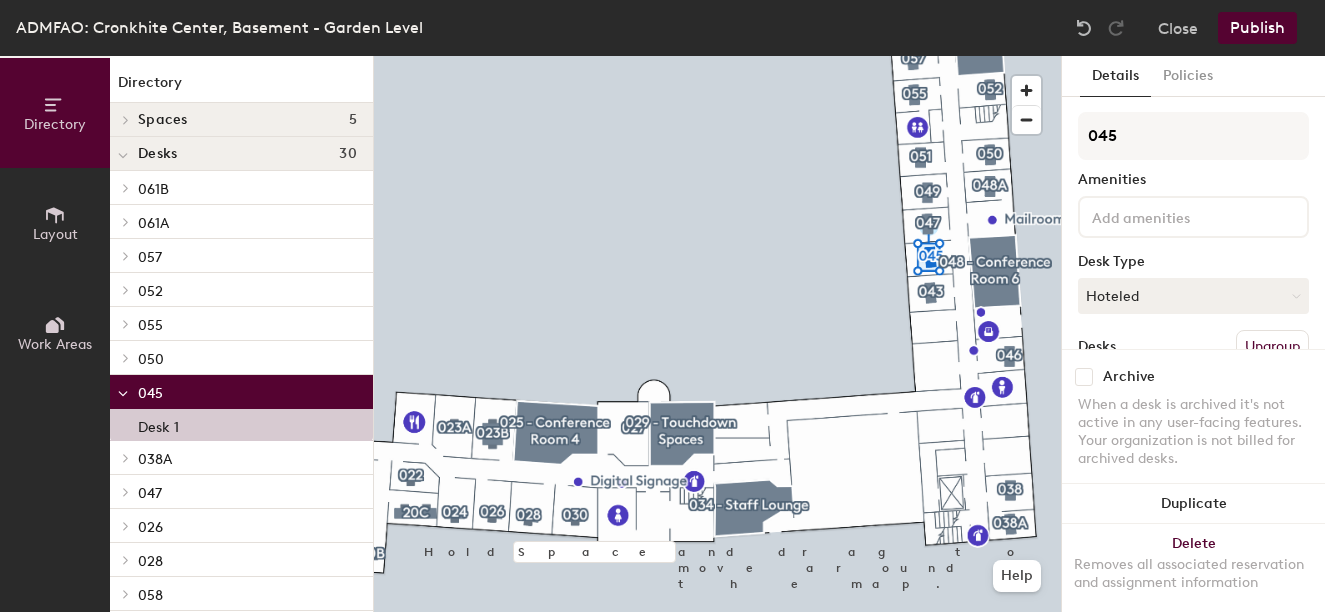 click 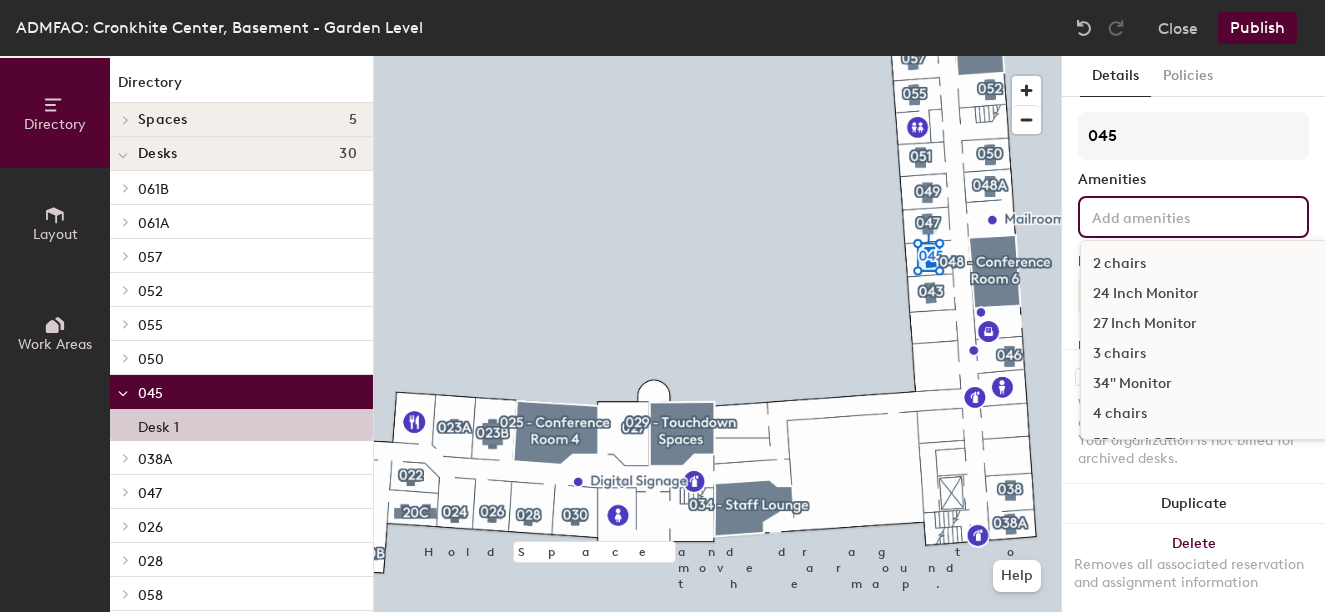 click on "2 chairs" 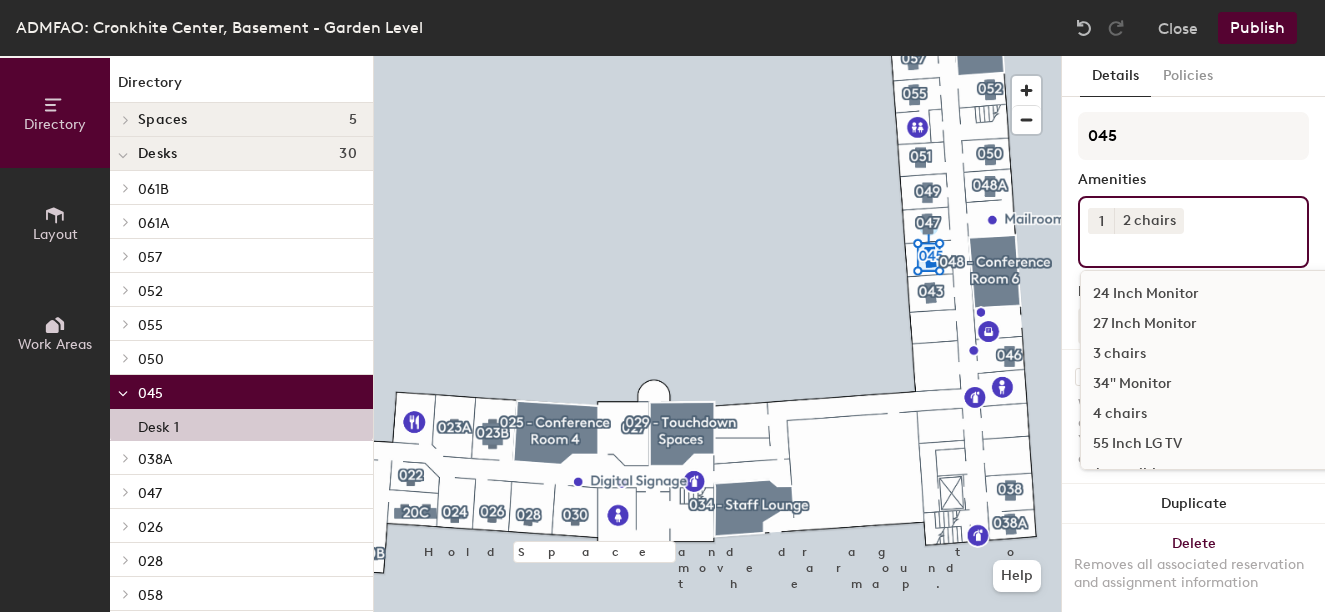 click on "Publish" 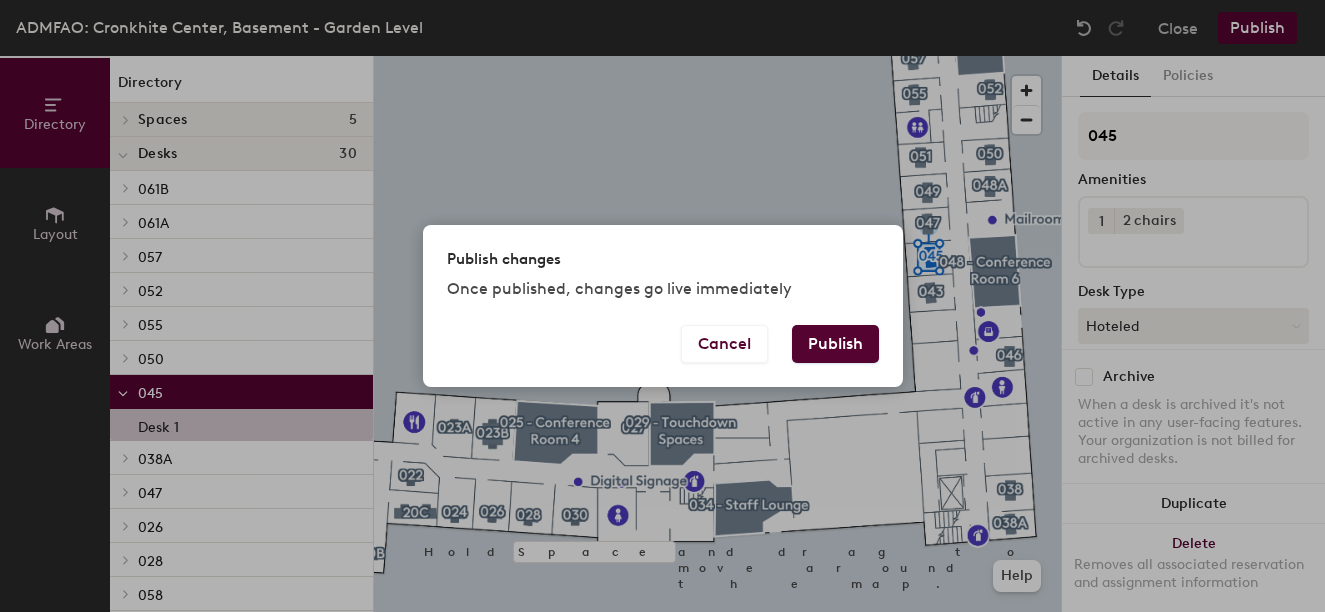 click on "Publish" at bounding box center [835, 344] 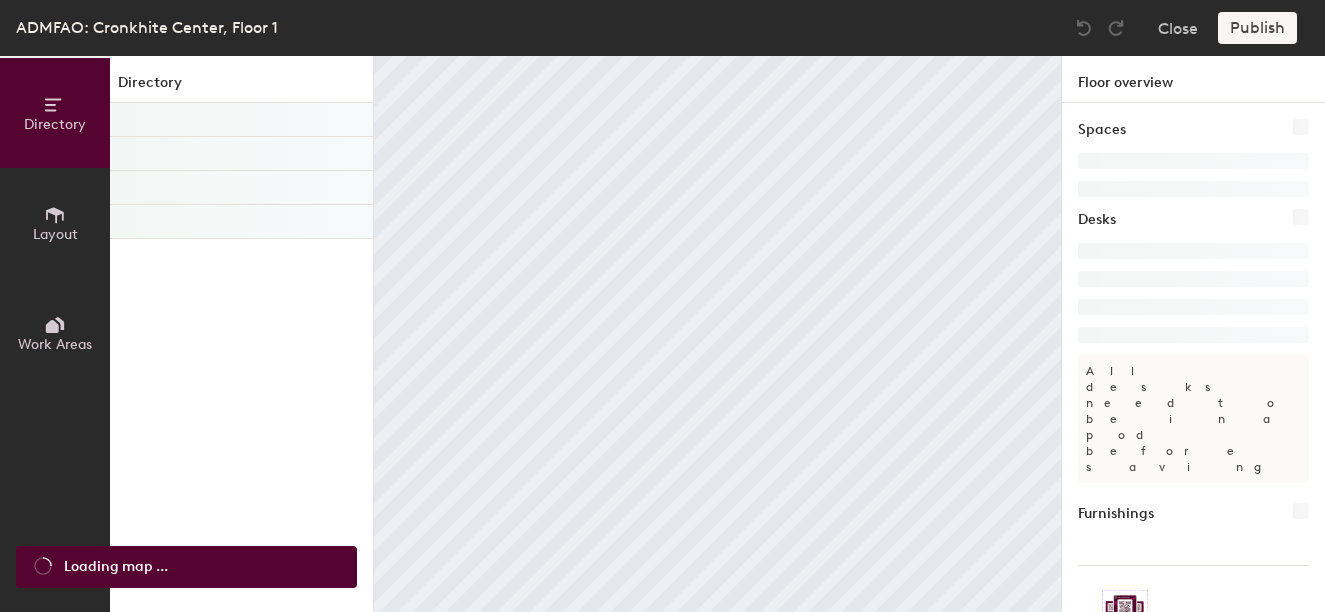 scroll, scrollTop: 0, scrollLeft: 0, axis: both 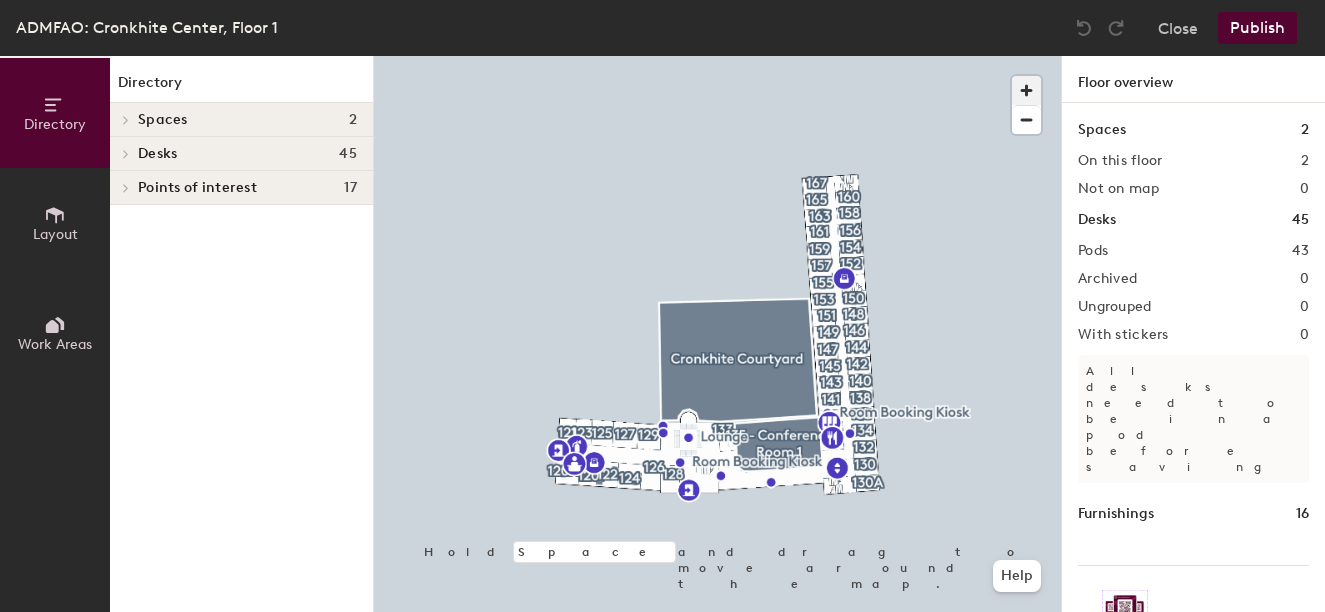 click 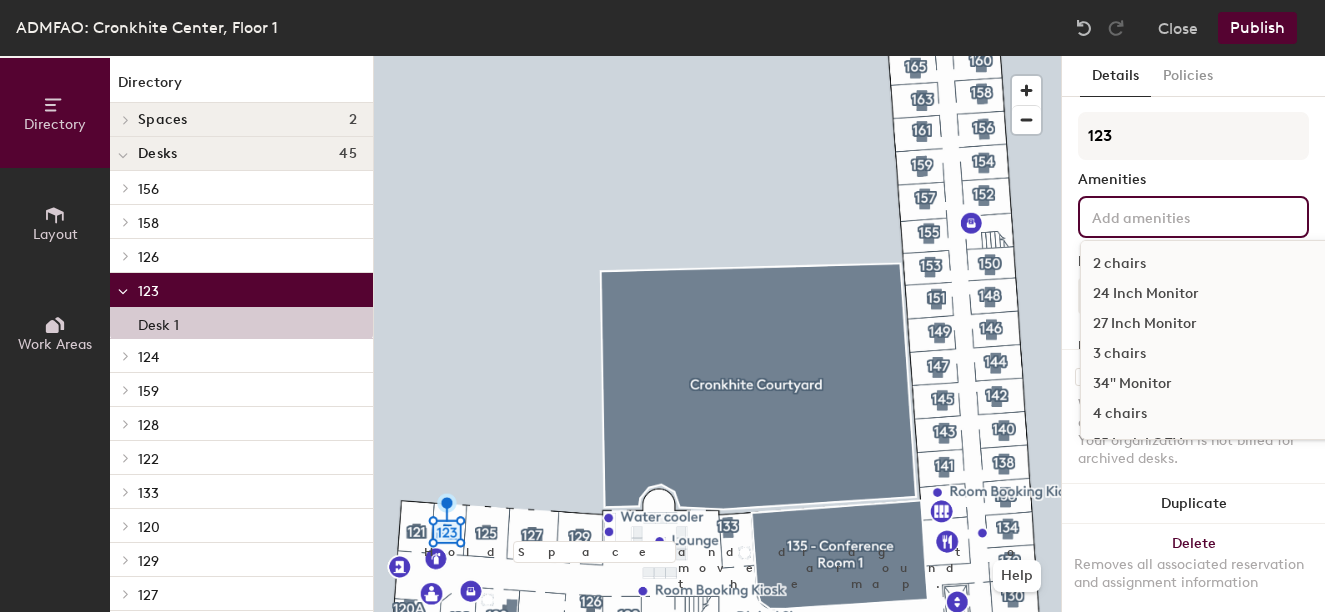 click 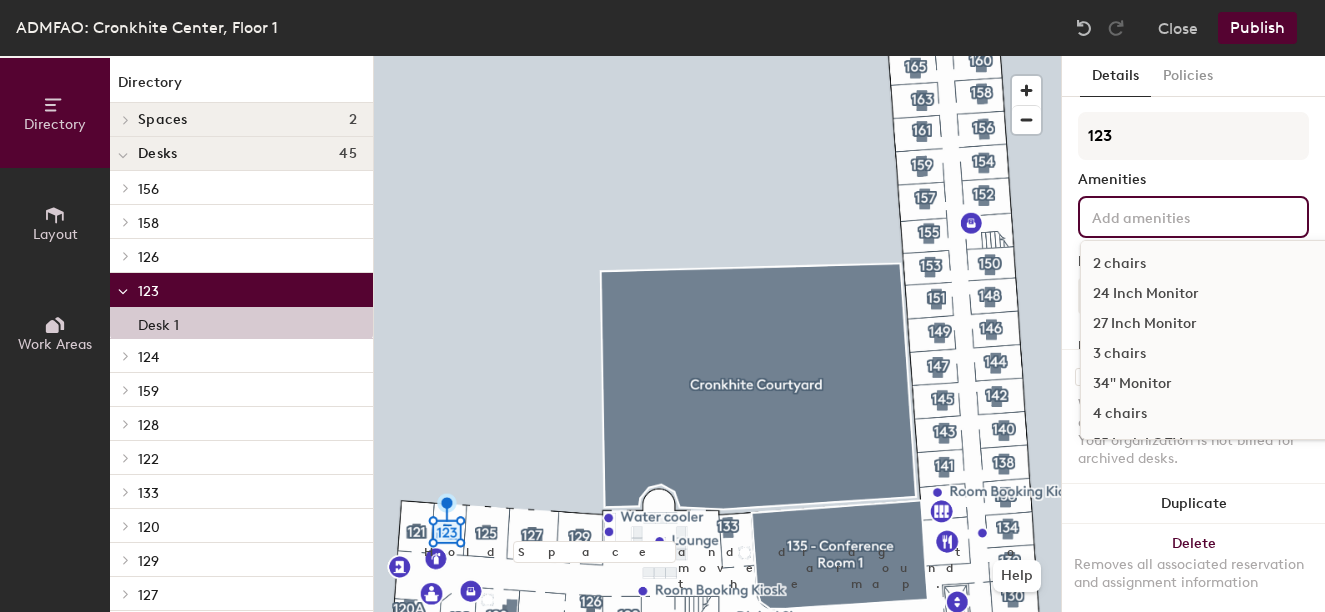 click on "2 chairs" 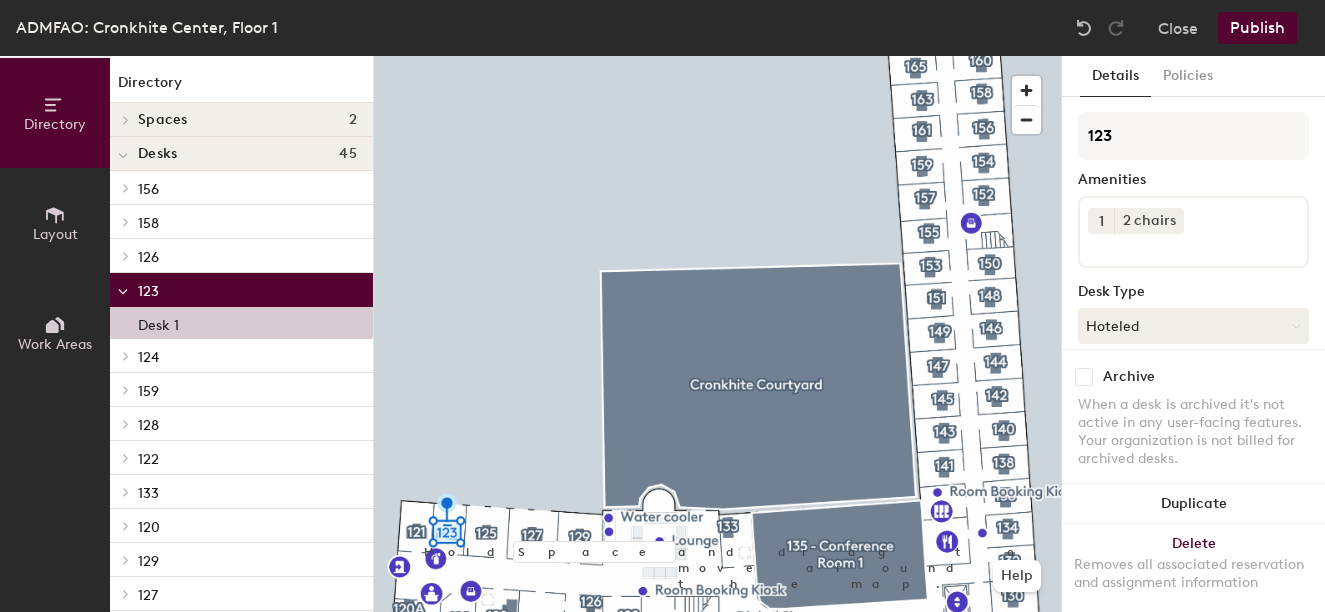 click on "Publish" 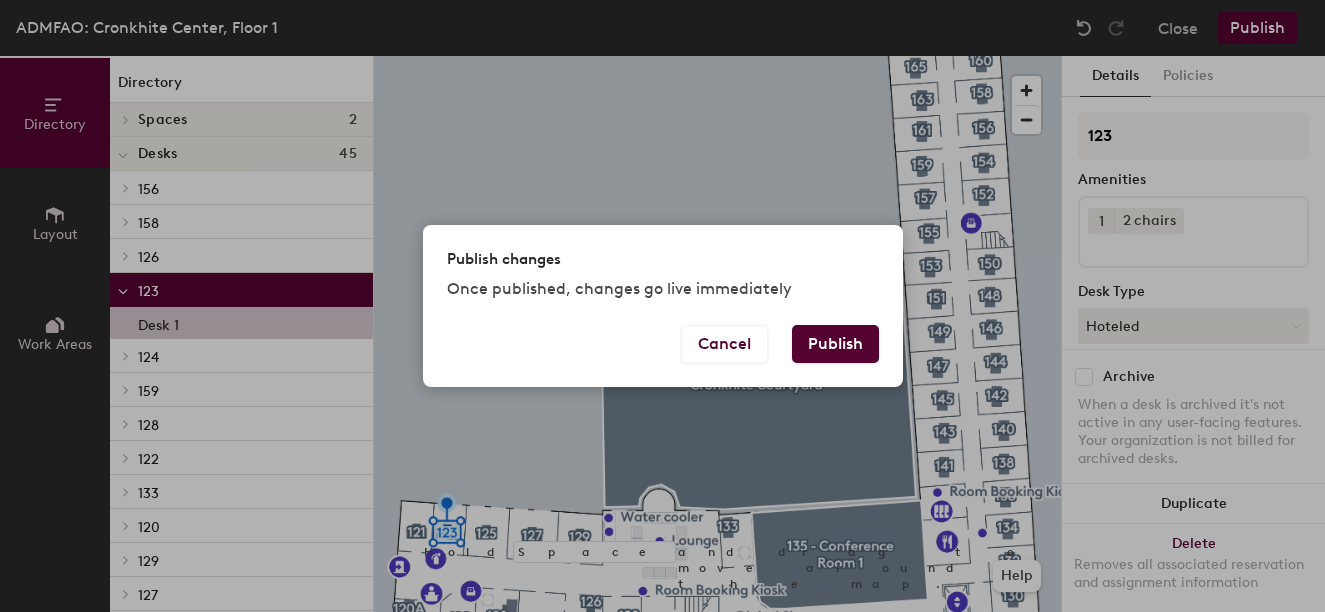 click on "Publish" at bounding box center (835, 344) 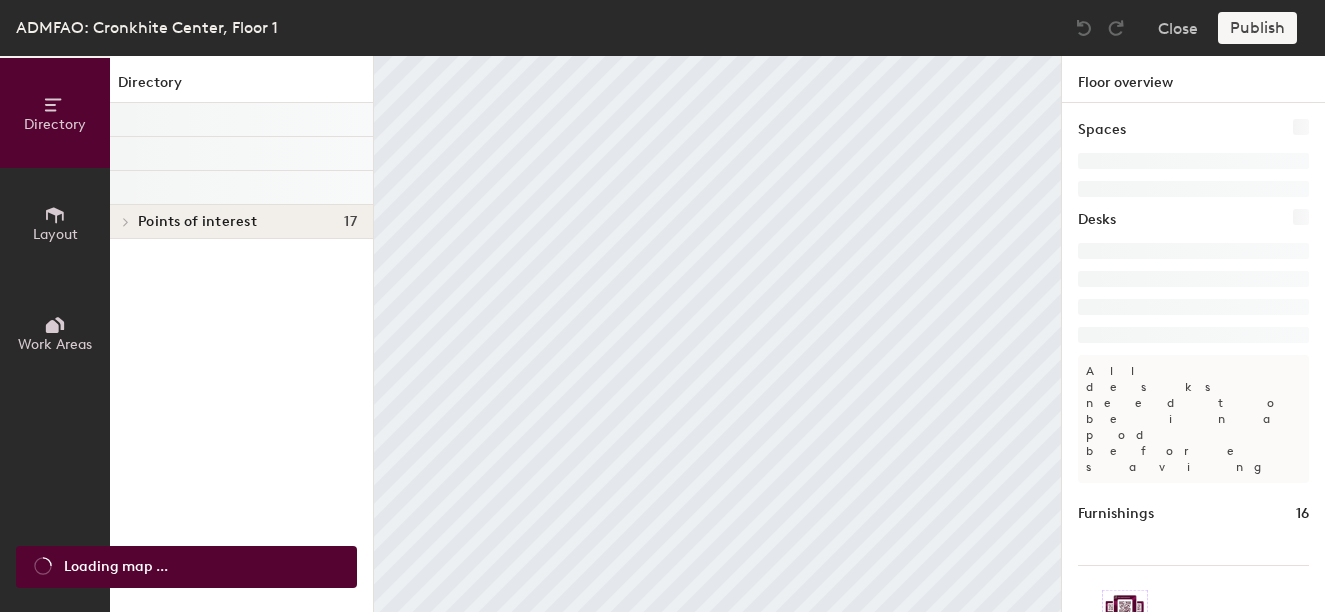 scroll, scrollTop: 0, scrollLeft: 0, axis: both 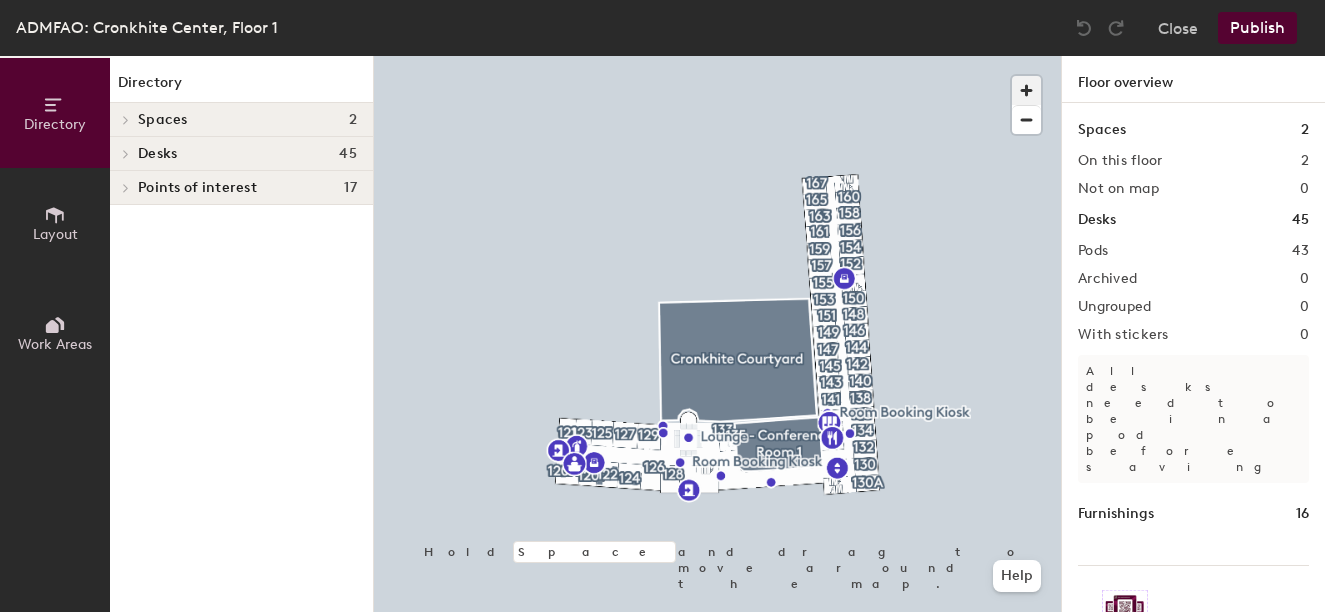 click 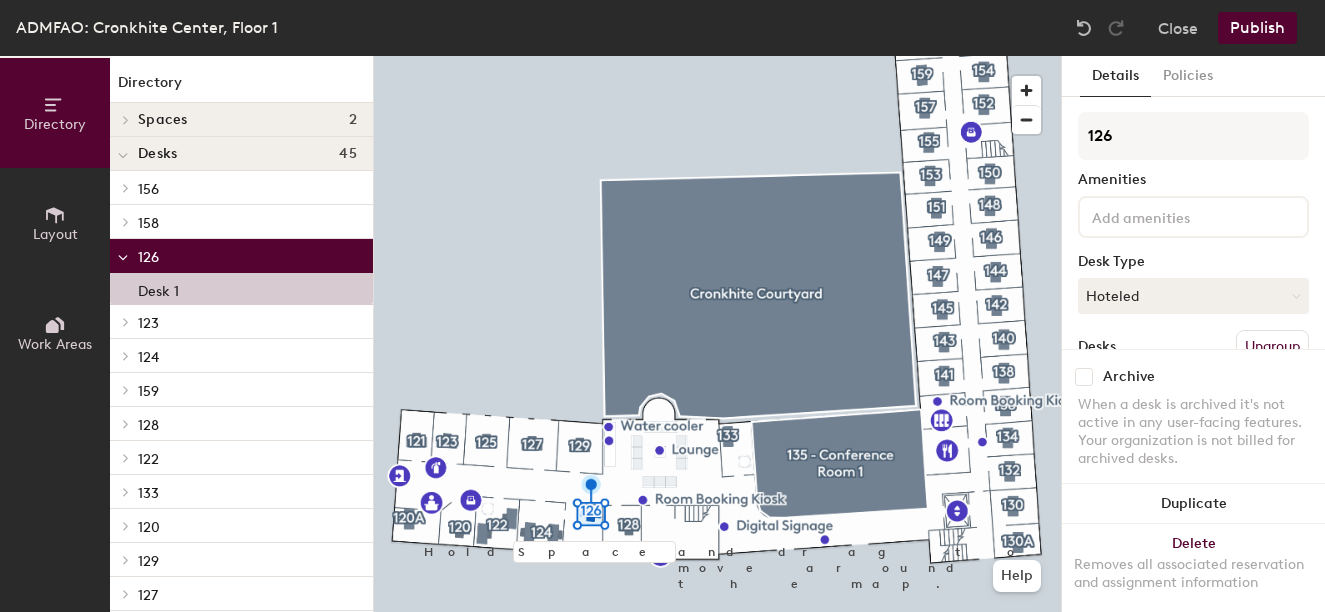 click 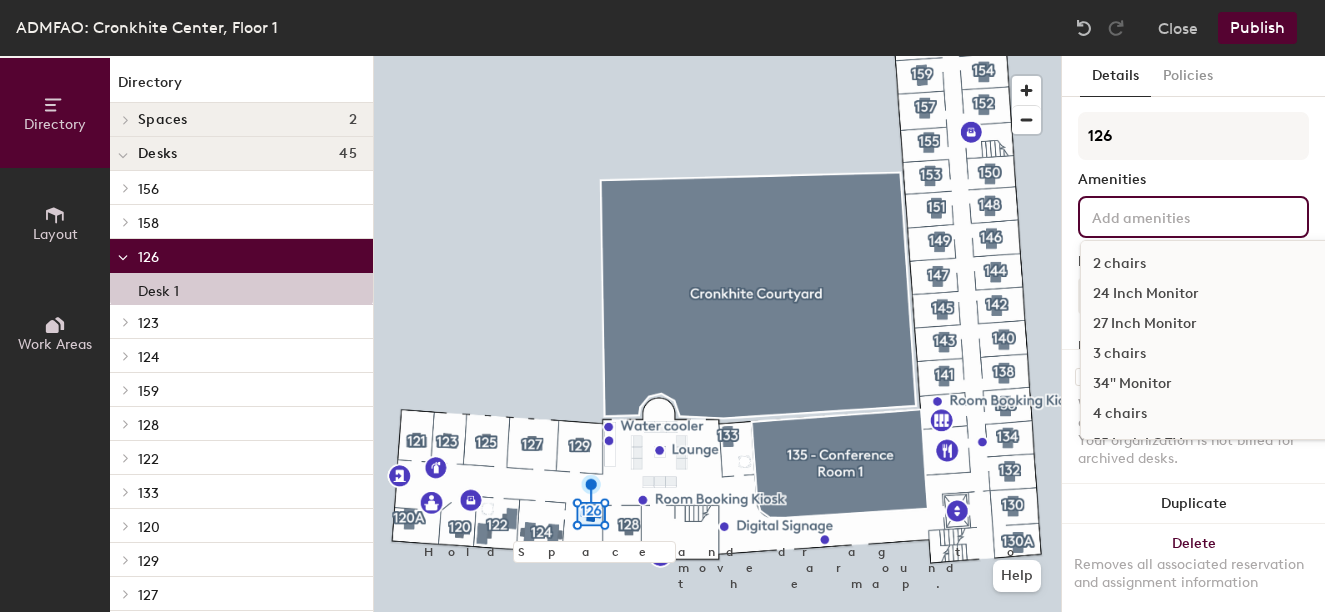 click on "2 chairs" 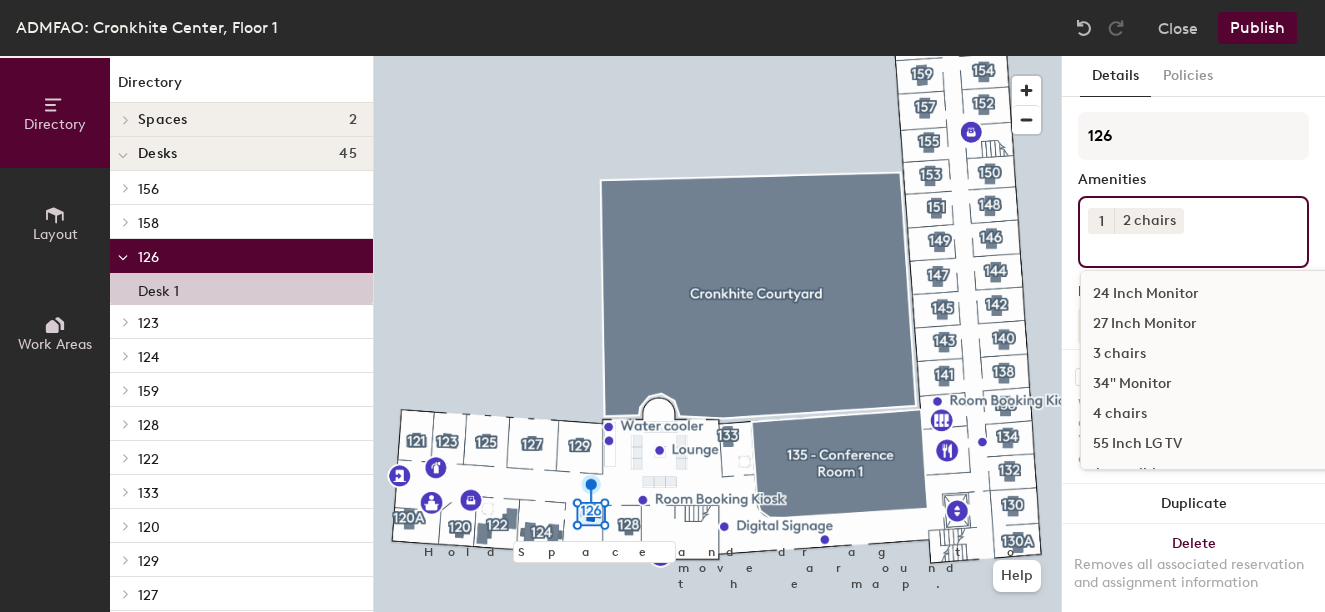 click on "Publish" 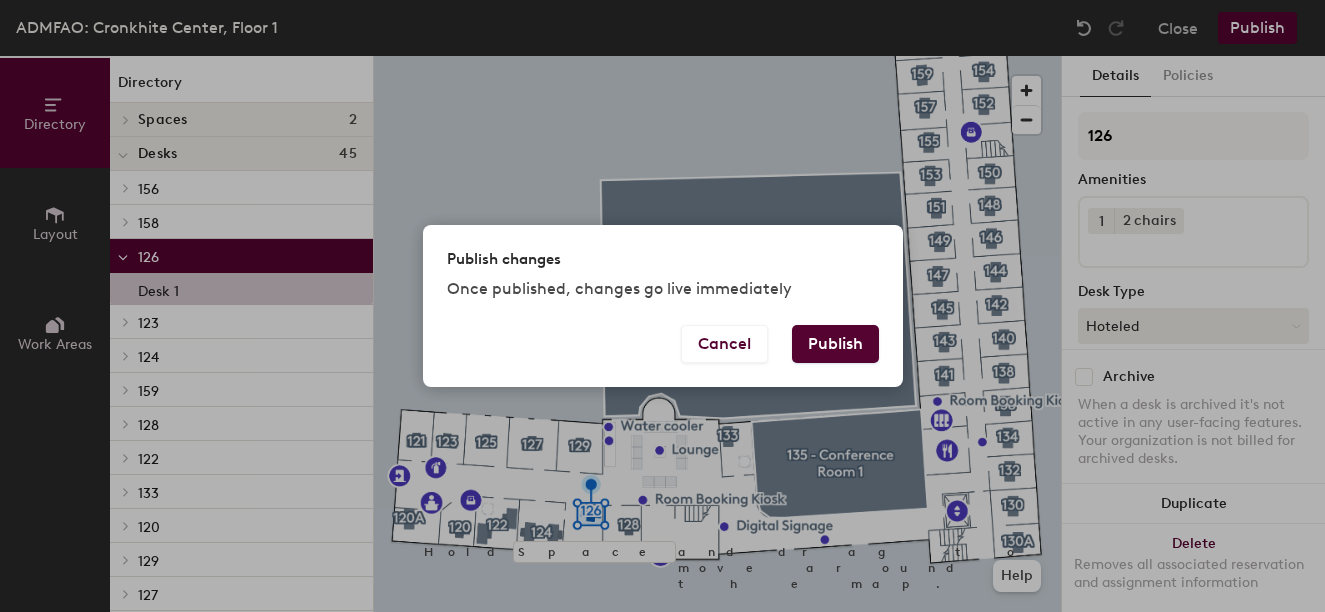 click on "Publish" at bounding box center [835, 344] 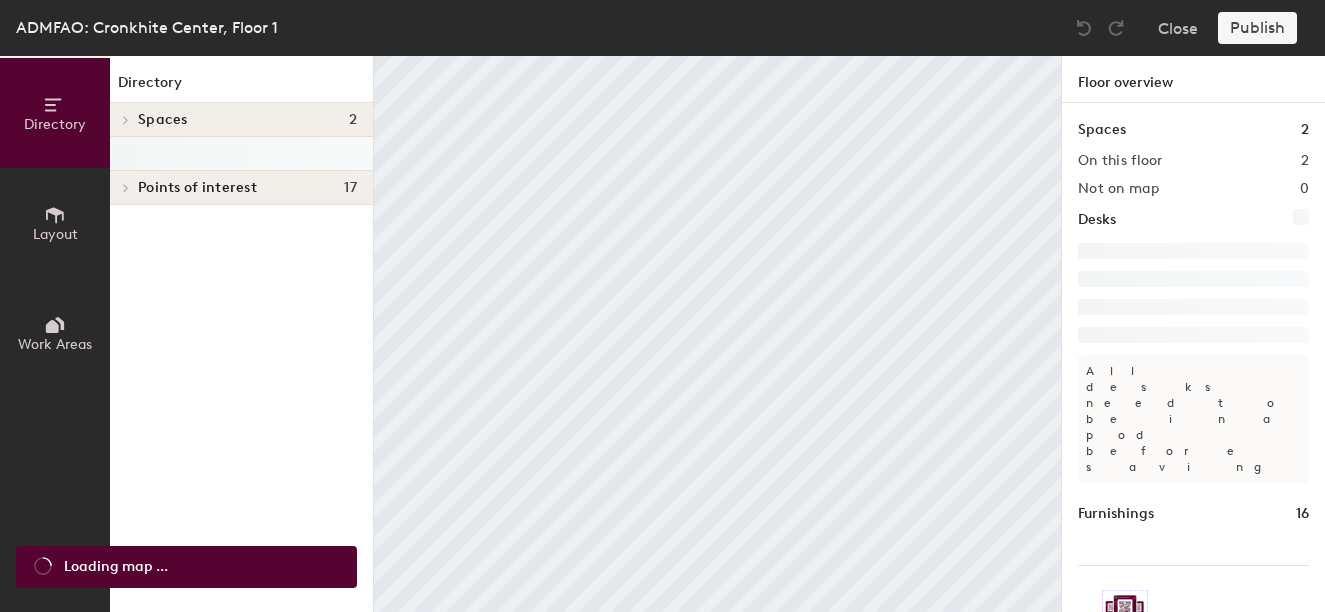 scroll, scrollTop: 0, scrollLeft: 0, axis: both 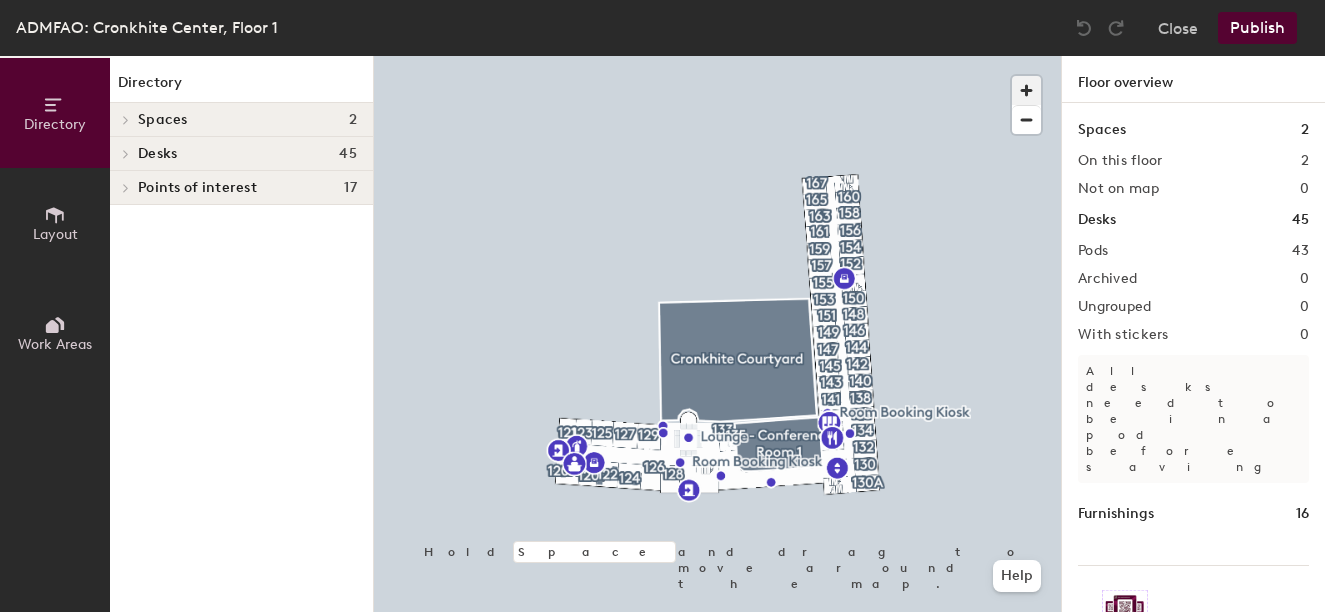 click 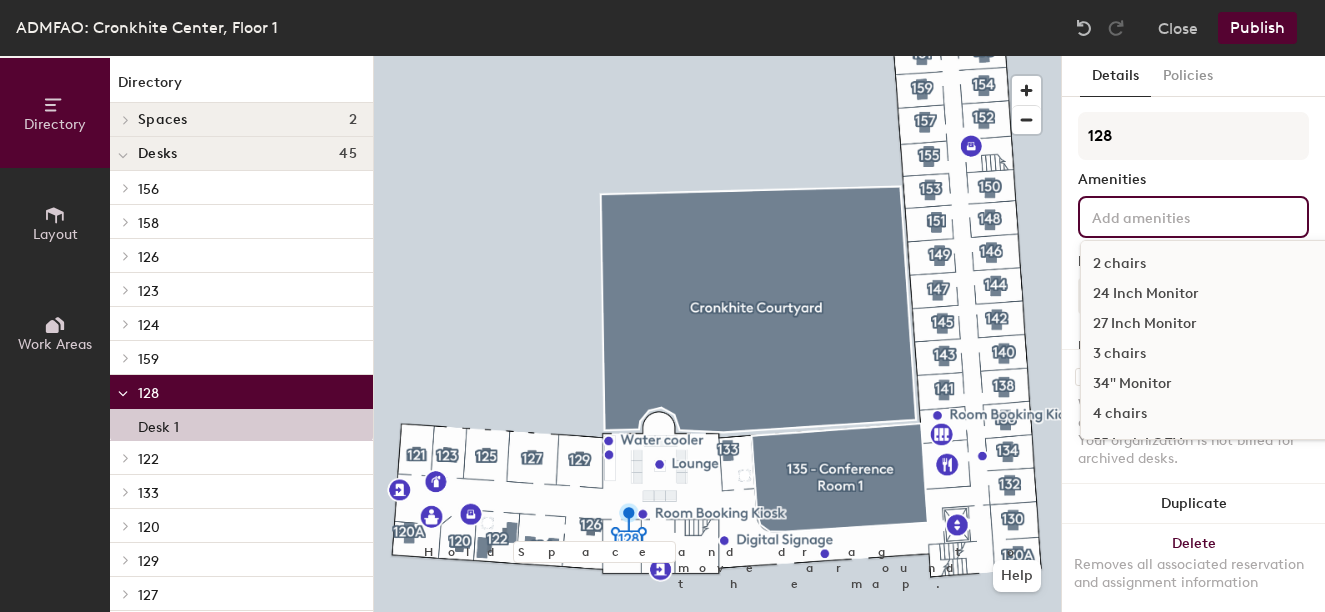 click 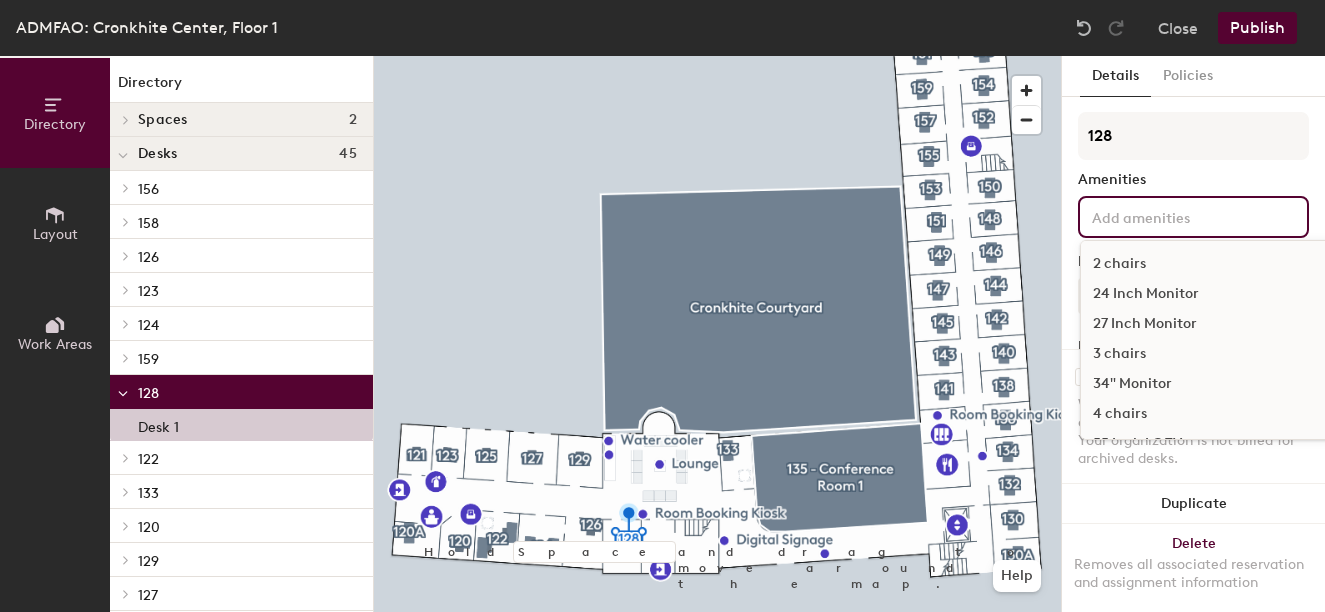 click on "4  chairs" 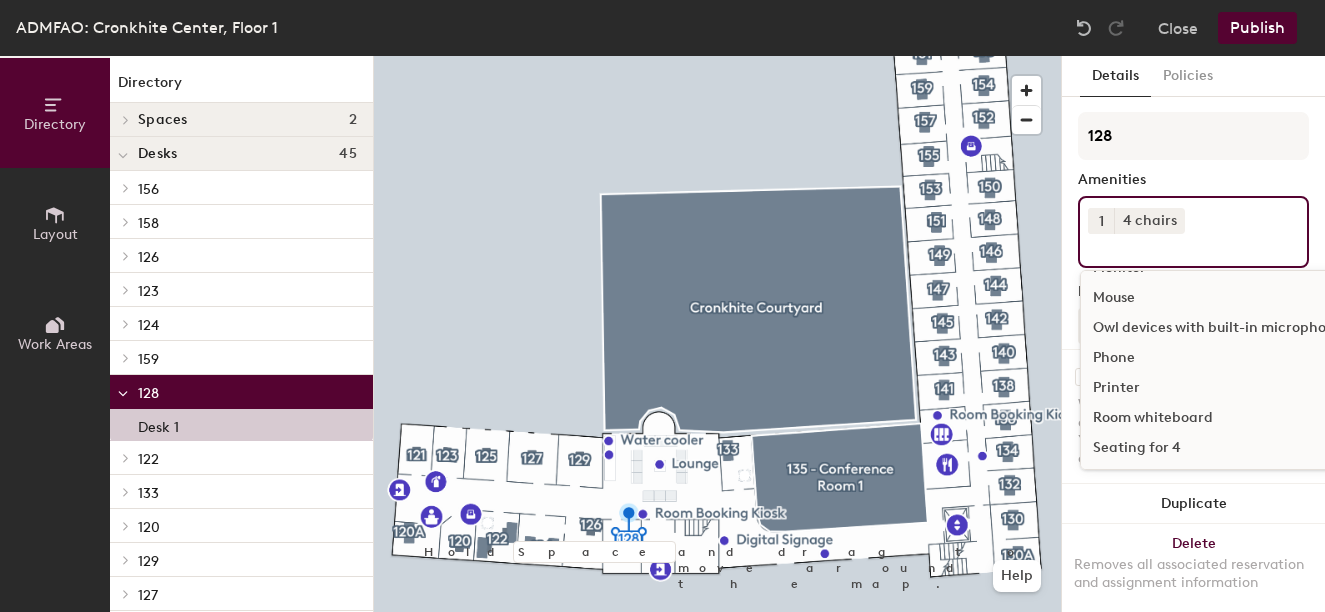 scroll, scrollTop: 1100, scrollLeft: 0, axis: vertical 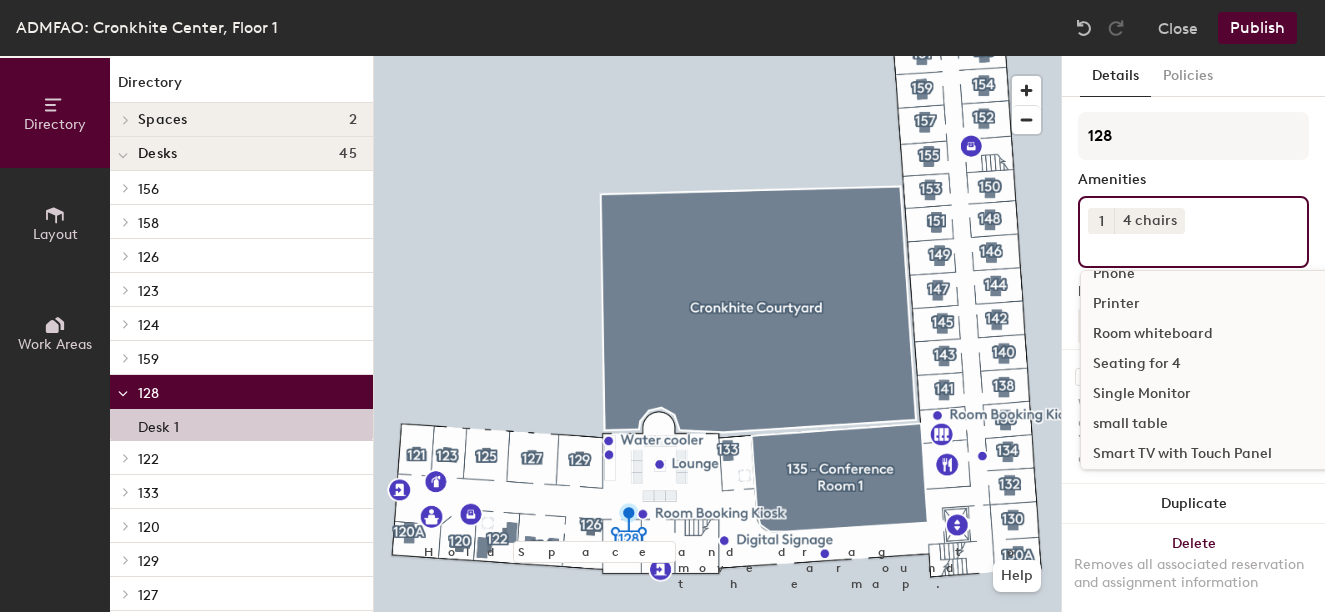 click on "small table" 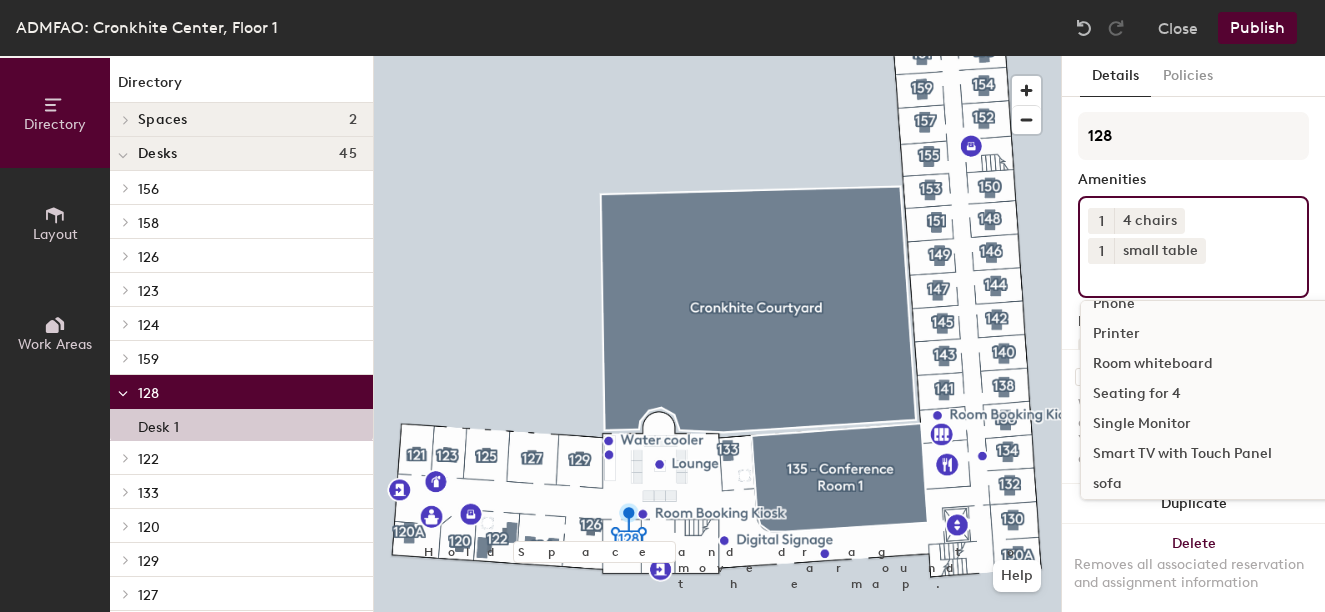 click on "Publish" 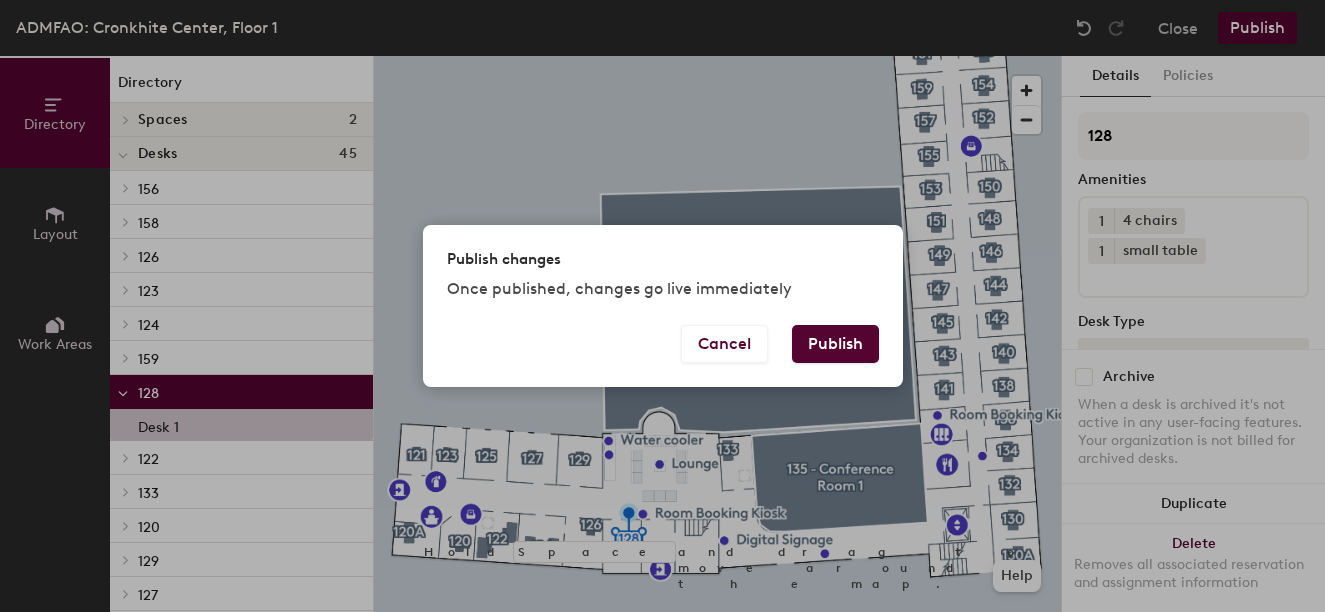 click on "Publish" at bounding box center (835, 344) 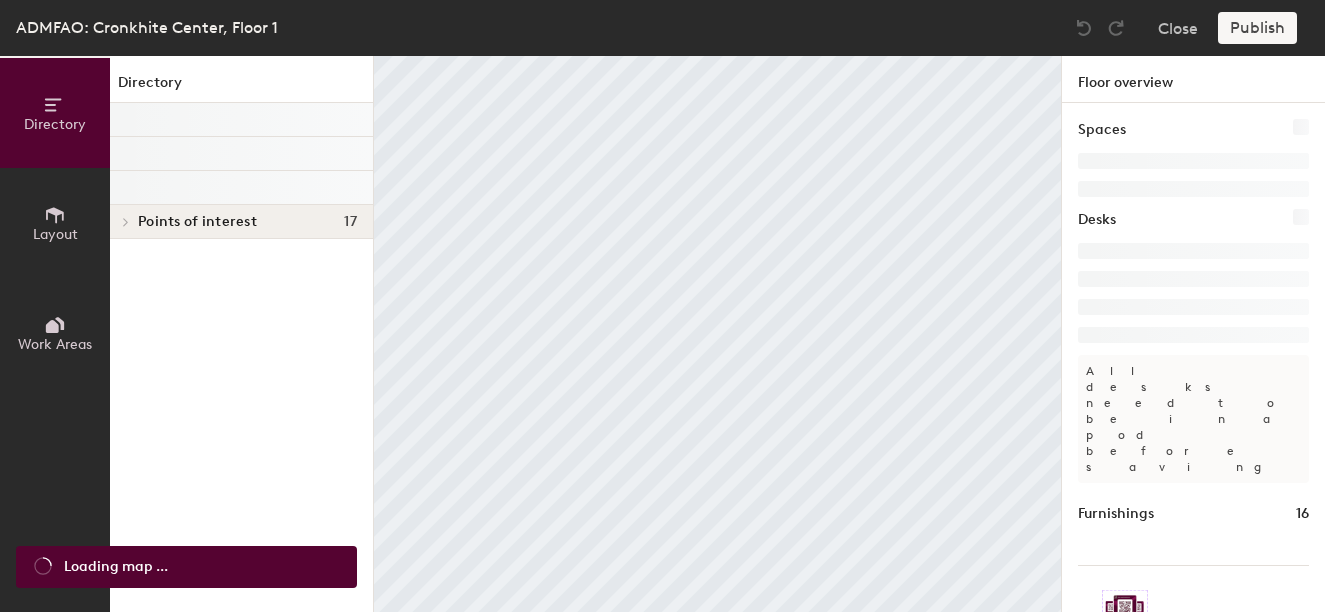 scroll, scrollTop: 0, scrollLeft: 0, axis: both 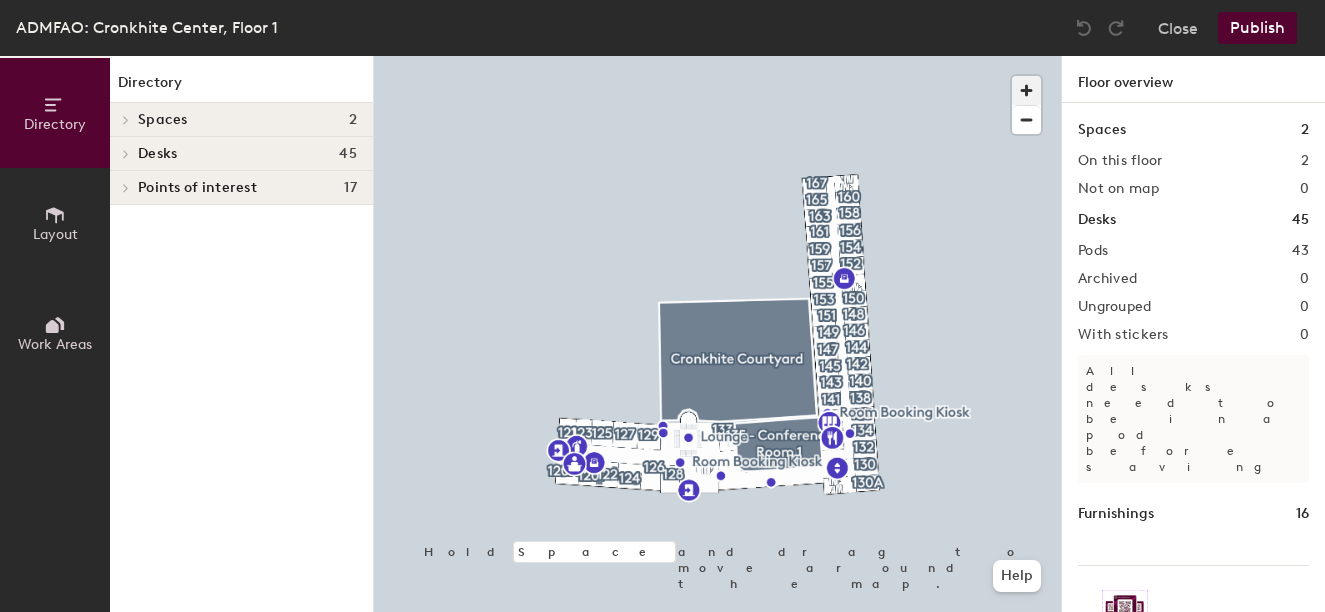 click 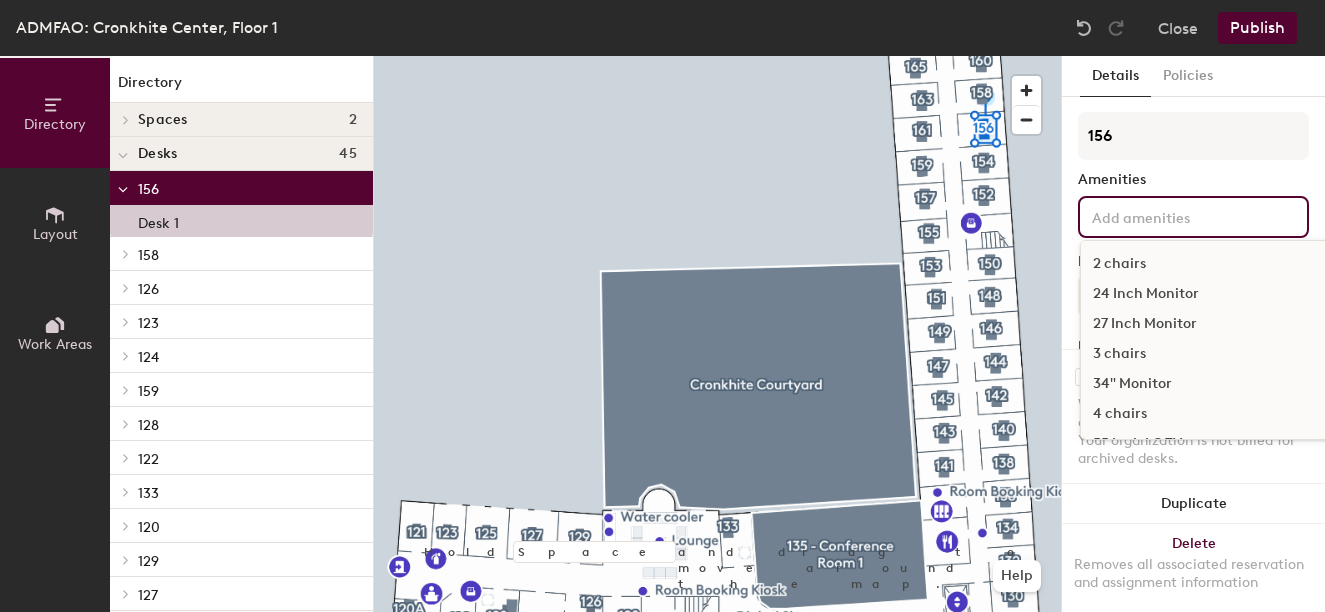 click on "2 chairs 24 Inch Monitor 27 Inch Monitor 3 chairs 34" Monitor 4  chairs 55 Inch LG TV Accessible Adjustable Height Adjustable Height Standing Desk Aeron Chair Apple 140W USB-C Power Adapter Apple Charger Cable Adapter (doesn't work with newer models) Apple Monitor Barcode Scanner Chair Computer adapters Conference table Desk - Fixed, Non-adjustable Desktop Computer Docking Station Dual Monitors Ergonomic keyboard Exterior Window HDMI cable Headset Interior Window Keyboard Keyboard Tray Under Desk Laptop Stand LG Monitor (PC or Mac compatible) Logitech Camera and Speaker MAC Dual Extended MAC/PC Compatible Monitor Mouse Owl devices with built-in microphone and a 360 camera Phone Printer Room whiteboard Seating for 4 Single Monitor small table Smart TV with Touch Panel sofa Soundproof Speakers Standing Desk Converter Sunlight Thunderbolt 3 (USB-C) to Thunderbolt 2 Adapter Universal dock for Windows or Mac laptop VIZIO TV web camera Wireless Mouse and Keyboard" 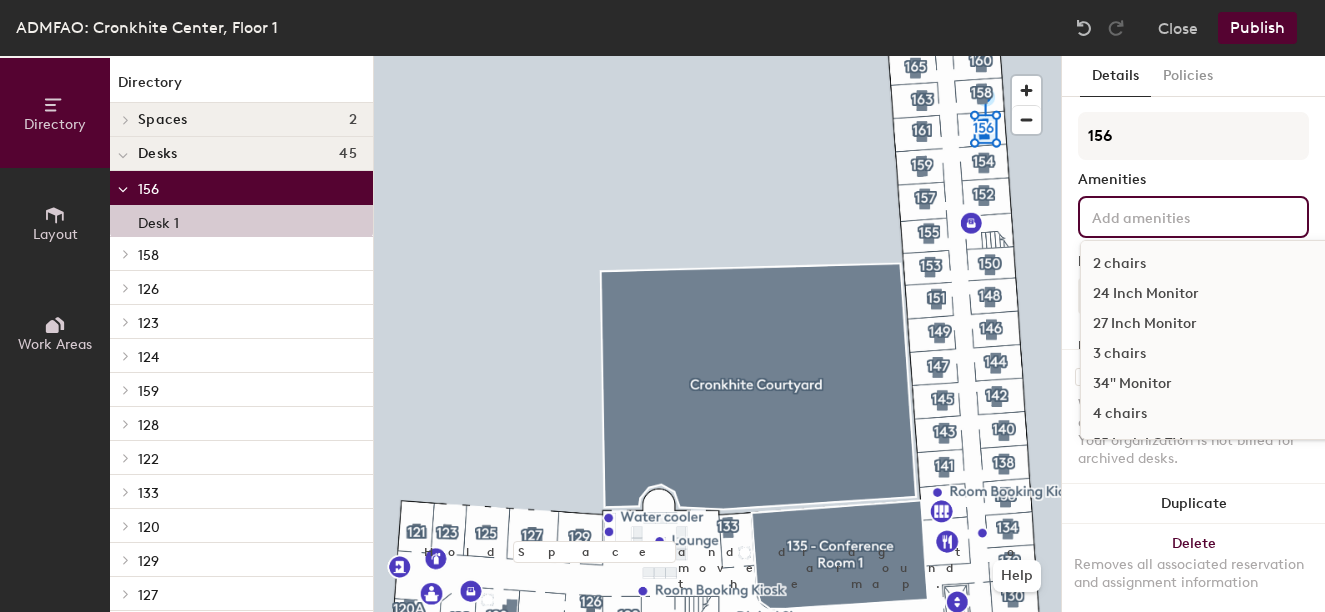 click on "2 chairs" 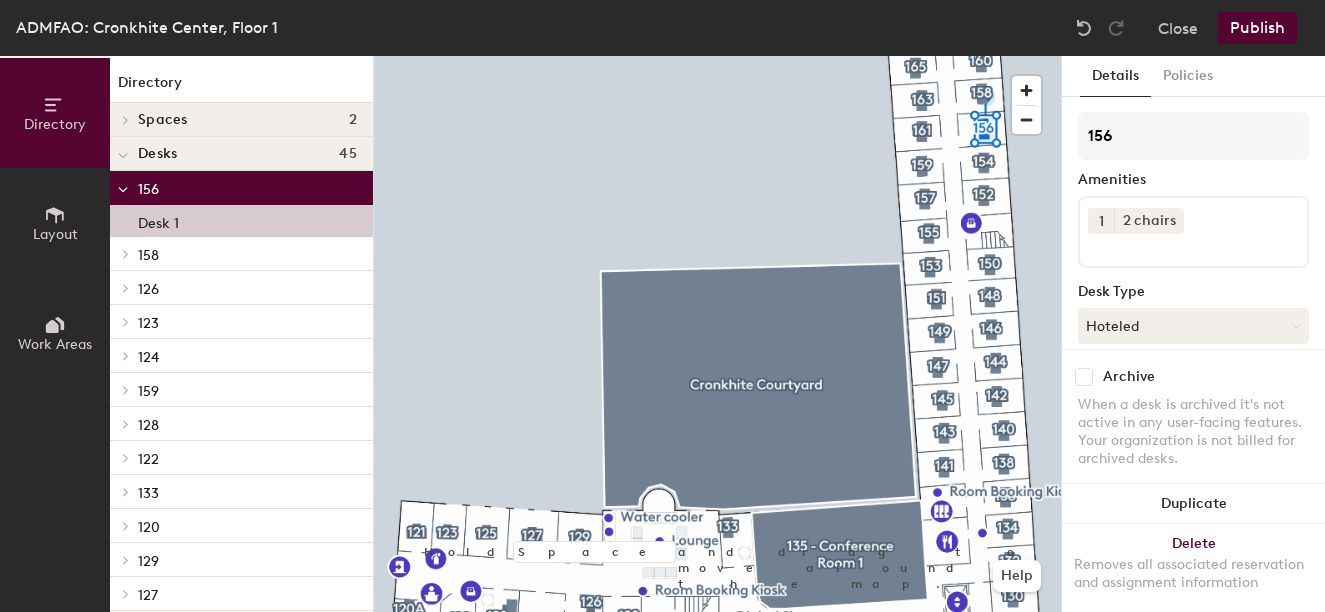 click on "Publish" 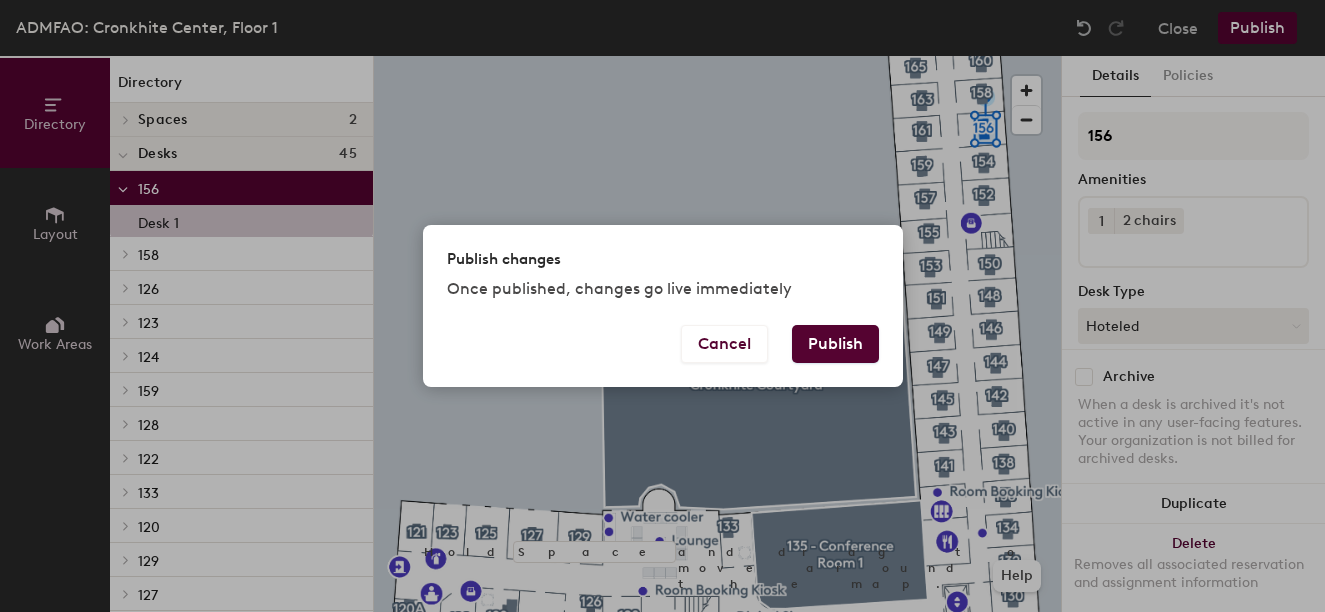 click on "Publish" at bounding box center (835, 344) 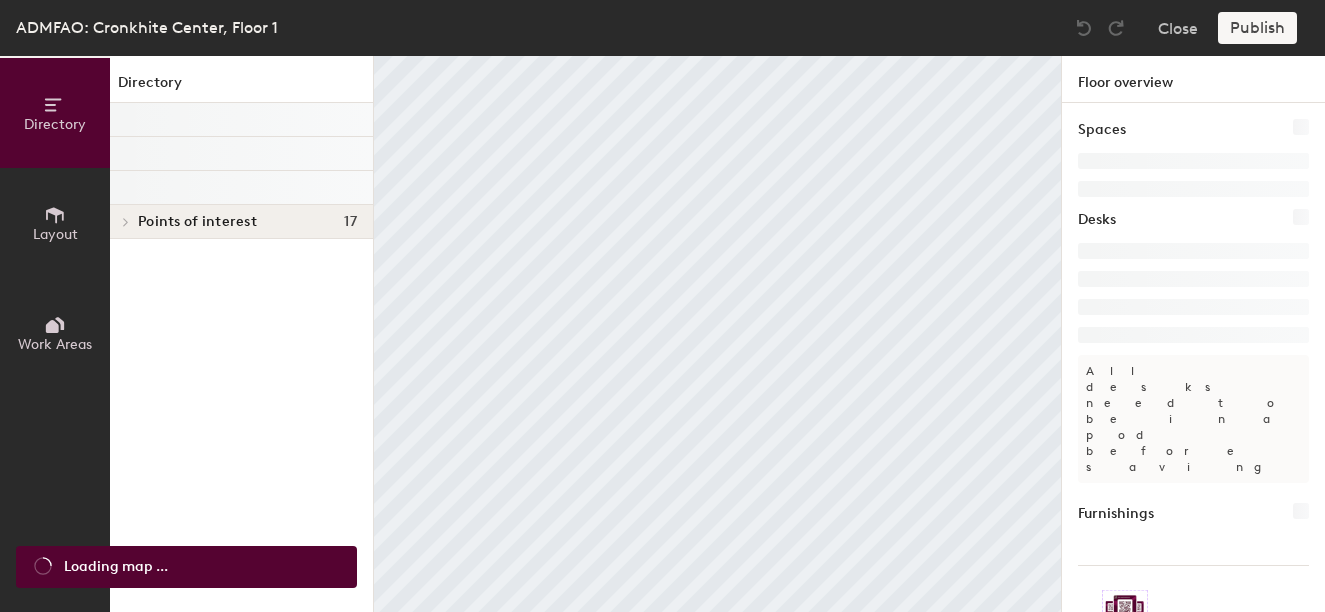 scroll, scrollTop: 0, scrollLeft: 0, axis: both 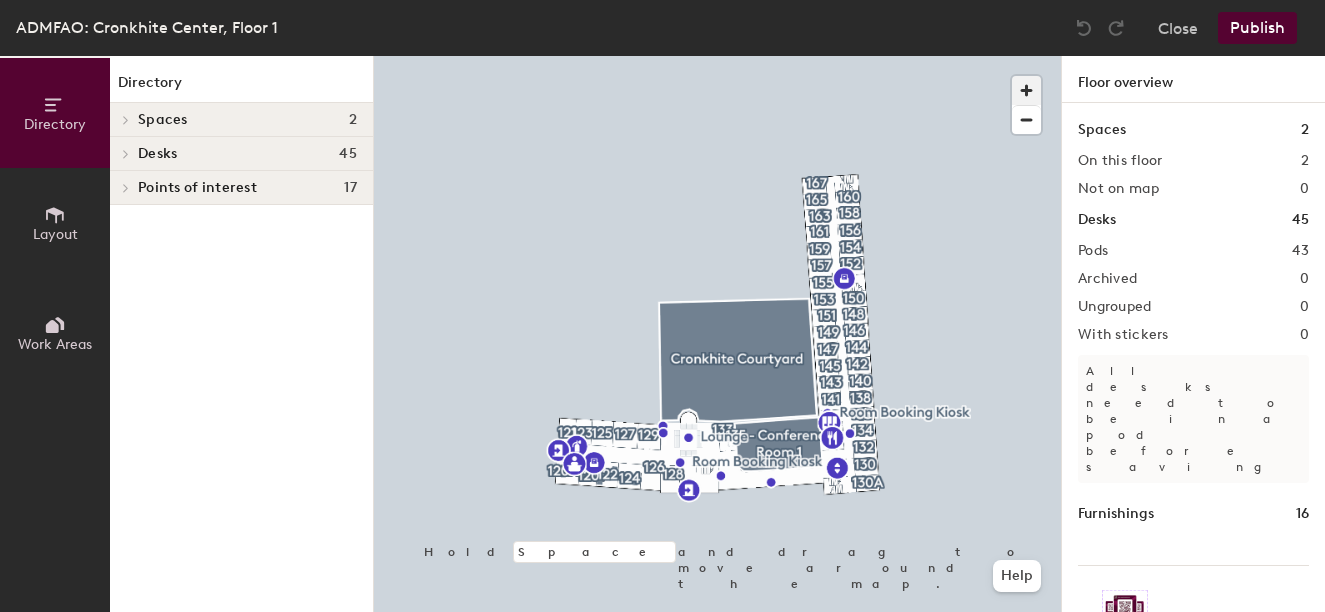 click 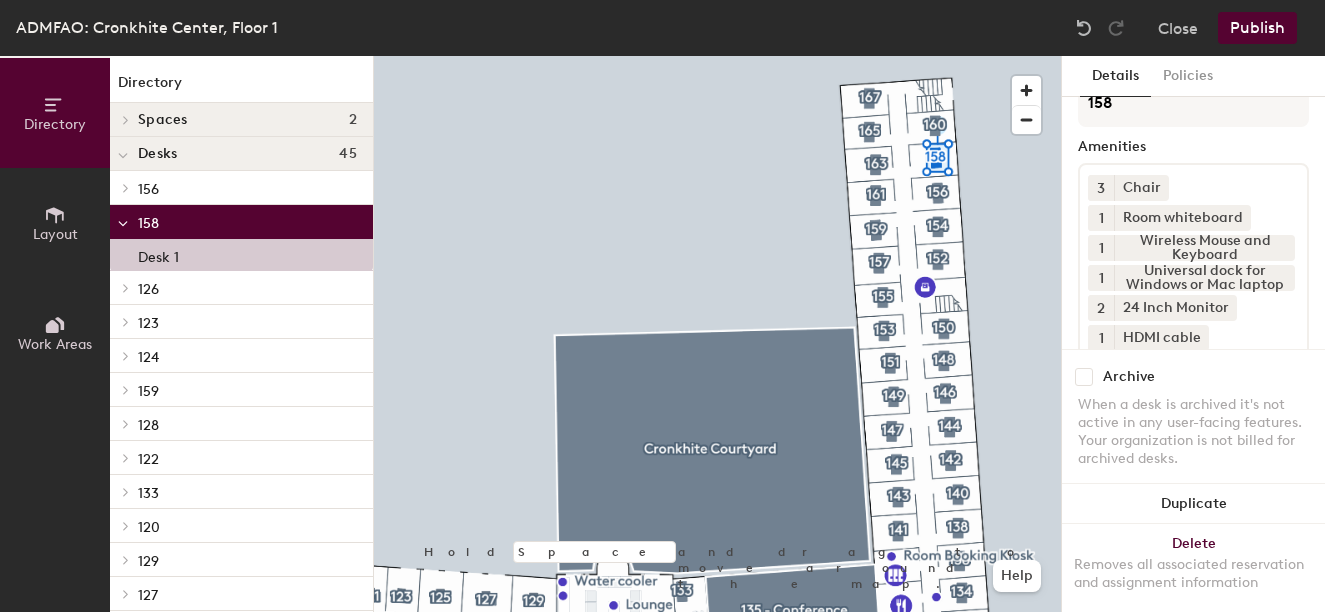 scroll, scrollTop: 0, scrollLeft: 0, axis: both 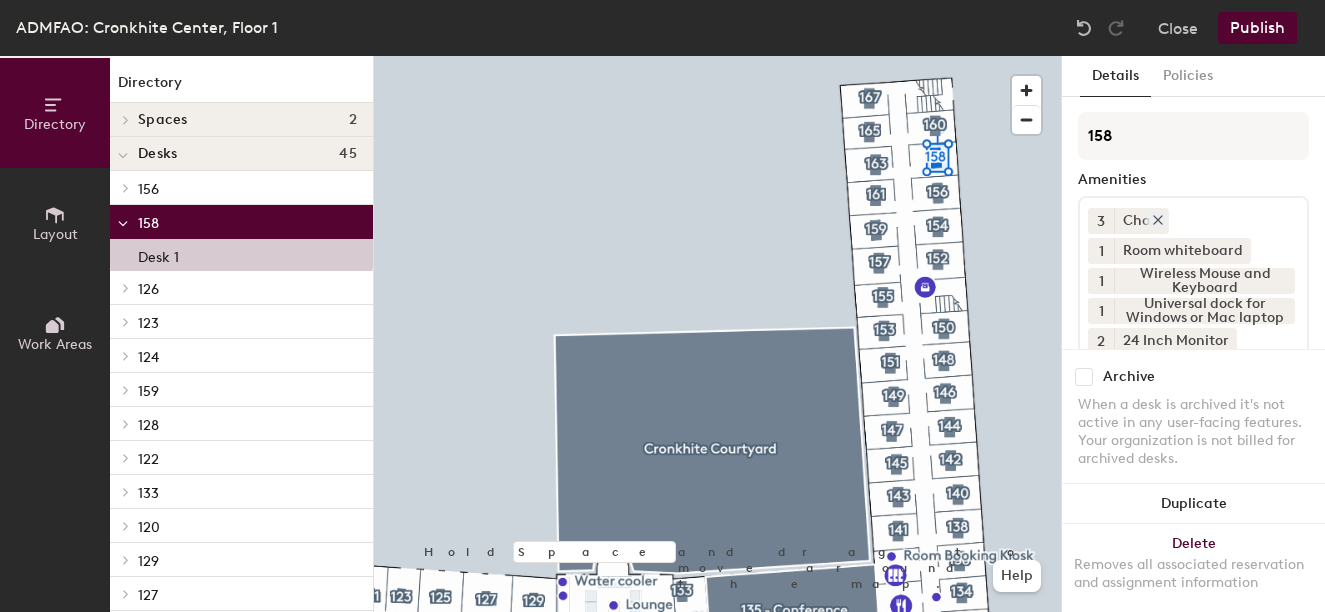 click 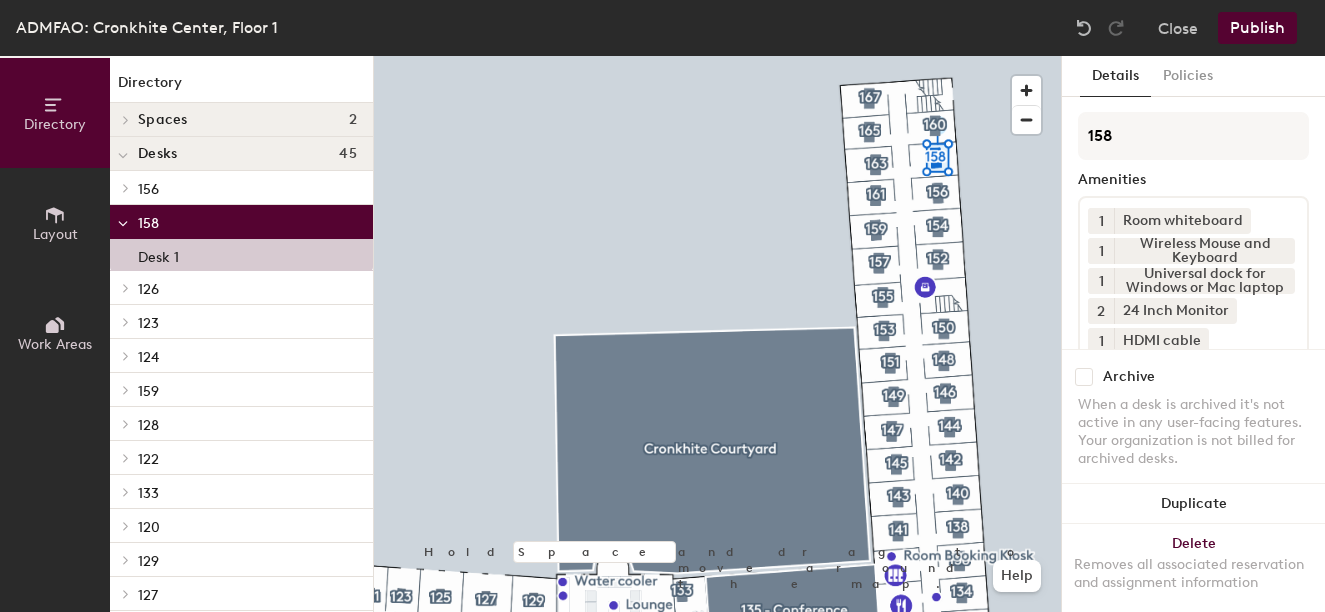 click on "1 Room whiteboard 1 Wireless Mouse and Keyboard 1 Universal dock for Windows or Mac laptop 2 24 Inch Monitor 1 HDMI cable 1 Standing Desk Converter 1 Dual Monitors 1 Docking Station 1 Sunlight 1 Adjustable Height" 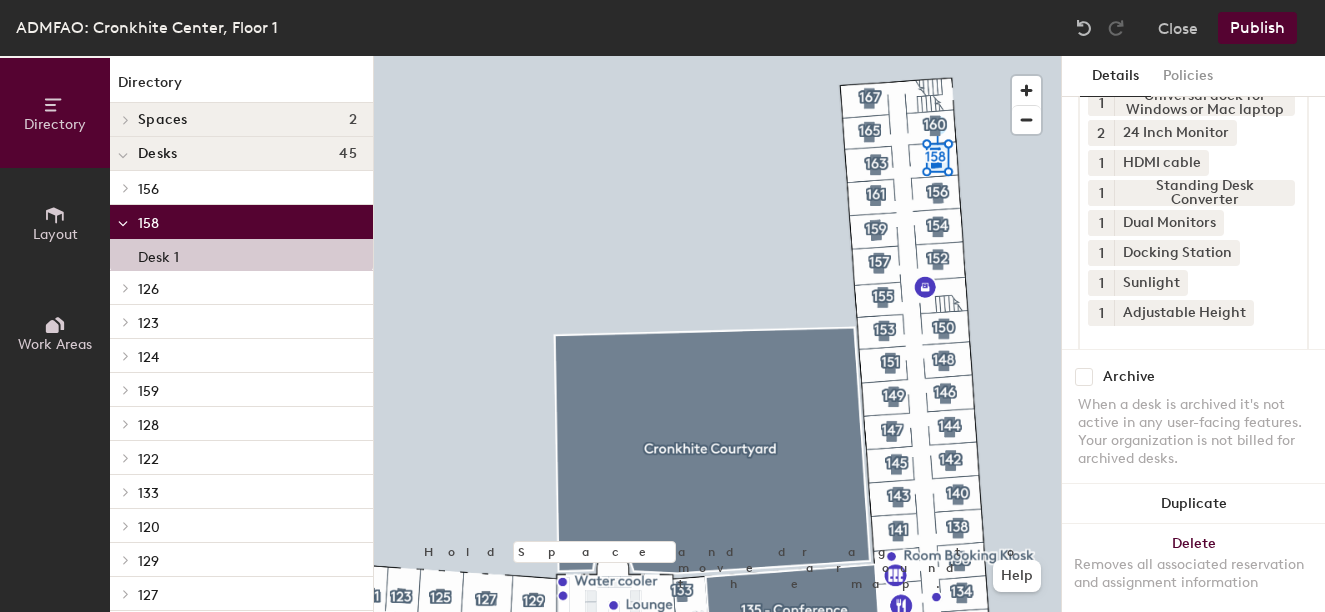 scroll, scrollTop: 183, scrollLeft: 0, axis: vertical 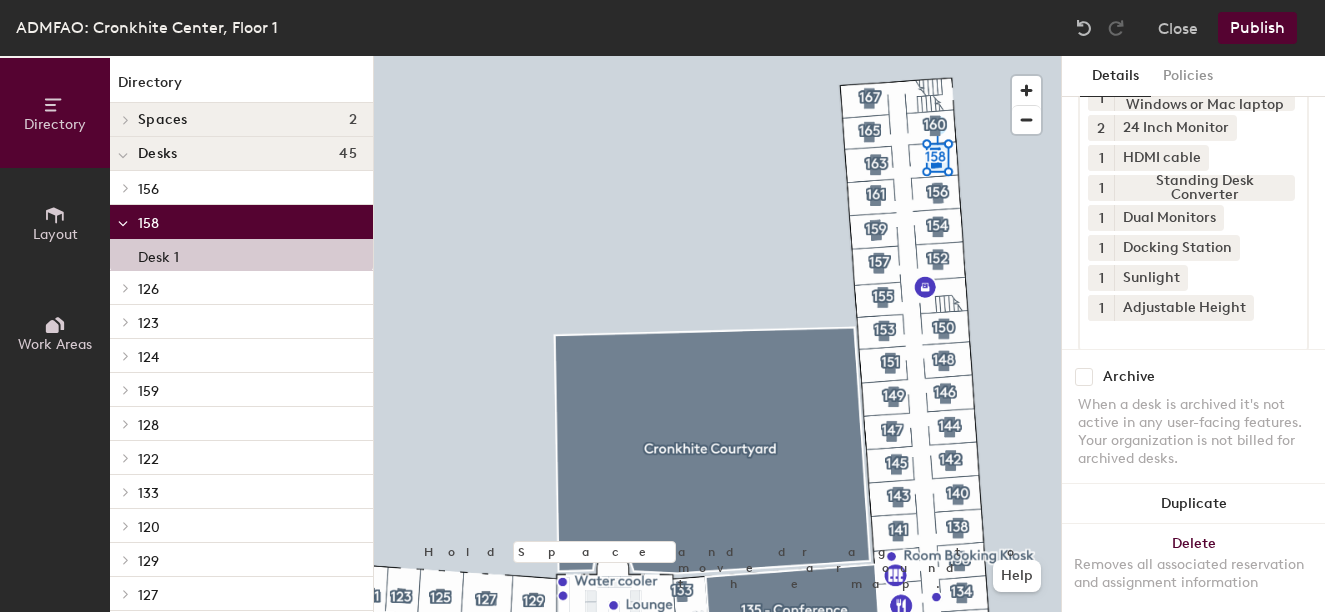 click on "1 Room whiteboard 1 Wireless Mouse and Keyboard 1 Universal dock for Windows or Mac laptop 2 24 Inch Monitor 1 HDMI cable 1 Standing Desk Converter 1 Dual Monitors 1 Docking Station 1 Sunlight 1 Adjustable Height" 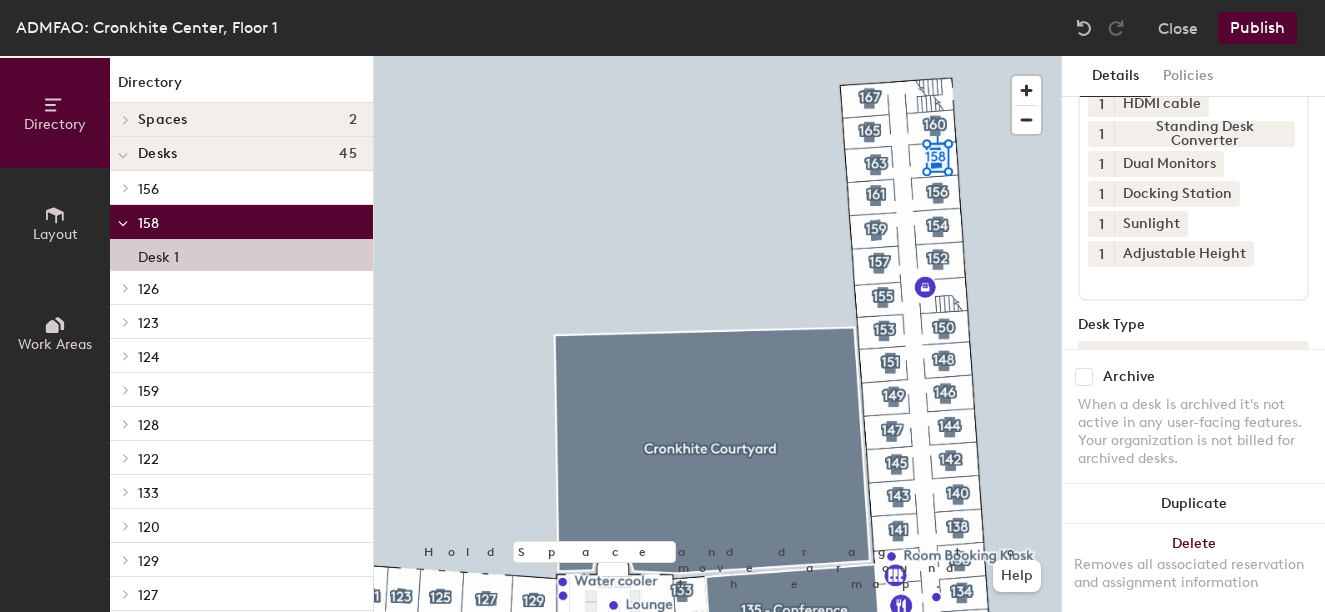 scroll, scrollTop: 229, scrollLeft: 0, axis: vertical 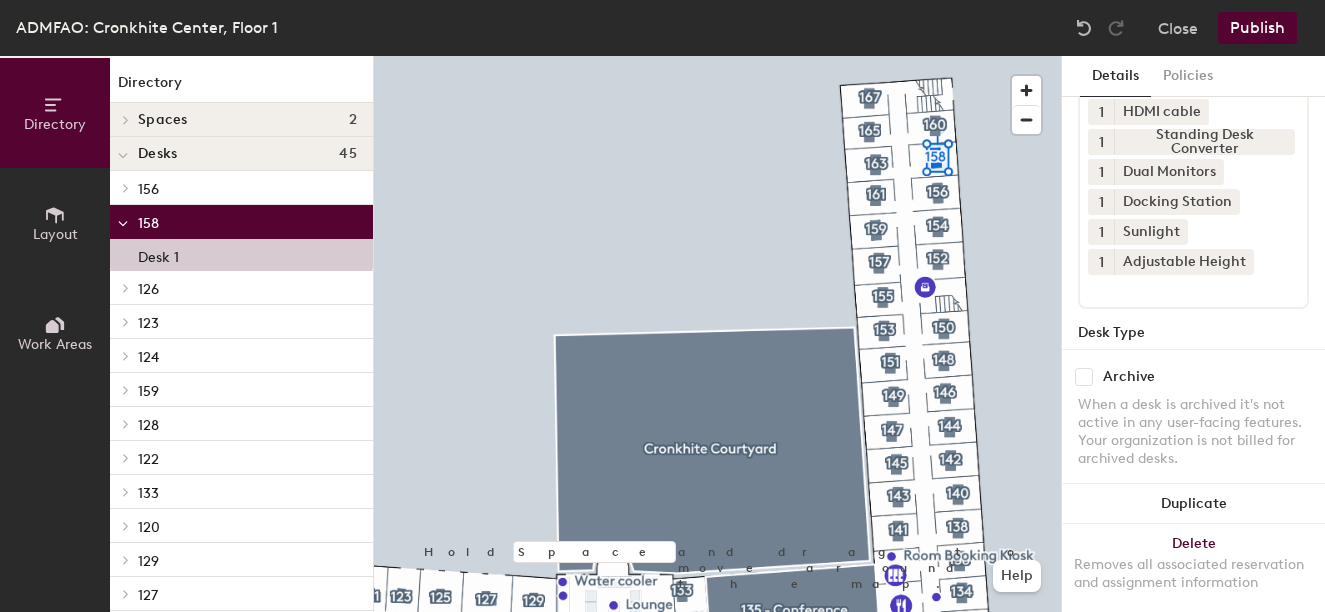 click on "1 Room whiteboard 1 Wireless Mouse and Keyboard 1 Universal dock for Windows or Mac laptop 2 24 Inch Monitor 1 HDMI cable 1 Standing Desk Converter 1 Dual Monitors 1 Docking Station 1 Sunlight 1 Adjustable Height" 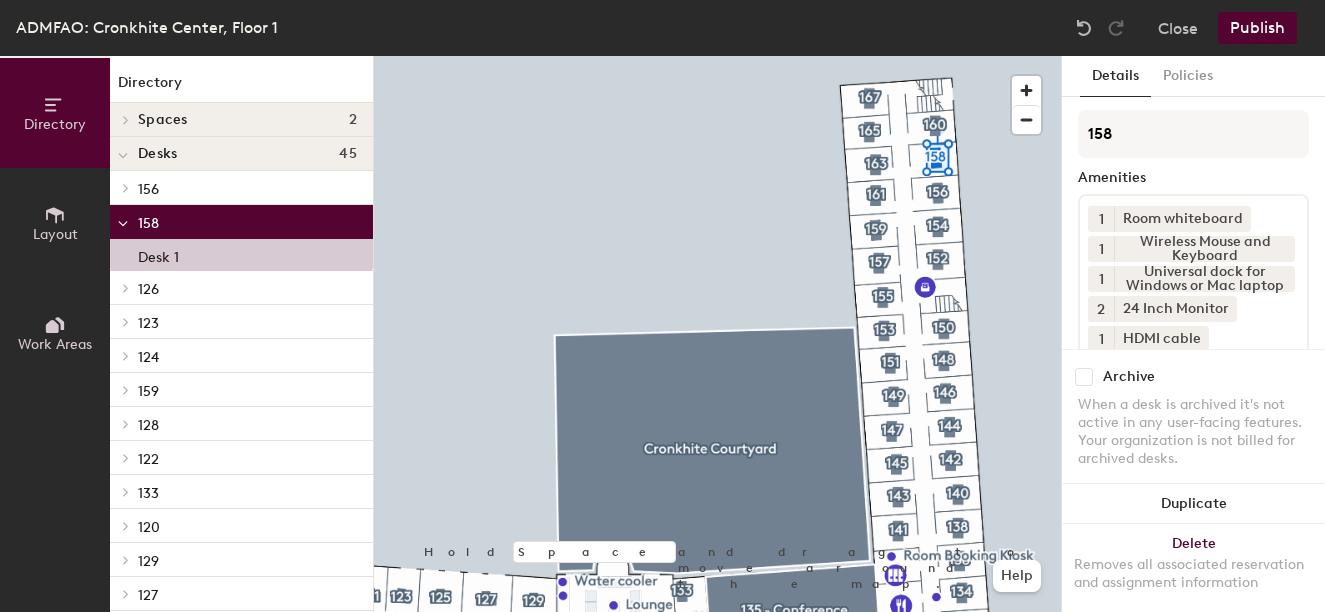 scroll, scrollTop: 0, scrollLeft: 0, axis: both 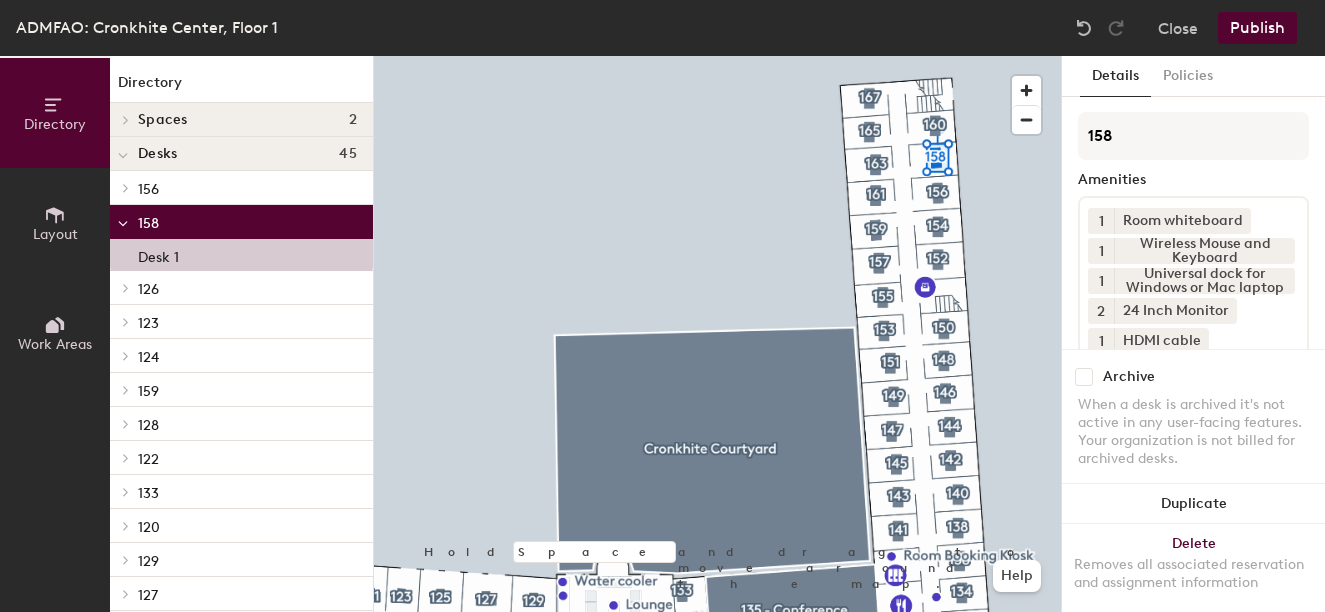 click on "1 Room whiteboard 1 Wireless Mouse and Keyboard 1 Universal dock for Windows or Mac laptop 2 24 Inch Monitor 1 HDMI cable 1 Standing Desk Converter 1 Dual Monitors 1 Docking Station 1 Sunlight 1 Adjustable Height" 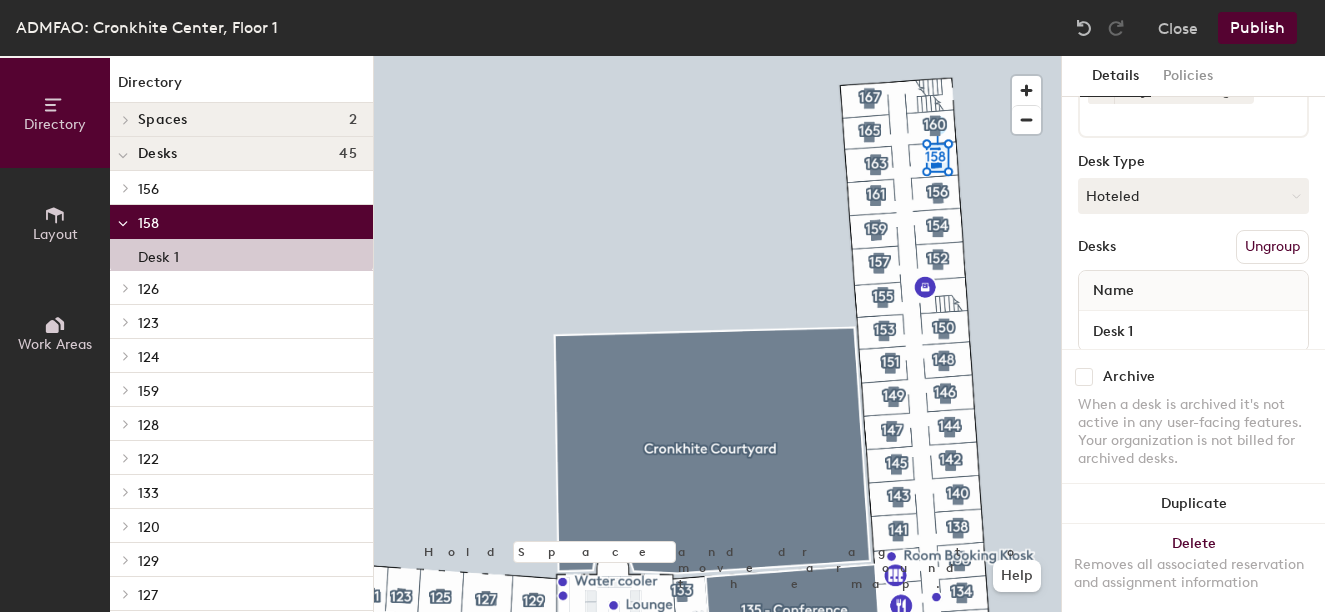 scroll, scrollTop: 300, scrollLeft: 0, axis: vertical 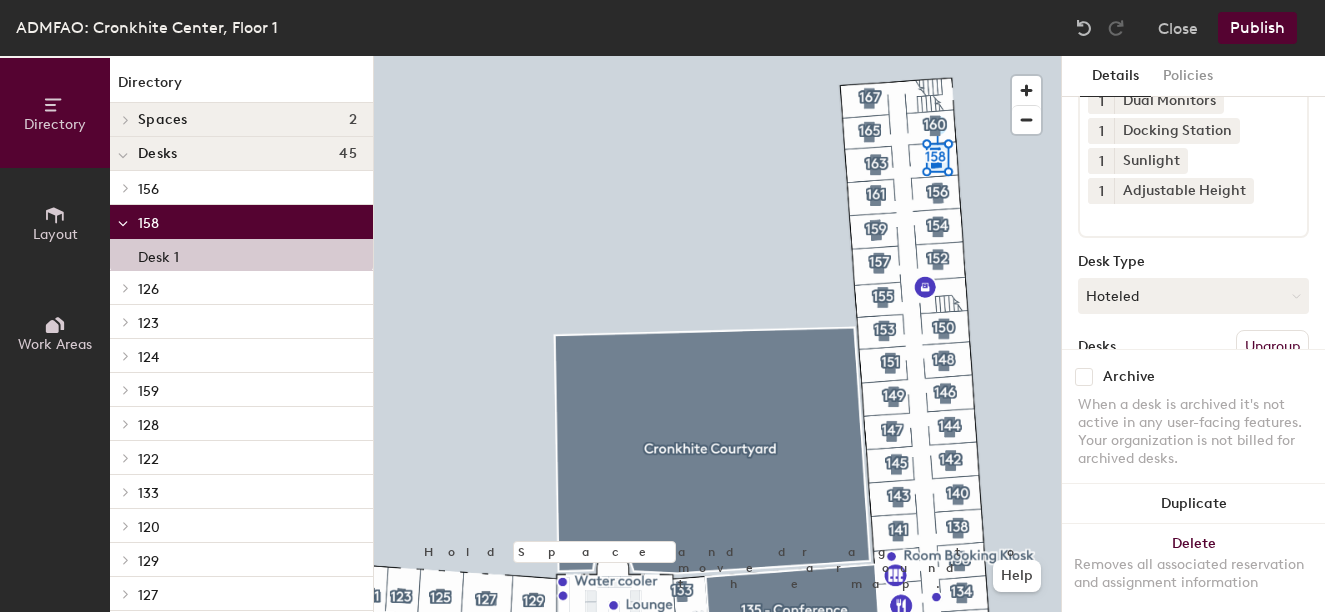 type on "2" 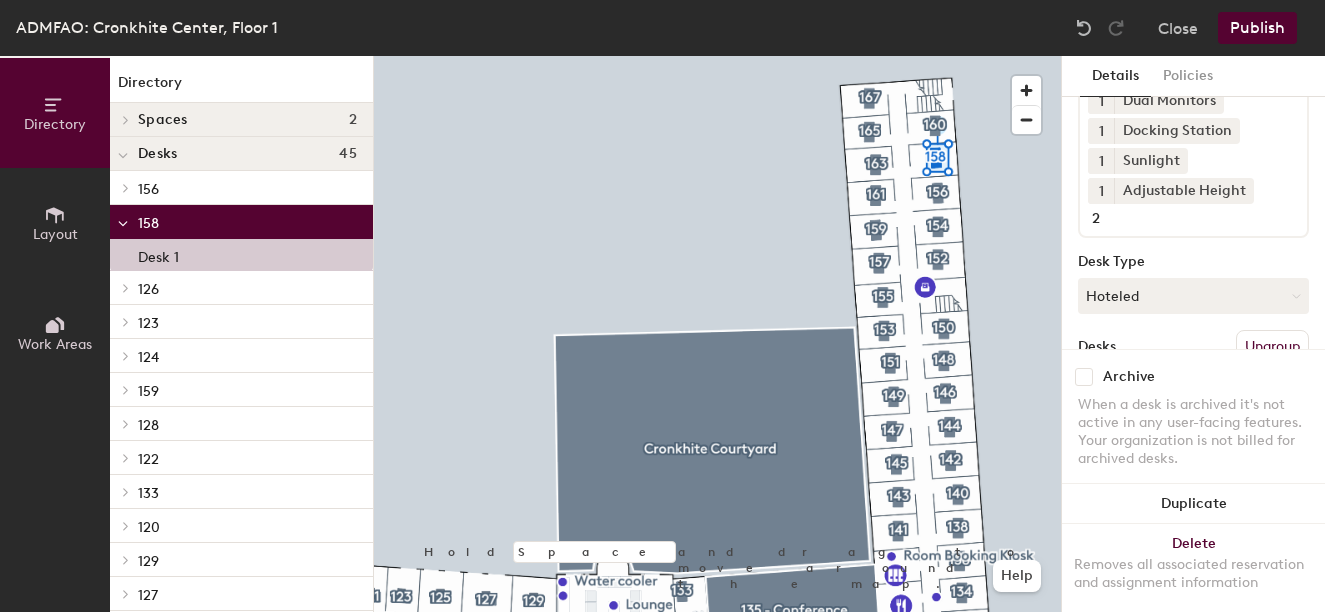 type 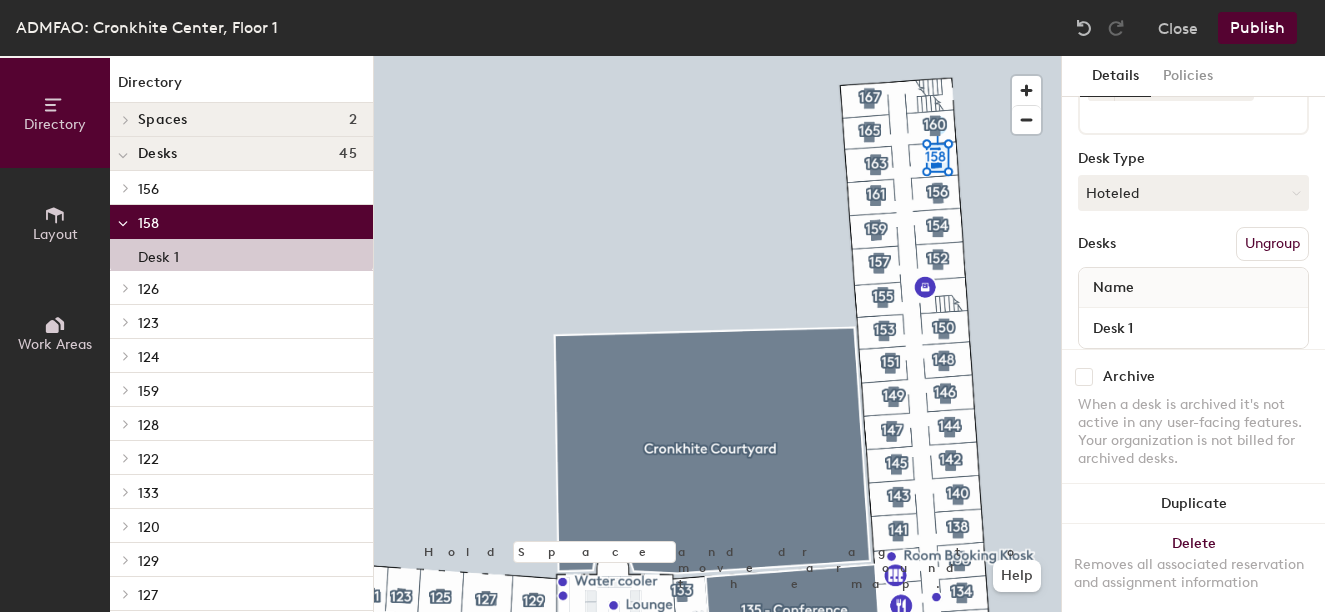 scroll, scrollTop: 429, scrollLeft: 0, axis: vertical 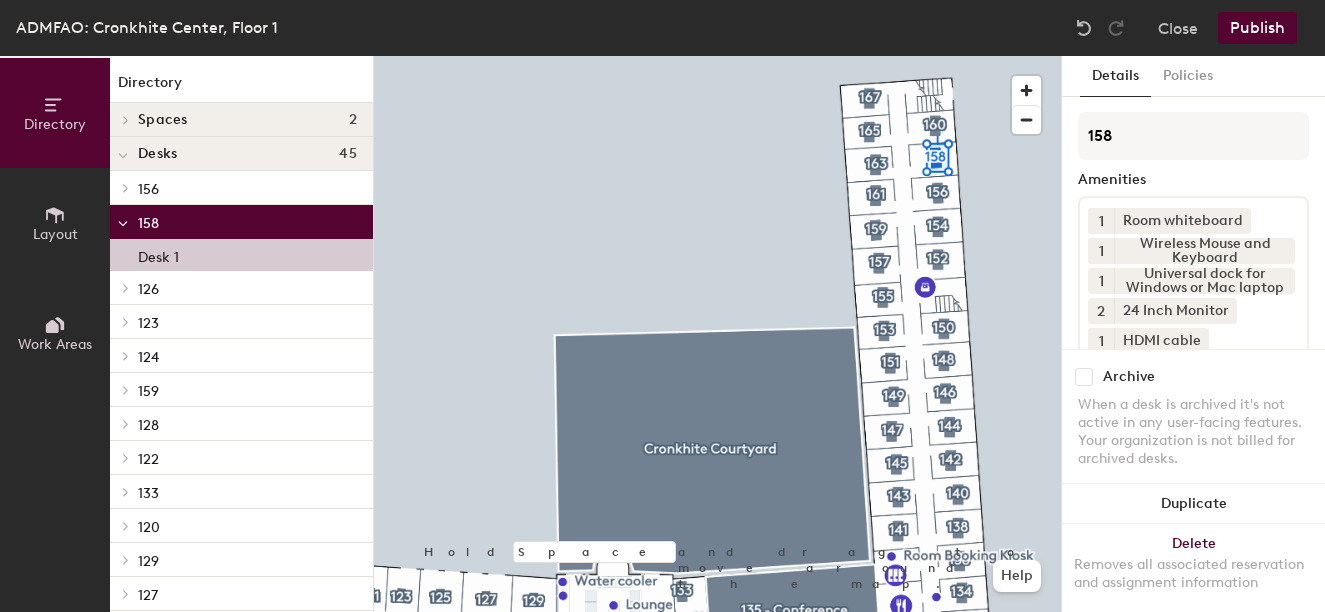 click on "1 Room whiteboard 1 Wireless Mouse and Keyboard 1 Universal dock for Windows or Mac laptop 2 24 Inch Monitor 1 HDMI cable 1 Standing Desk Converter 1 Dual Monitors 1 Docking Station 1 Sunlight 1 Adjustable Height" 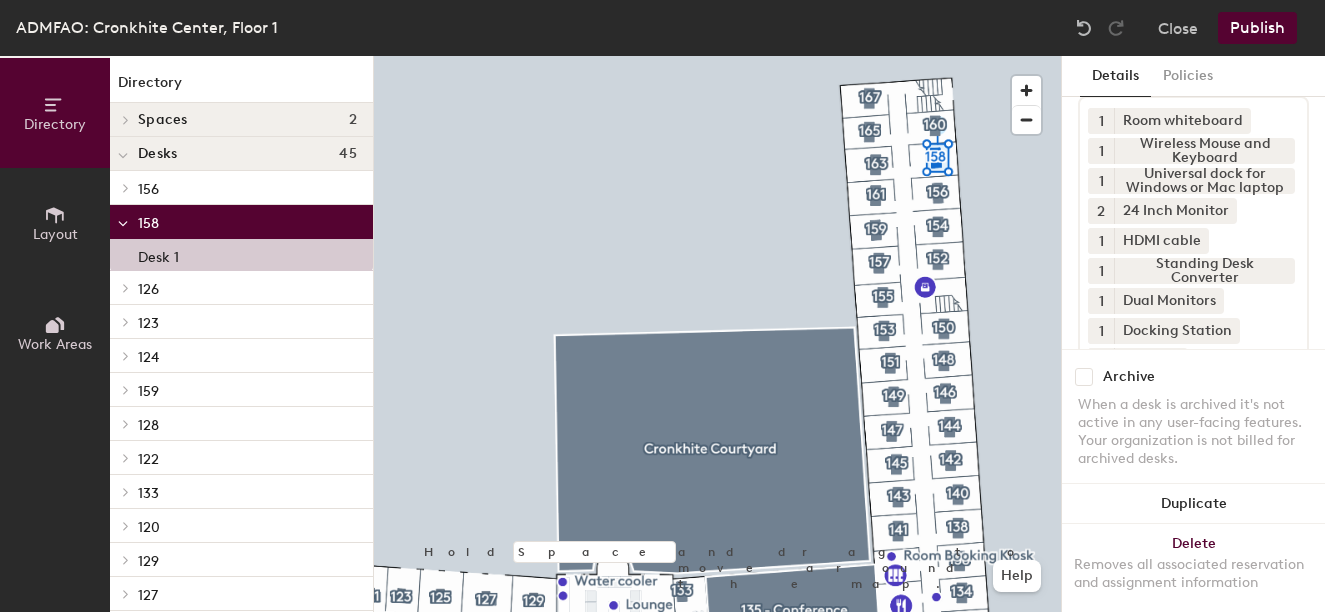 scroll, scrollTop: 200, scrollLeft: 0, axis: vertical 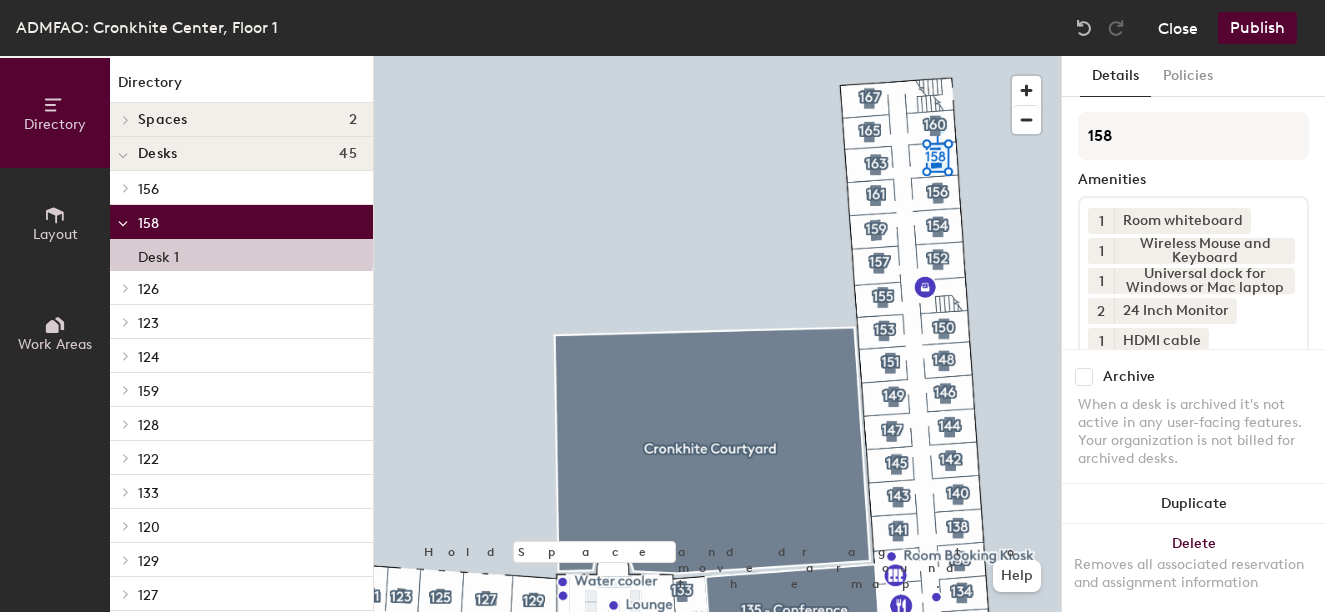 click on "Close" 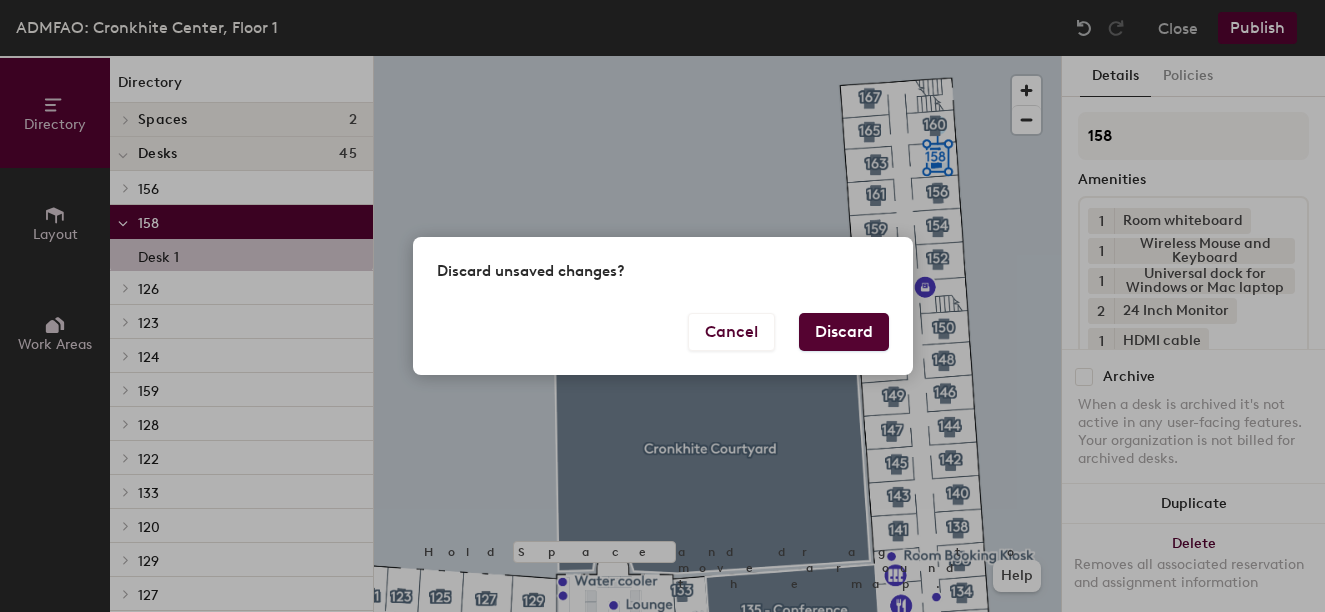 click on "Discard" at bounding box center (844, 332) 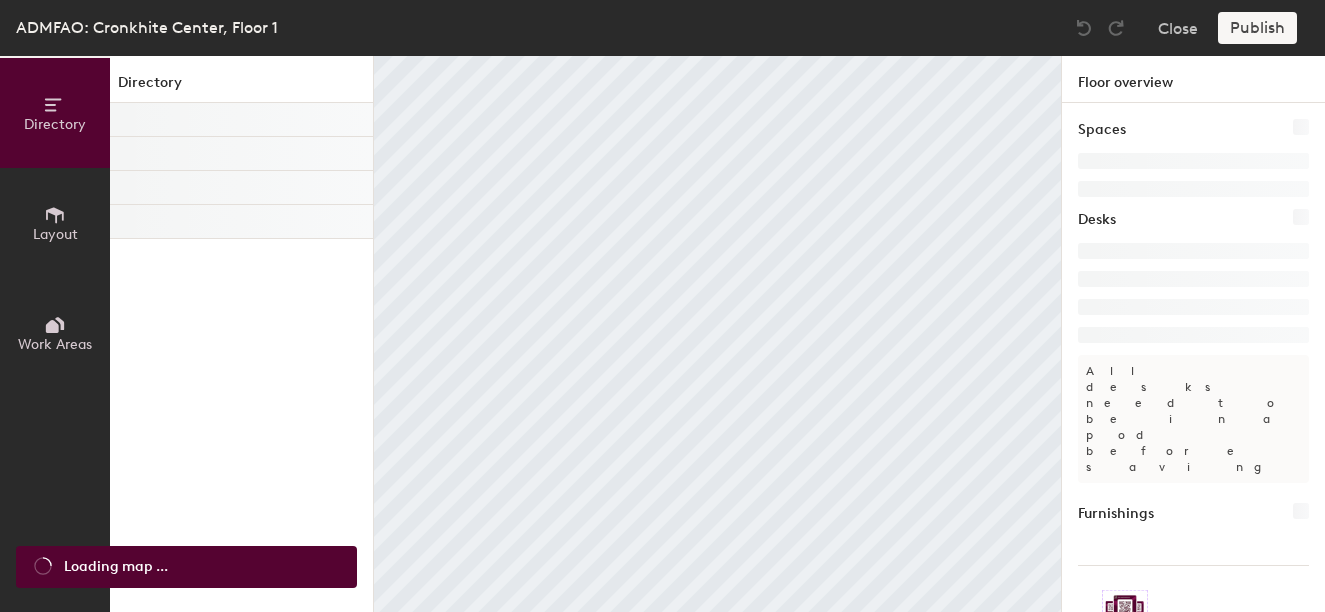 scroll, scrollTop: 0, scrollLeft: 0, axis: both 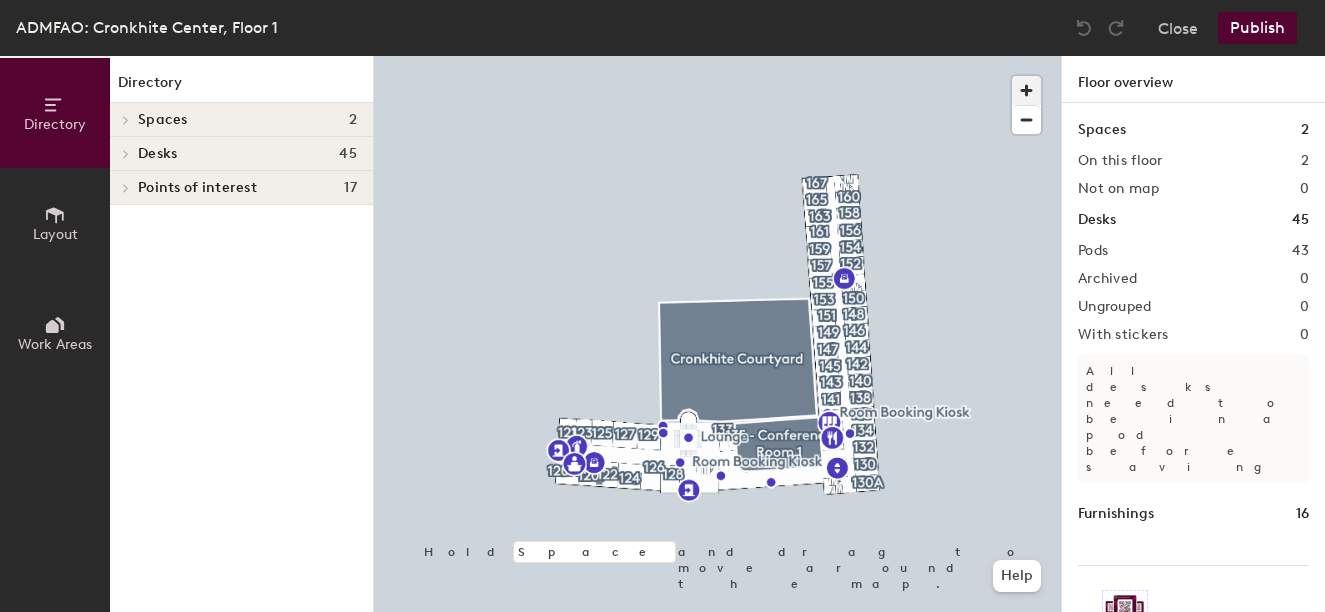 click 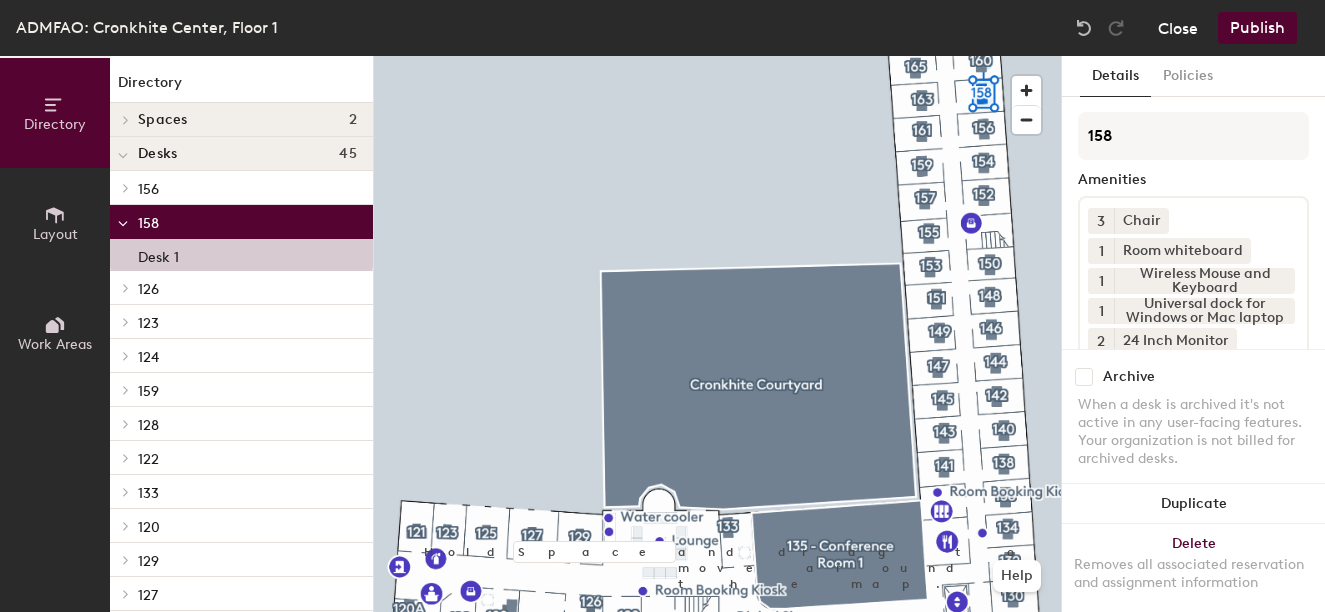 click on "Close" 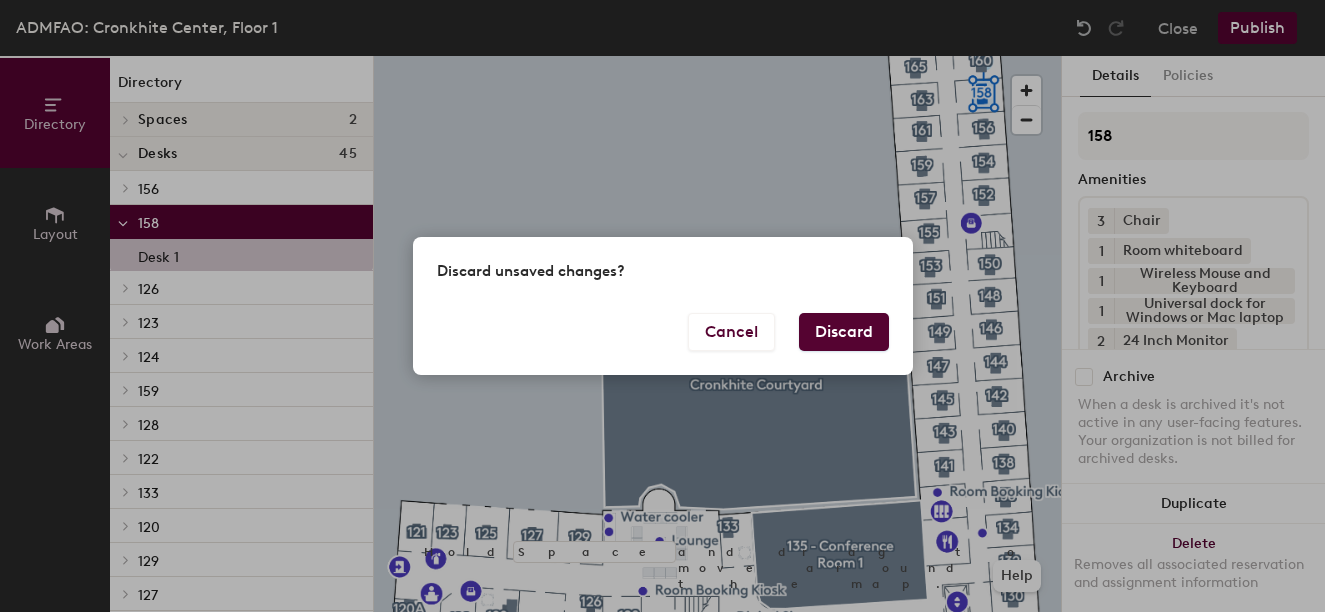 click on "Discard" at bounding box center [844, 332] 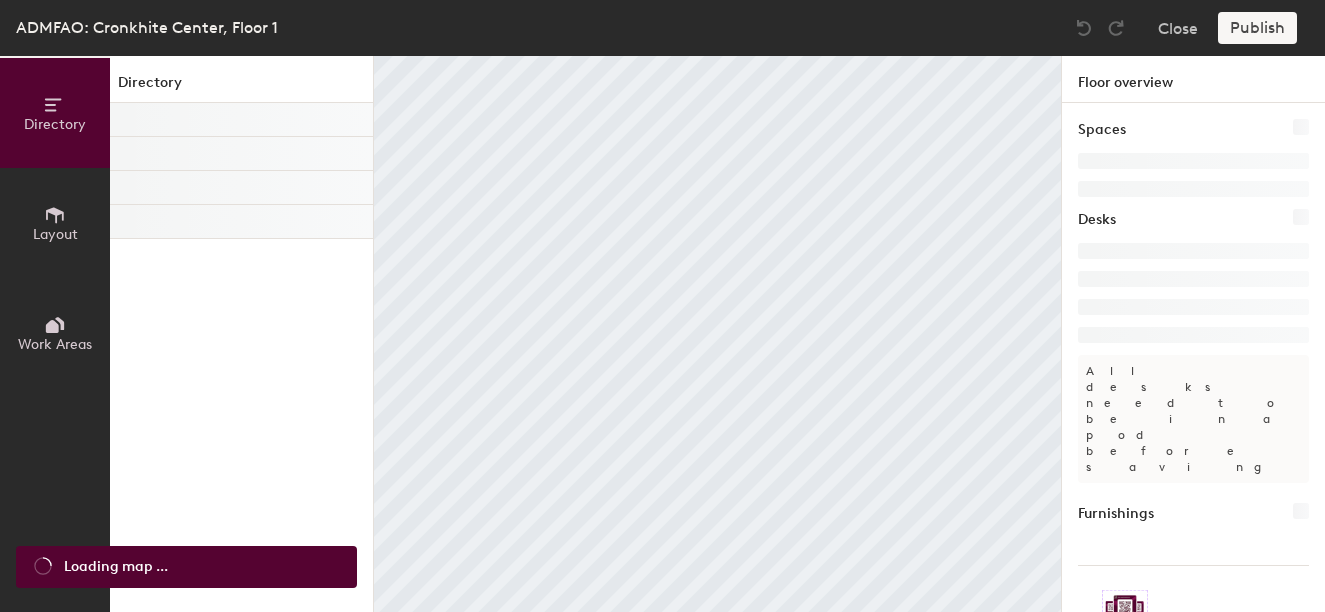scroll, scrollTop: 0, scrollLeft: 0, axis: both 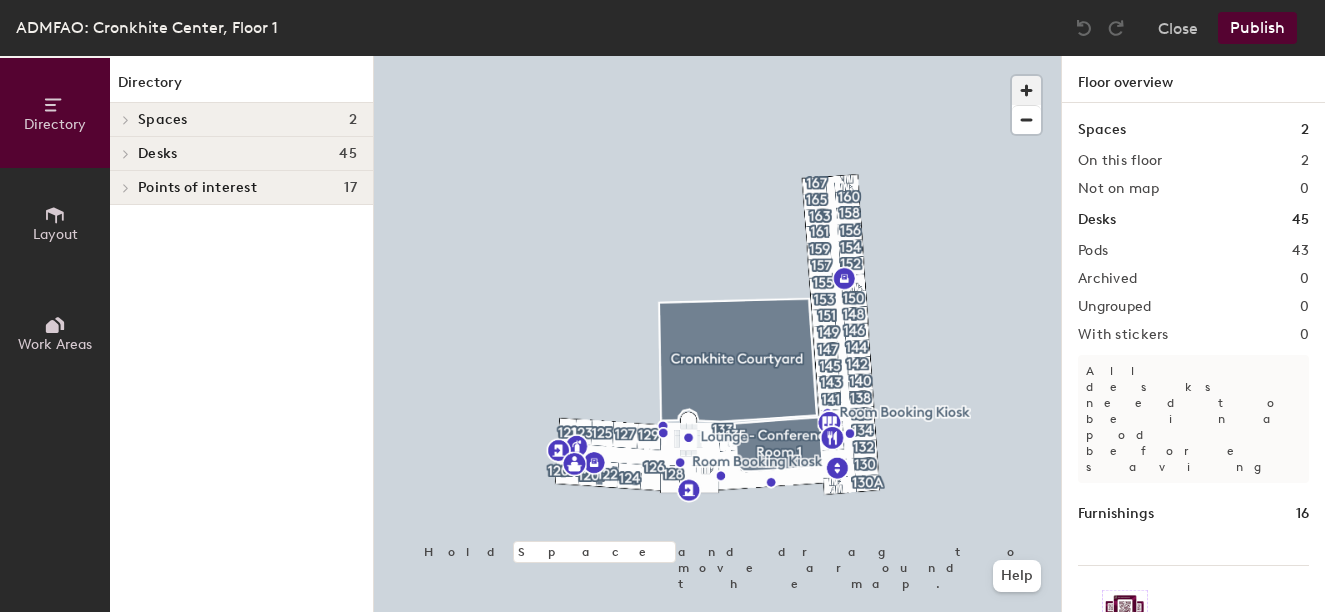 click 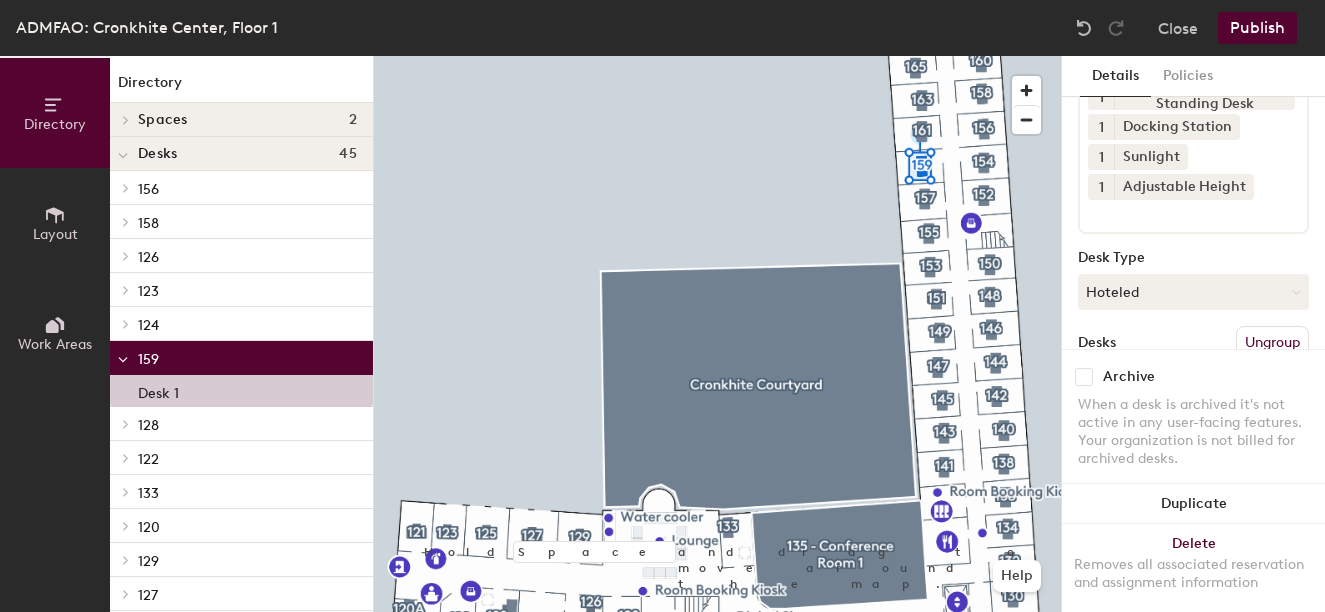 scroll, scrollTop: 200, scrollLeft: 0, axis: vertical 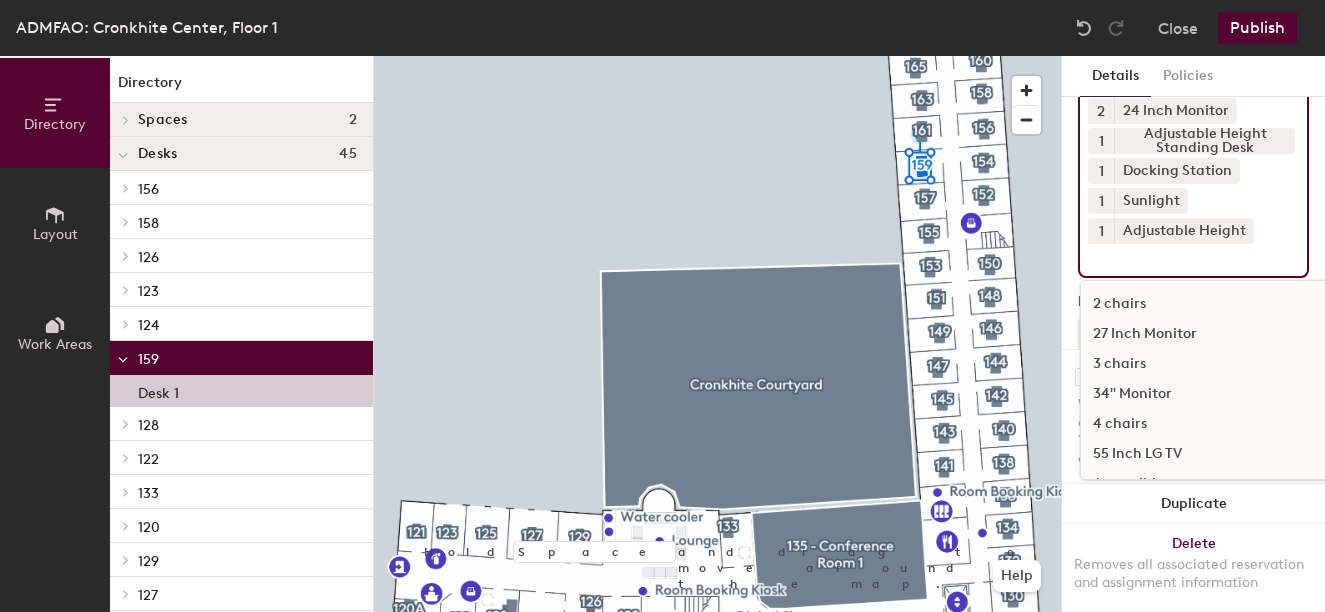 click on "4 Chair 1 Desk - Fixed, Non-adjustable 1 Room whiteboard 2 24 Inch Monitor 1 Adjustable Height Standing Desk 1 Docking Station 1 Sunlight 1 Adjustable Height 2 chairs 27 Inch Monitor 3 chairs 34" Monitor 4  chairs 55 Inch LG TV Accessible Aeron Chair Apple 140W USB-C Power Adapter Apple Charger Cable Adapter (doesn't work with newer models) Apple Monitor Barcode Scanner Computer adapters Conference table Desktop Computer Dual Monitors Ergonomic keyboard Exterior Window HDMI cable Headset Interior Window Keyboard Keyboard Tray Under Desk Laptop Stand LG Monitor (PC or Mac compatible) Logitech Camera and Speaker MAC Dual Extended MAC/PC Compatible Monitor Mouse Owl devices with built-in microphone and a 360 camera Phone Printer Seating for 4 Single Monitor small table Smart TV with Touch Panel sofa Soundproof Speakers Standing Desk Converter Thunderbolt 3 (USB-C) to Thunderbolt 2 Adapter Universal dock for Windows or Mac laptop VIZIO TV web camera Wireless Mouse and Keyboard" 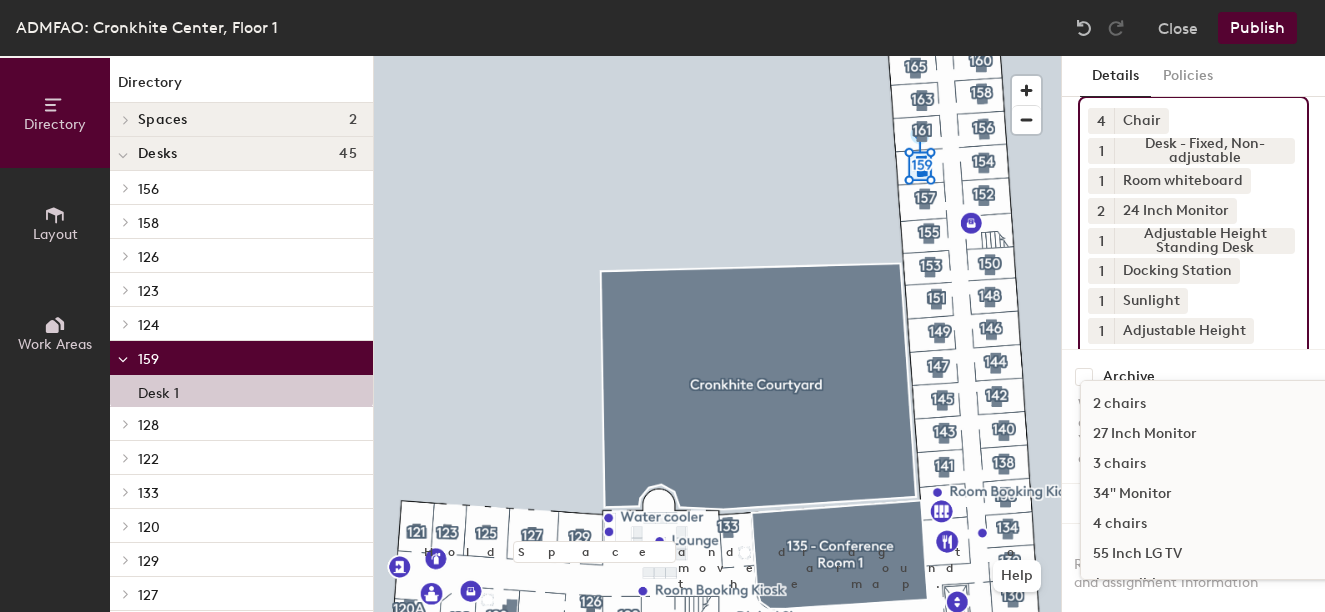 click on "3 chairs" 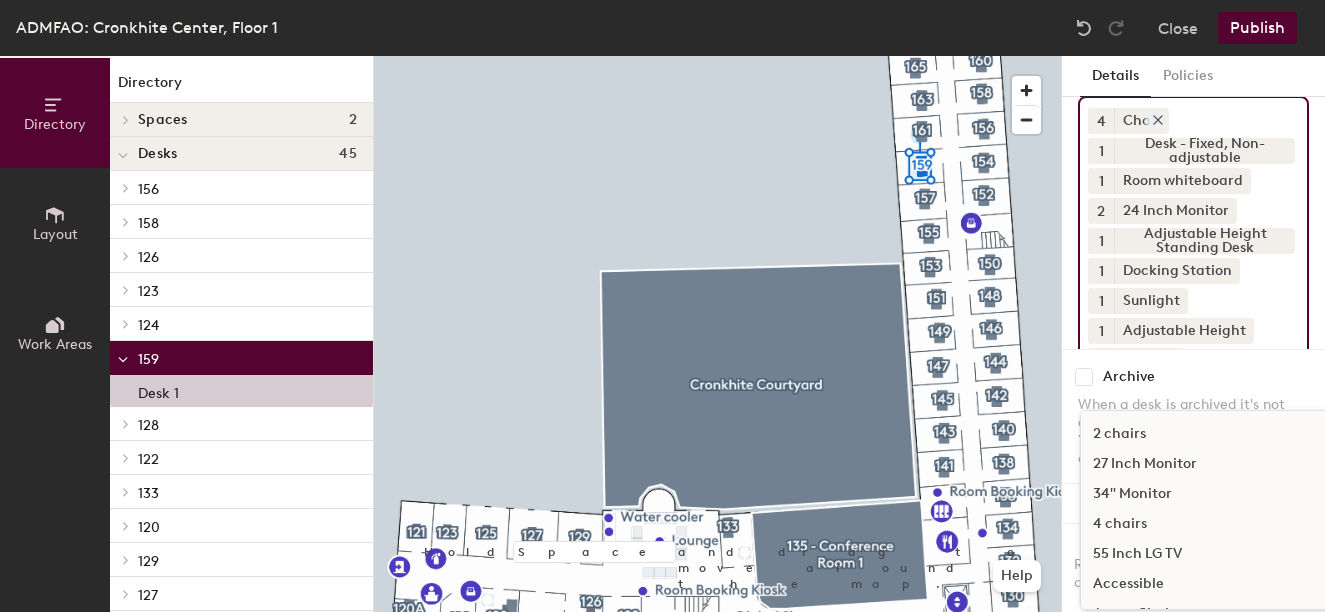 click 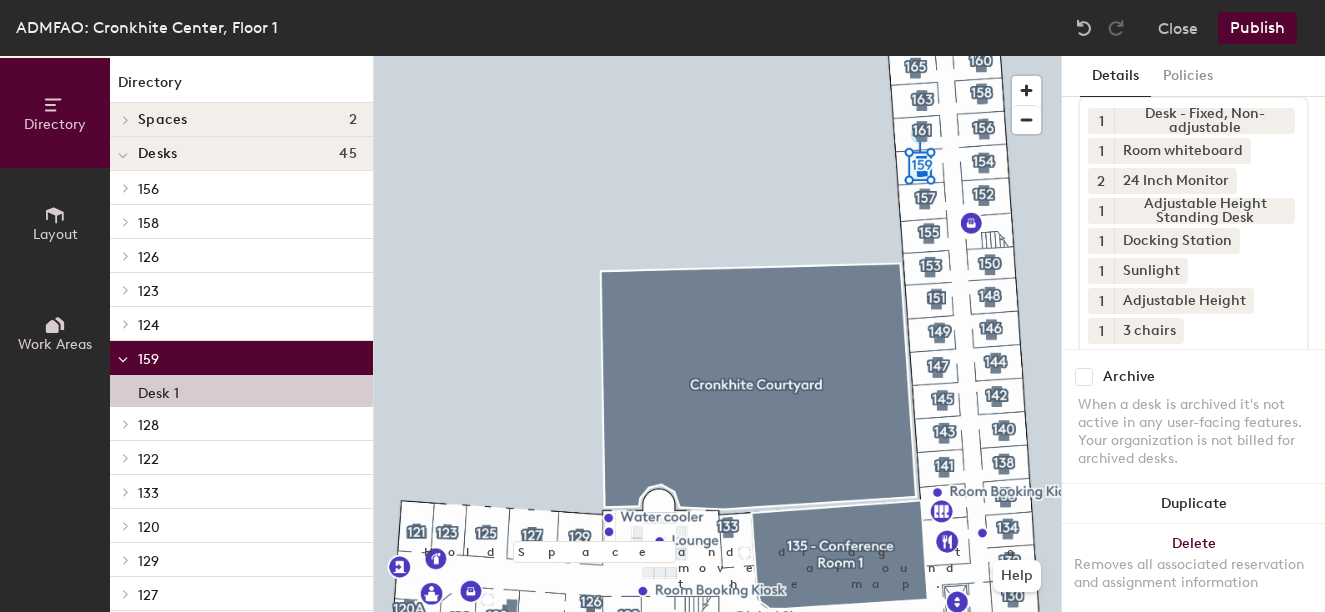 click on "Publish" 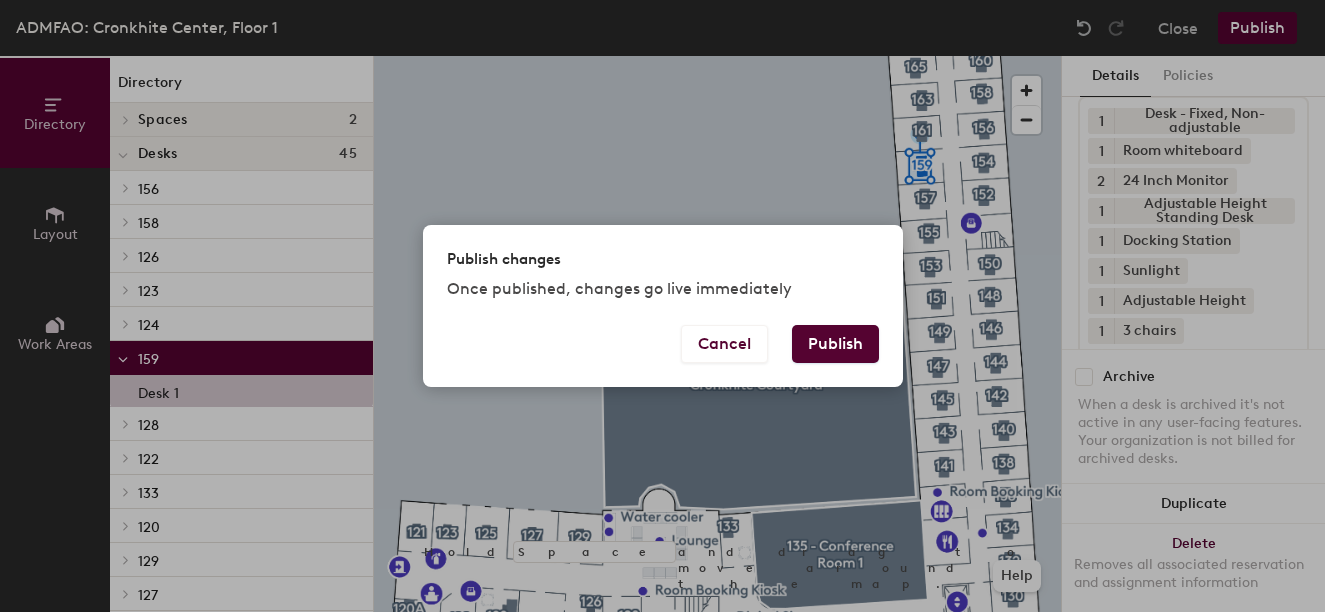 click on "Publish" at bounding box center [835, 344] 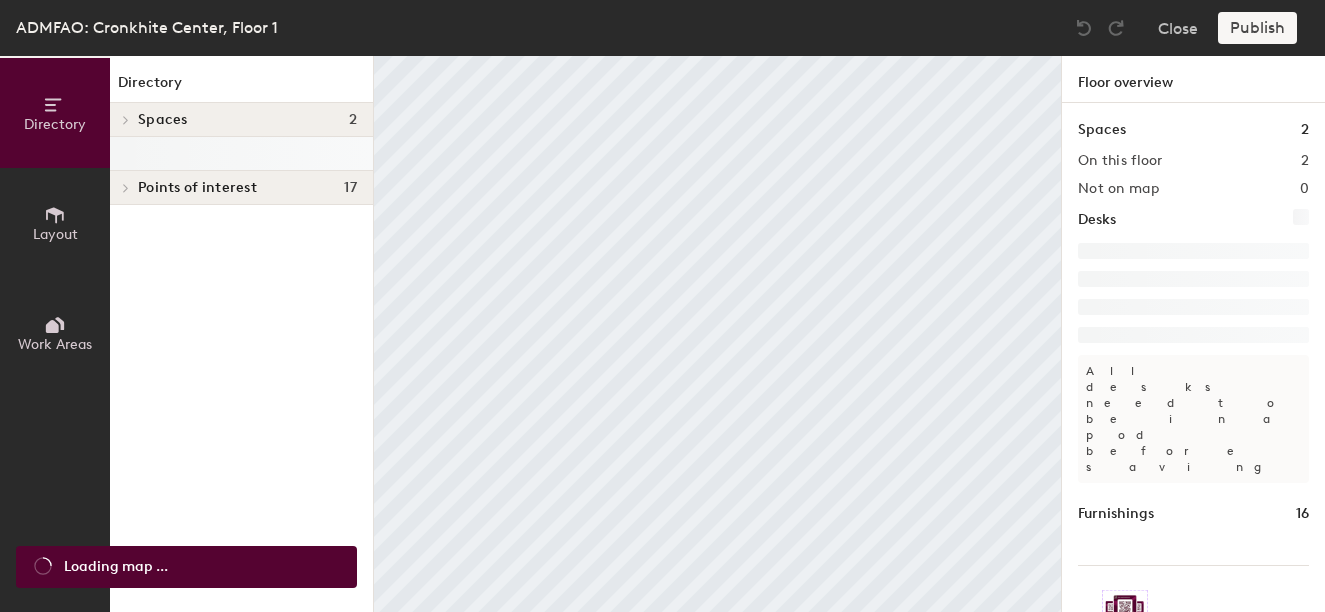 scroll, scrollTop: 0, scrollLeft: 0, axis: both 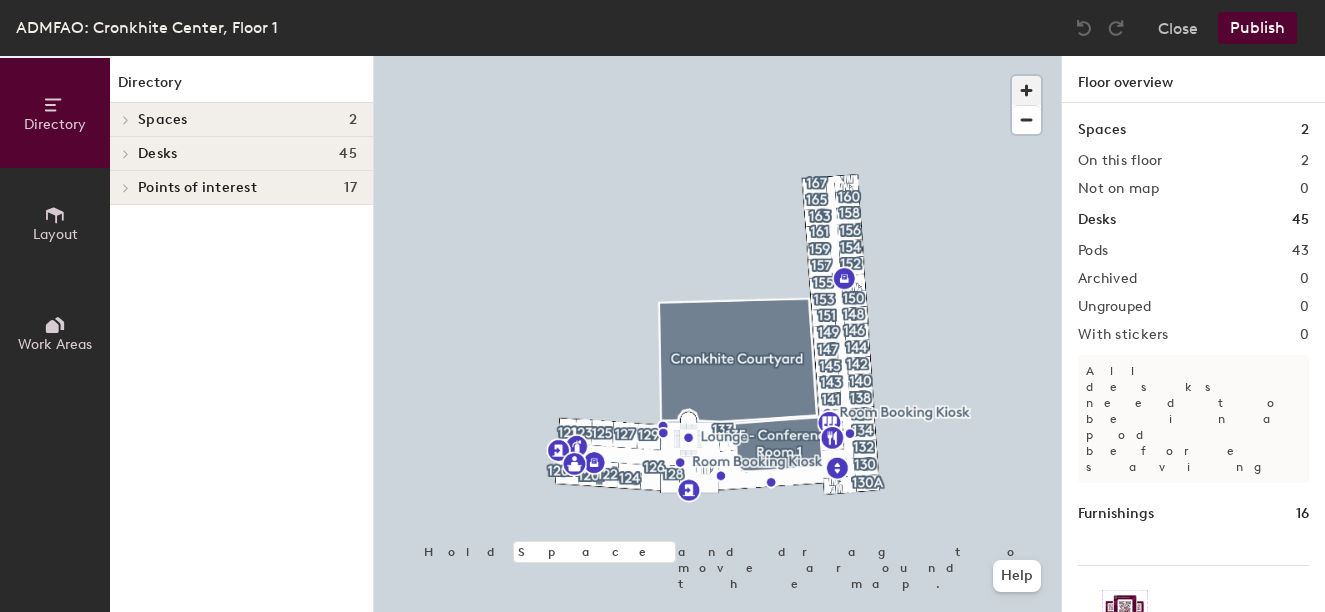 click 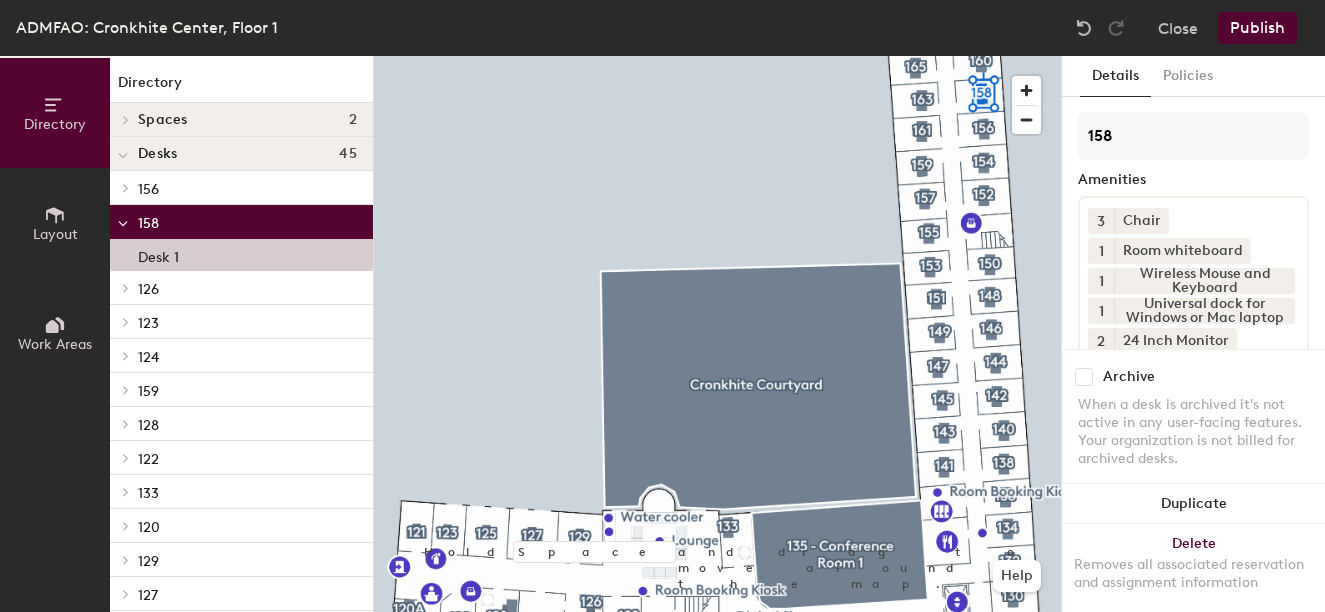 click on "3 Chair 1 Room whiteboard 1 Wireless Mouse and Keyboard 1 Universal dock for Windows or Mac laptop 2 24 Inch Monitor 1 HDMI cable 1 Standing Desk Converter 1 Dual Monitors 1 Docking Station 1 Sunlight 1 Adjustable Height" 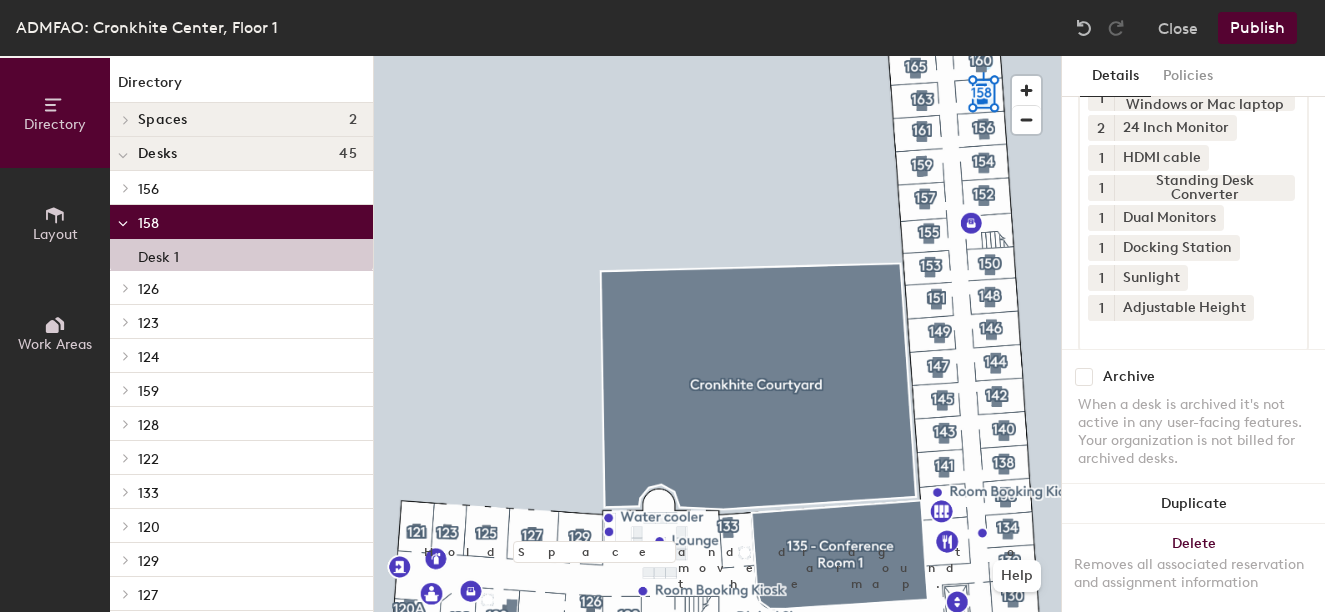 scroll, scrollTop: 228, scrollLeft: 0, axis: vertical 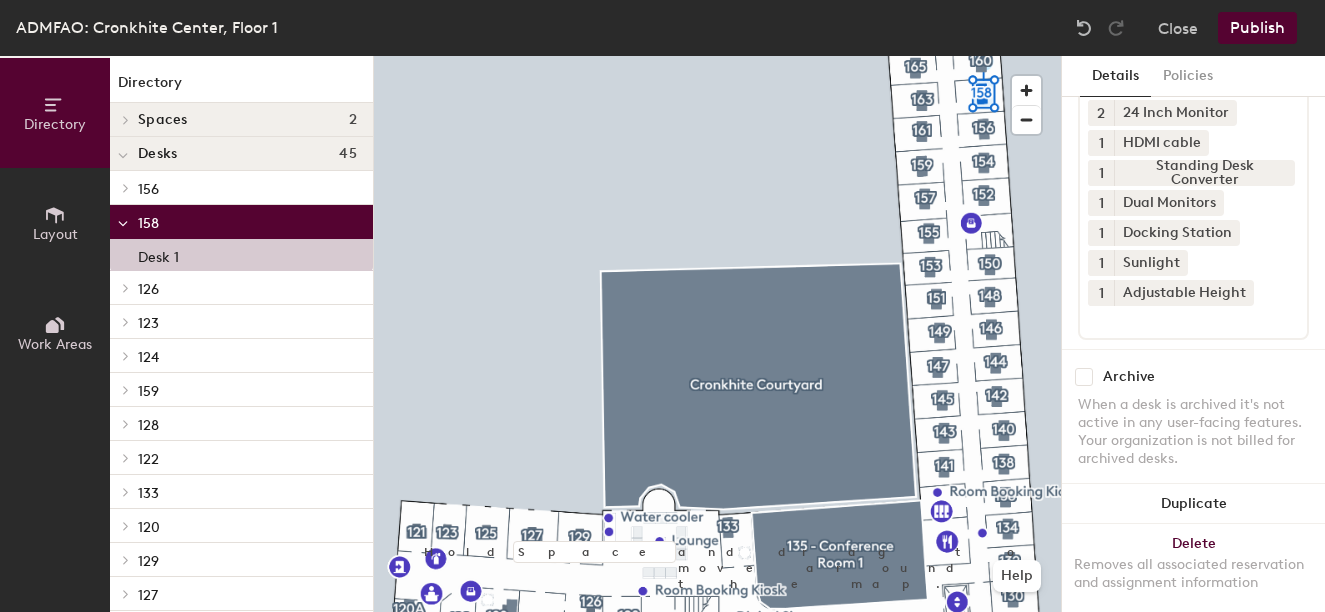 click on "3 Chair 1 Room whiteboard 1 Wireless Mouse and Keyboard 1 Universal dock for Windows or Mac laptop 2 24 Inch Monitor 1 HDMI cable 1 Standing Desk Converter 1 Dual Monitors 1 Docking Station 1 Sunlight 1 Adjustable Height" 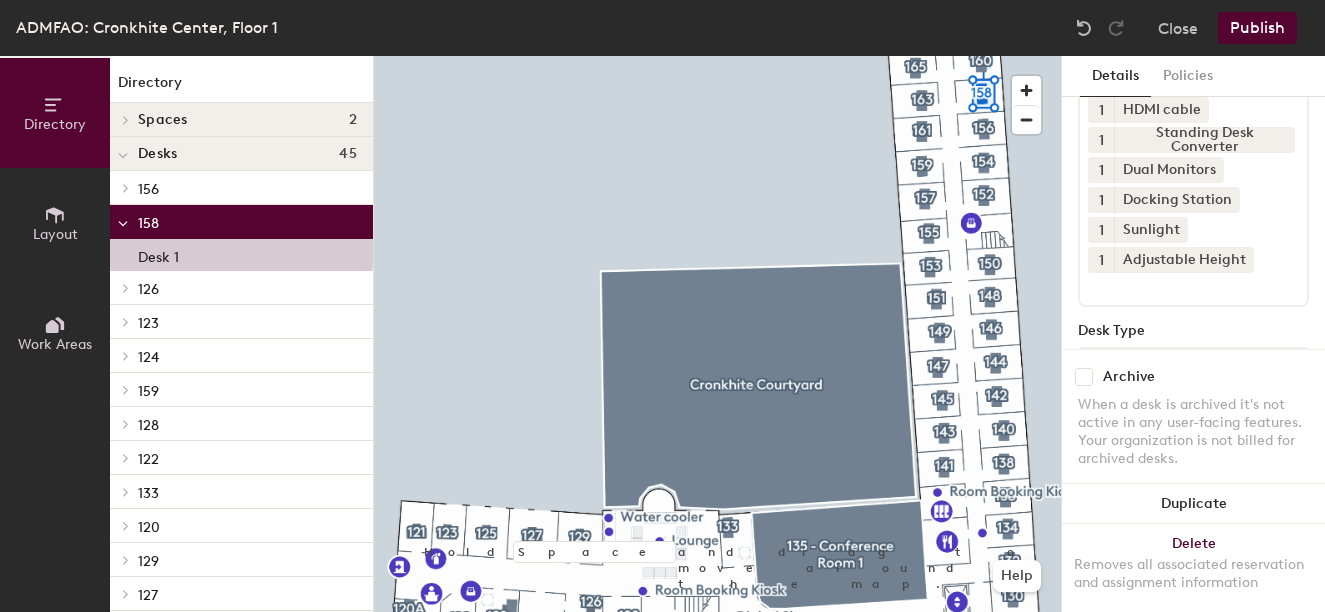 scroll, scrollTop: 259, scrollLeft: 0, axis: vertical 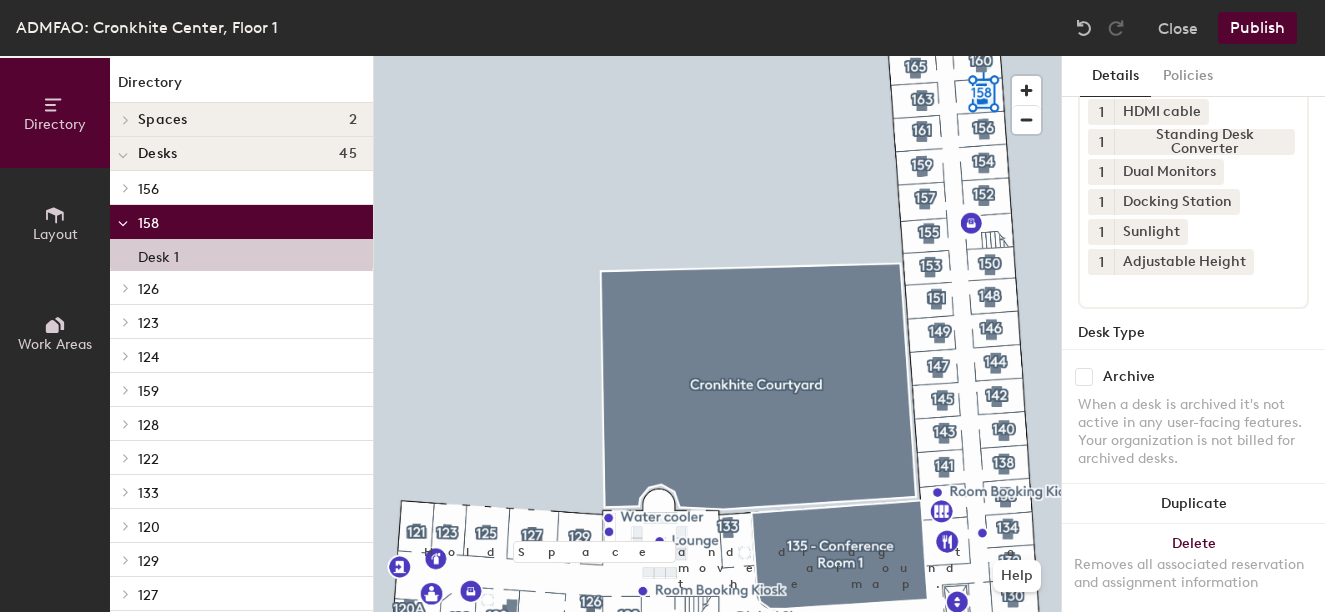 click on "3 Chair 1 Room whiteboard 1 Wireless Mouse and Keyboard 1 Universal dock for Windows or Mac laptop 2 24 Inch Monitor 1 HDMI cable 1 Standing Desk Converter 1 Dual Monitors 1 Docking Station 1 Sunlight 1 Adjustable Height" 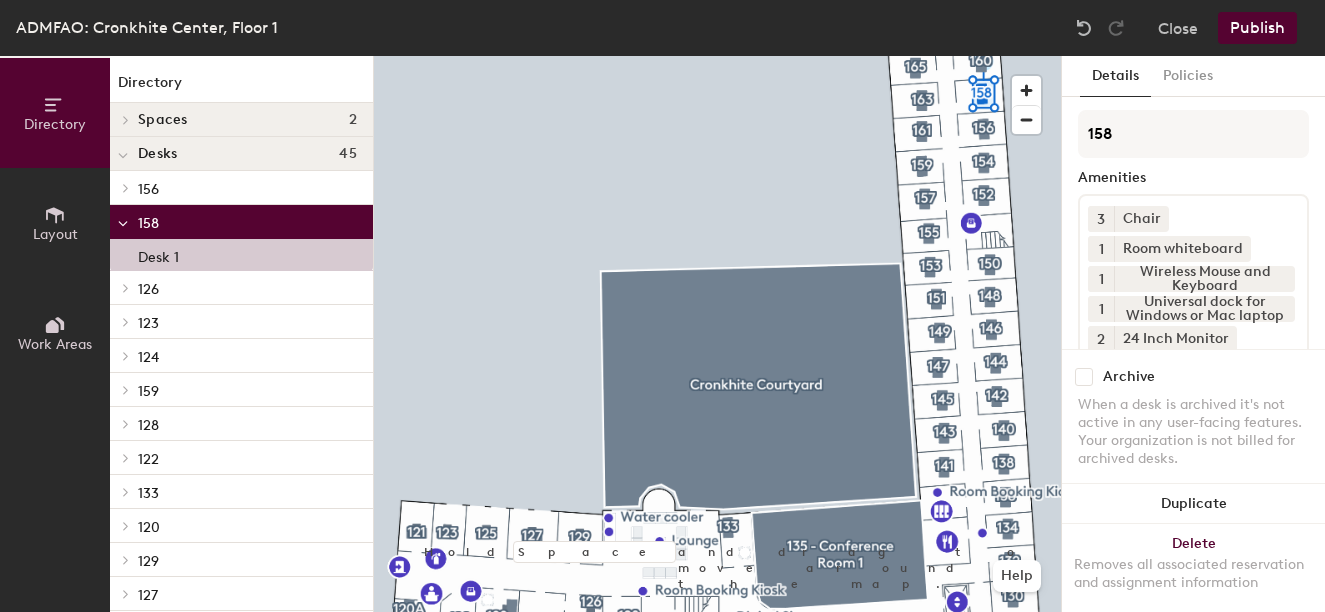 scroll, scrollTop: 0, scrollLeft: 0, axis: both 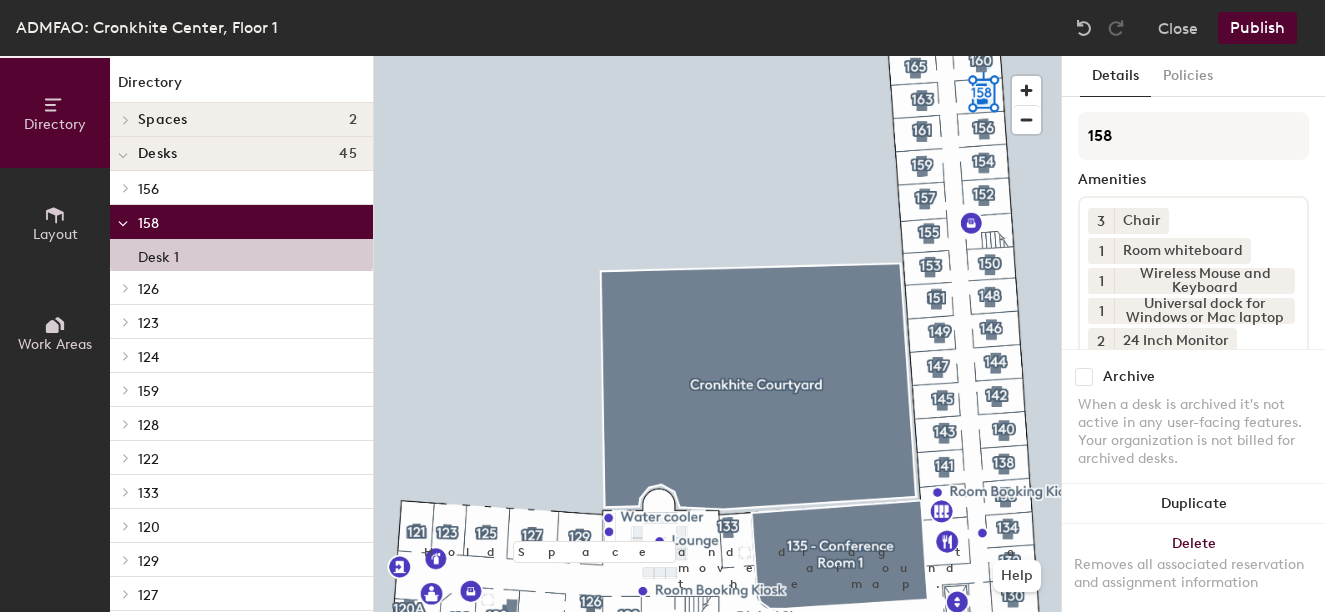 click on "3 Chair 1 Room whiteboard 1 Wireless Mouse and Keyboard 1 Universal dock for Windows or Mac laptop 2 24 Inch Monitor 1 HDMI cable 1 Standing Desk Converter 1 Dual Monitors 1 Docking Station 1 Sunlight 1 Adjustable Height" 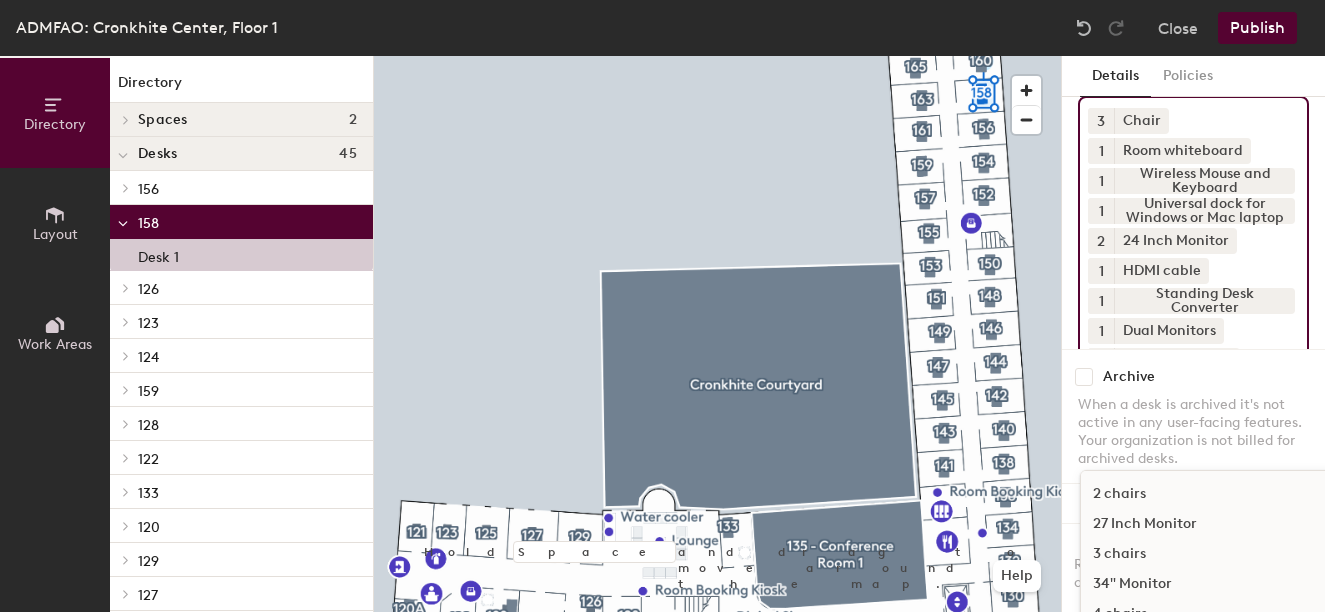 scroll, scrollTop: 200, scrollLeft: 0, axis: vertical 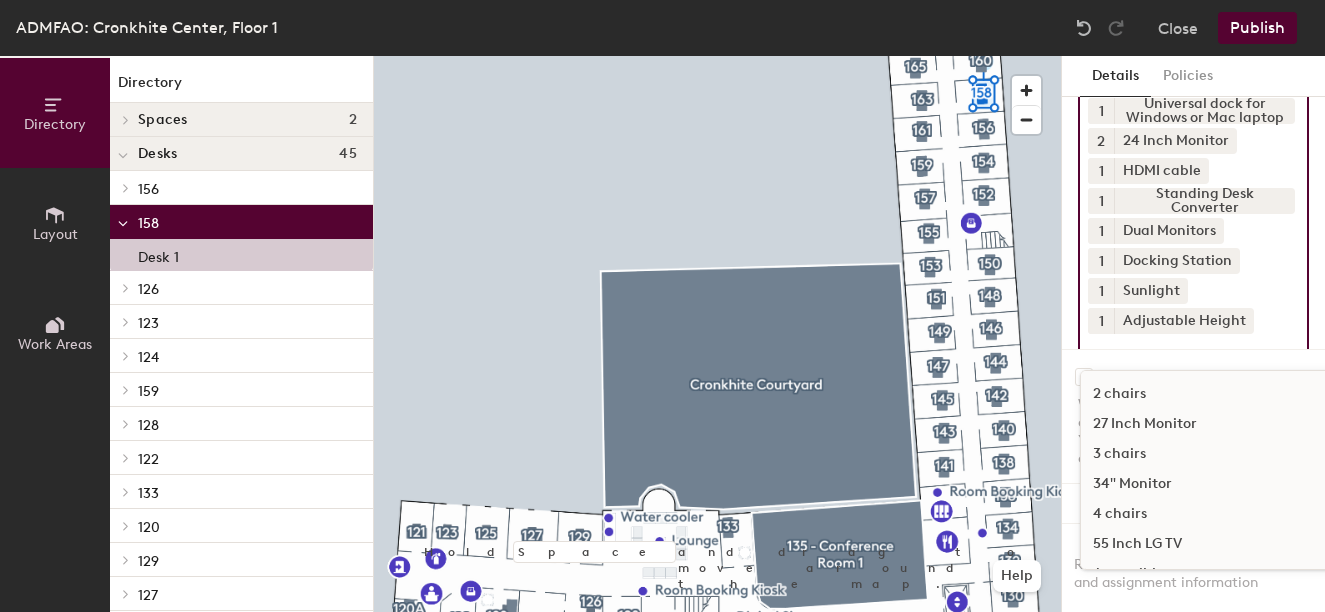 click on "2 chairs" 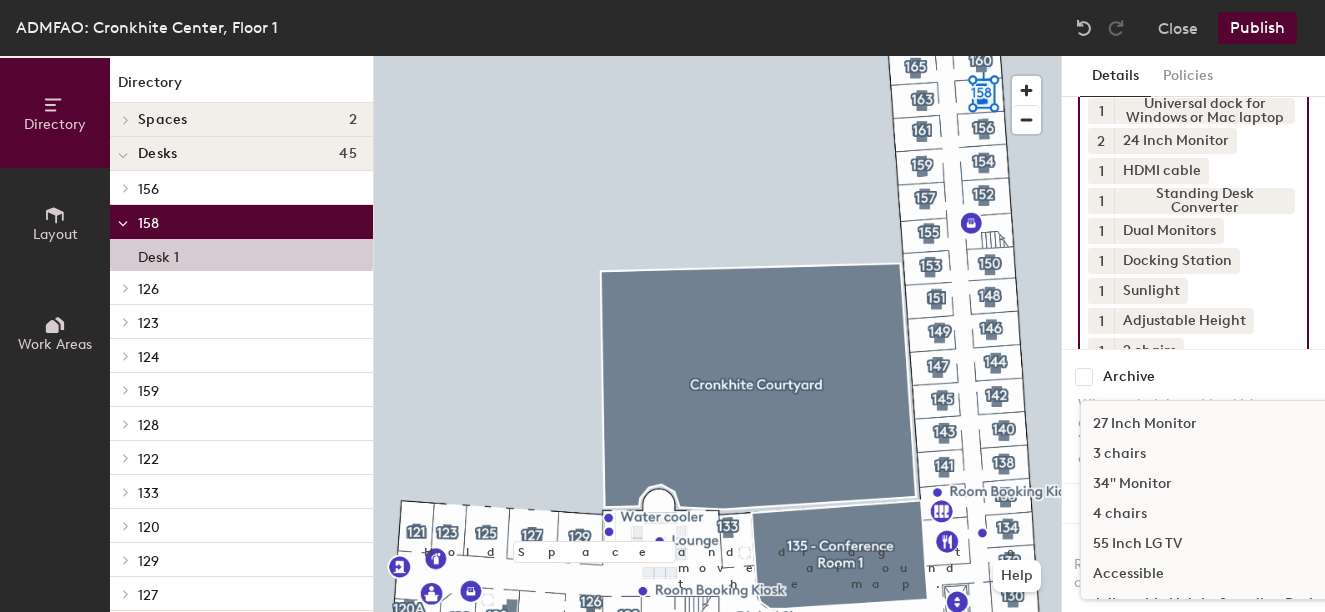 click on "3 Chair 1 Room whiteboard 1 Wireless Mouse and Keyboard 1 Universal dock for Windows or Mac laptop 2 24 Inch Monitor 1 HDMI cable 1 Standing Desk Converter 1 Dual Monitors 1 Docking Station 1 Sunlight 1 Adjustable Height 1 2 chairs 27 Inch Monitor 3 chairs 34" Monitor 4  chairs 55 Inch LG TV Accessible Adjustable Height Standing Desk Aeron Chair Apple 140W USB-C Power Adapter Apple Charger Cable Adapter (doesn't work with newer models) Apple Monitor Barcode Scanner Computer adapters Conference table Desk - Fixed, Non-adjustable Desktop Computer Ergonomic keyboard Exterior Window Headset Interior Window Keyboard Keyboard Tray Under Desk Laptop Stand LG Monitor (PC or Mac compatible) Logitech Camera and Speaker MAC Dual Extended MAC/PC Compatible Monitor Mouse Owl devices with built-in microphone and a 360 camera Phone Printer Seating for 4 Single Monitor small table Smart TV with Touch Panel sofa Soundproof Speakers Thunderbolt 3 (USB-C) to Thunderbolt 2 Adapter VIZIO TV web camera" 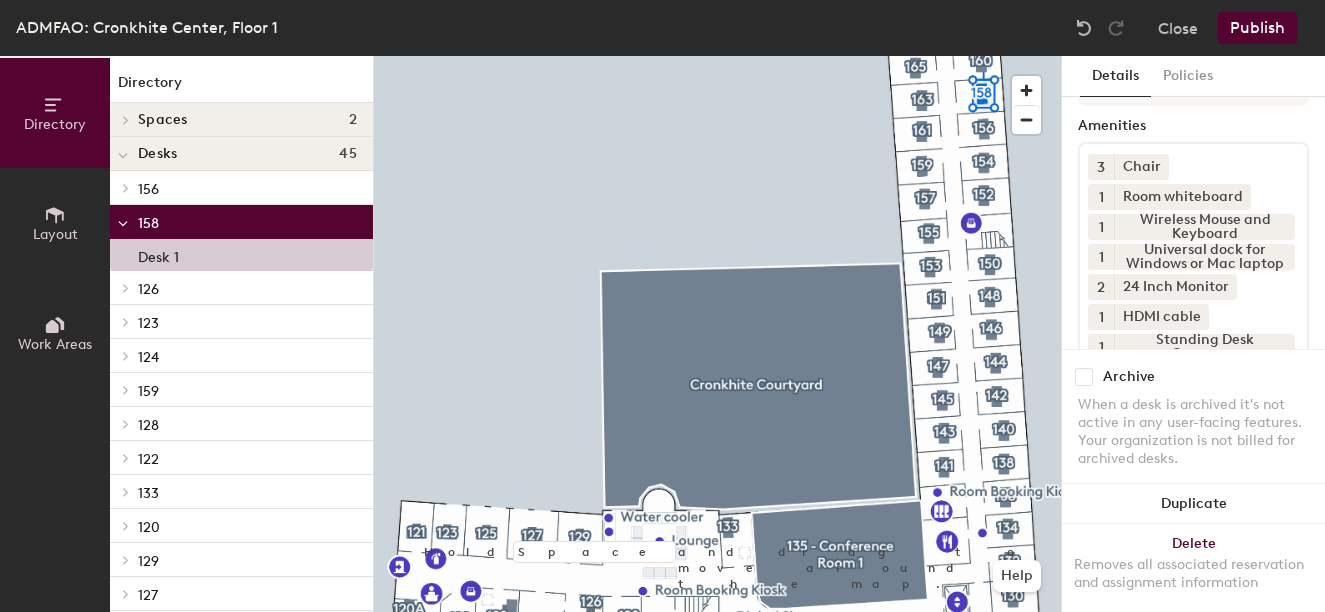 scroll, scrollTop: 26, scrollLeft: 0, axis: vertical 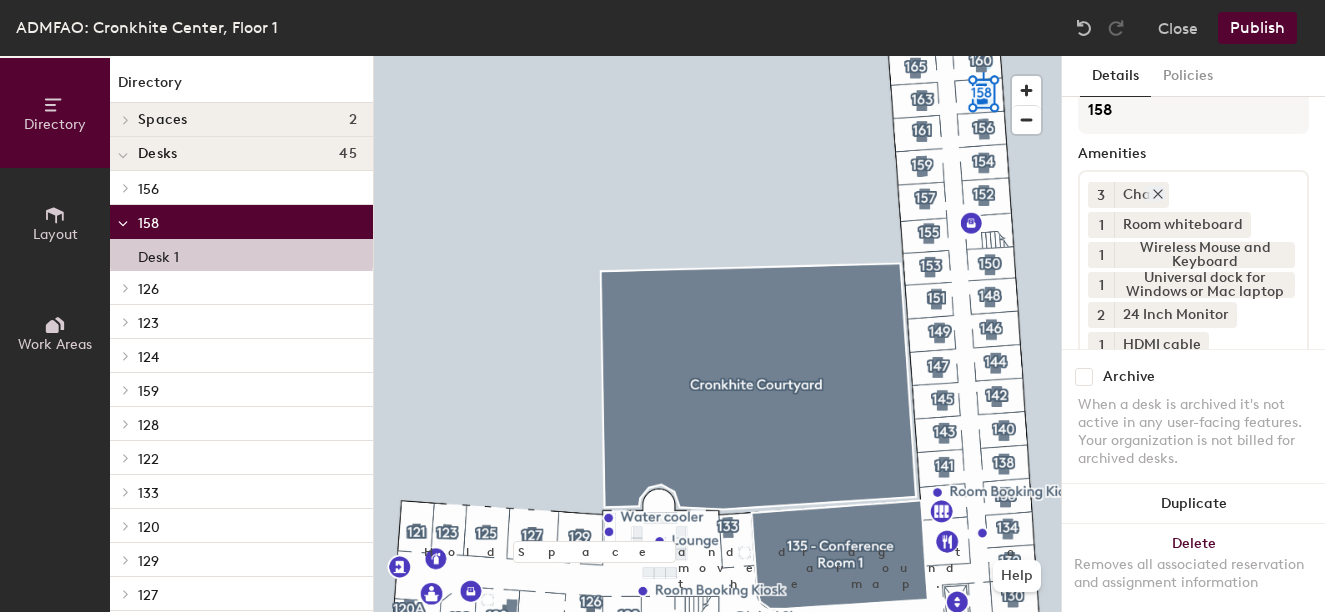 click 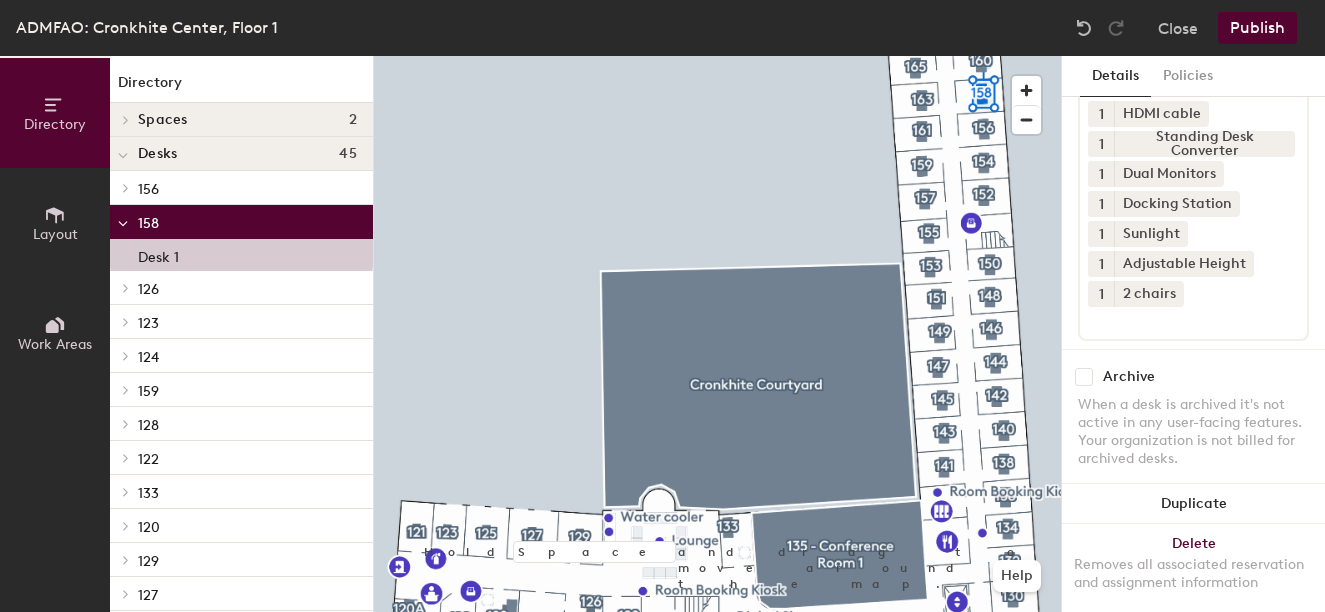 scroll, scrollTop: 232, scrollLeft: 0, axis: vertical 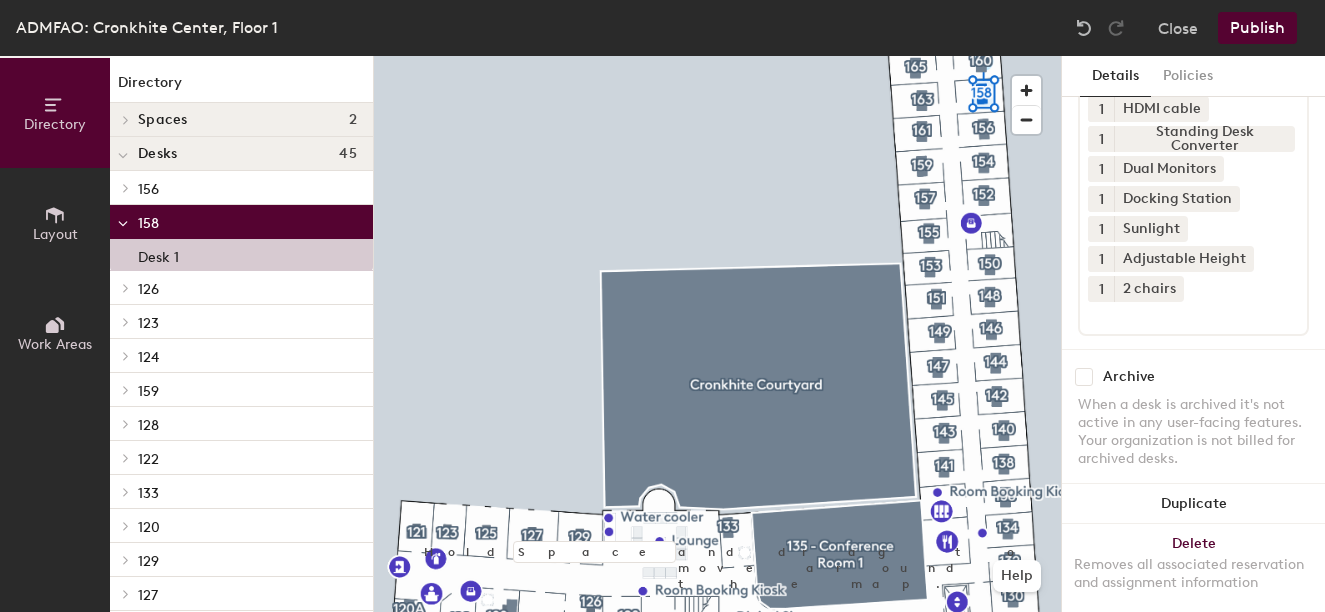 click on "Publish" 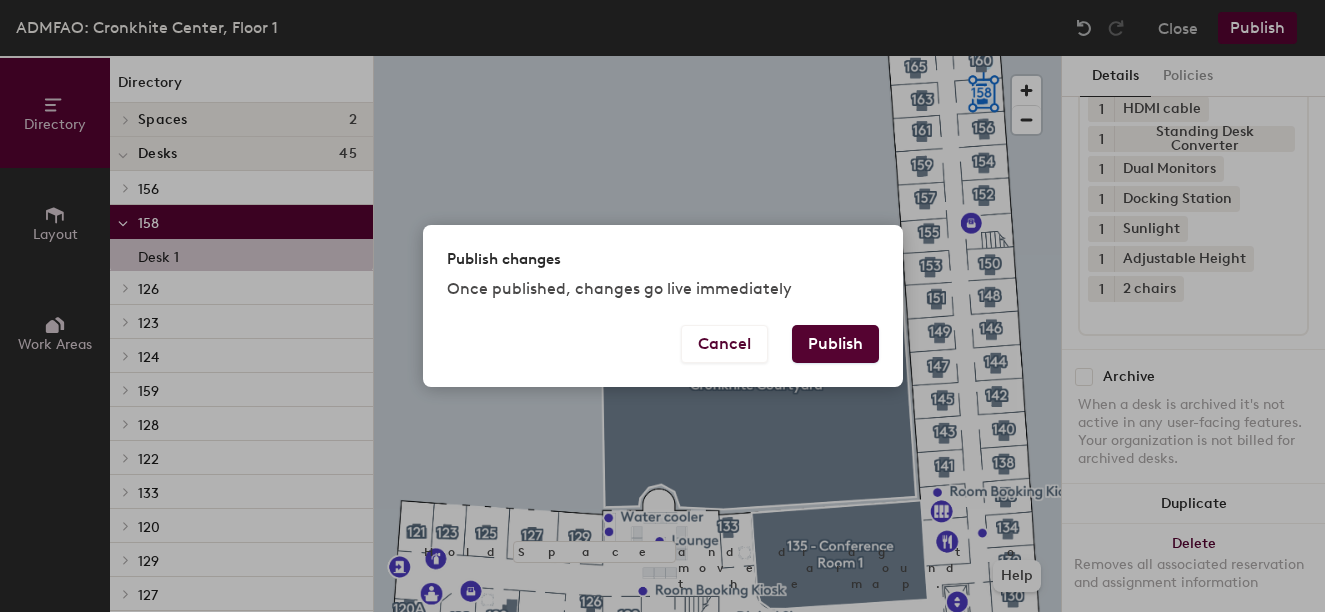 click on "Publish" at bounding box center (835, 344) 